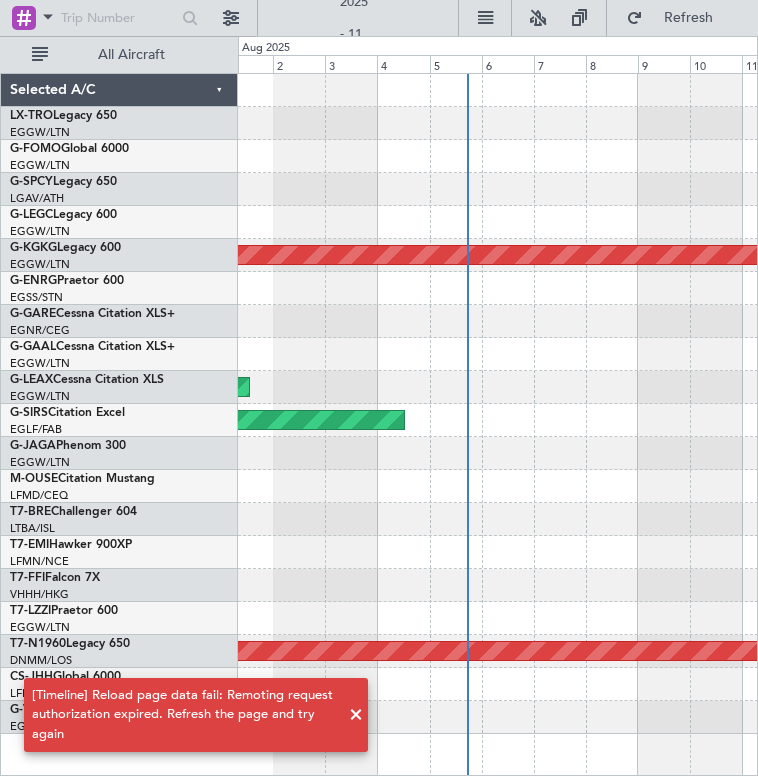 scroll, scrollTop: 0, scrollLeft: 0, axis: both 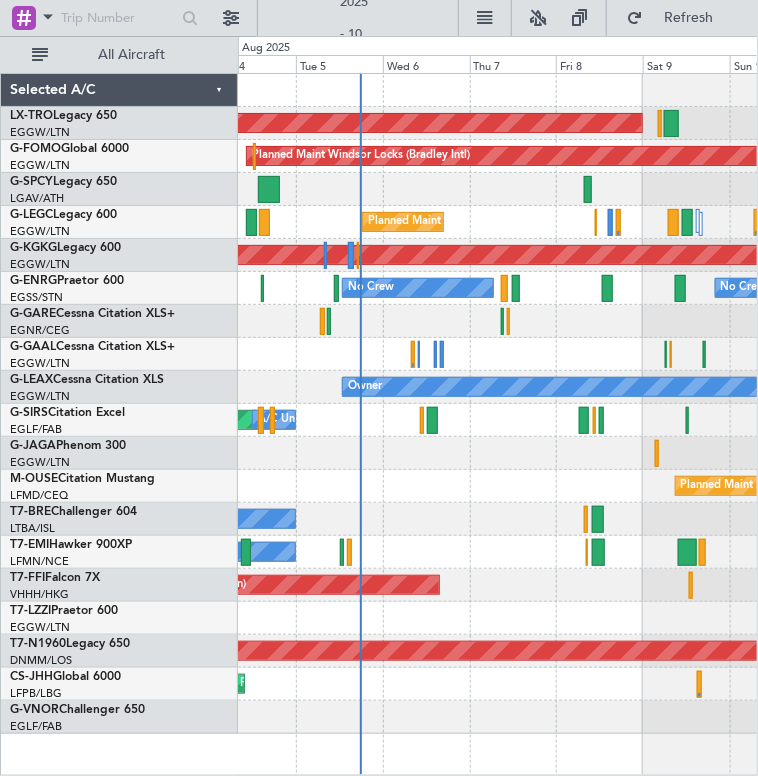 click on "Planned Maint Bournemouth" 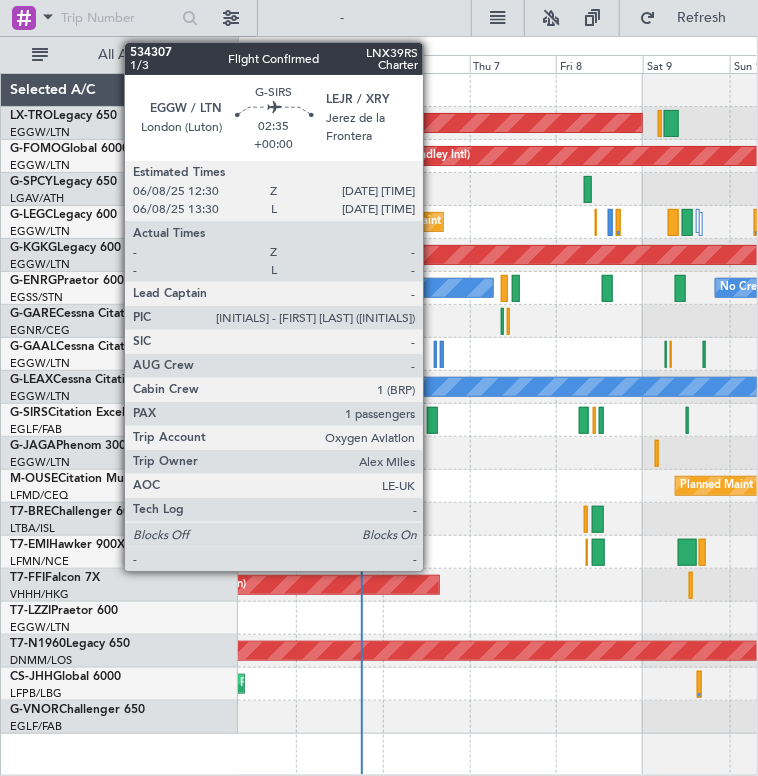 click 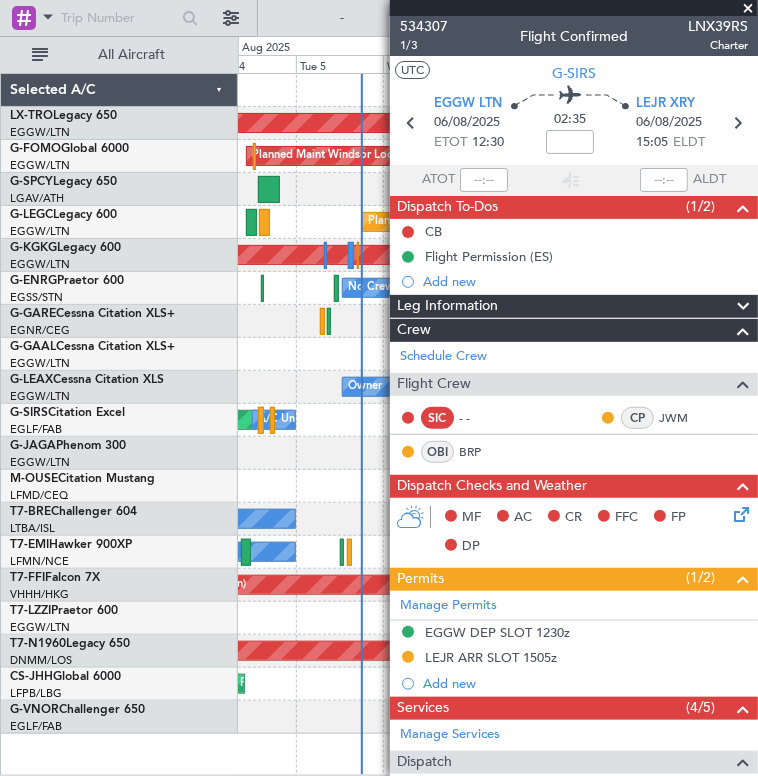 scroll, scrollTop: 394, scrollLeft: 0, axis: vertical 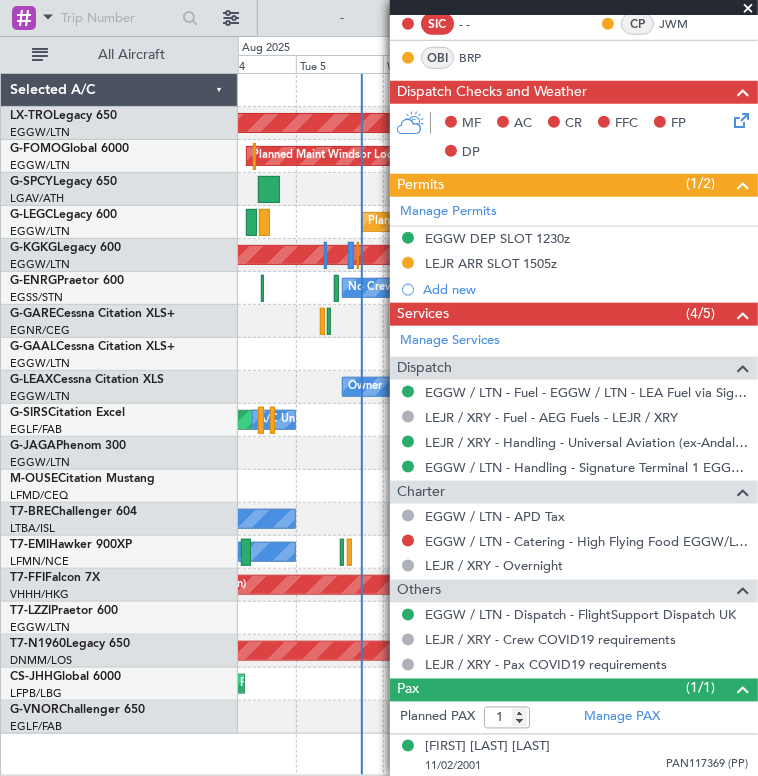 click at bounding box center (748, 9) 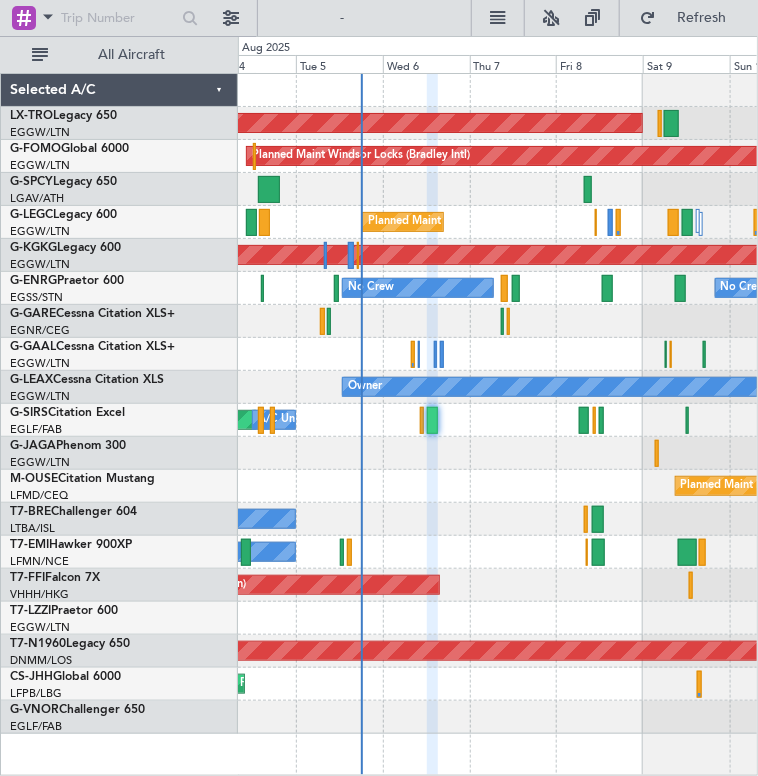 type on "0" 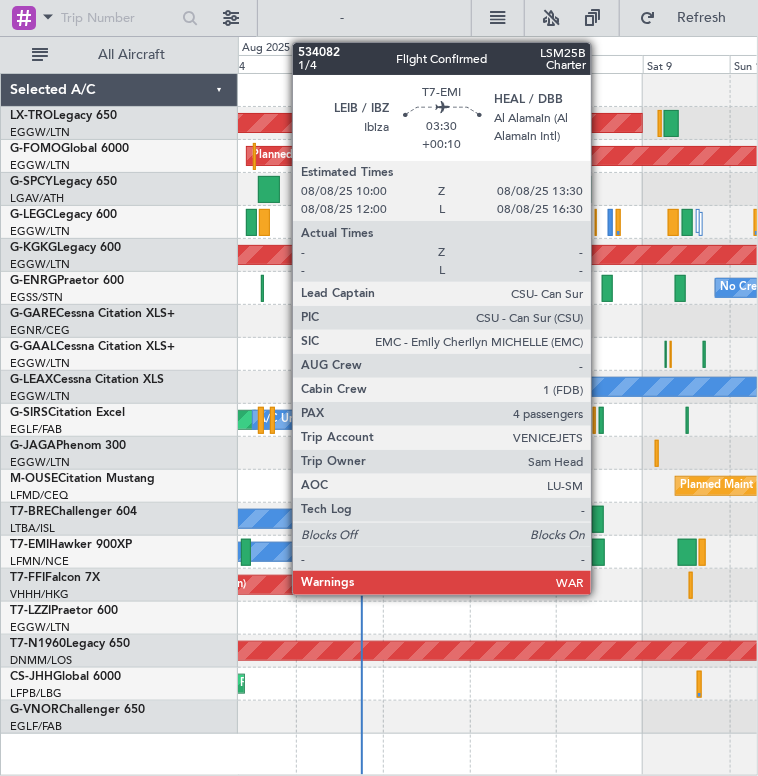 click 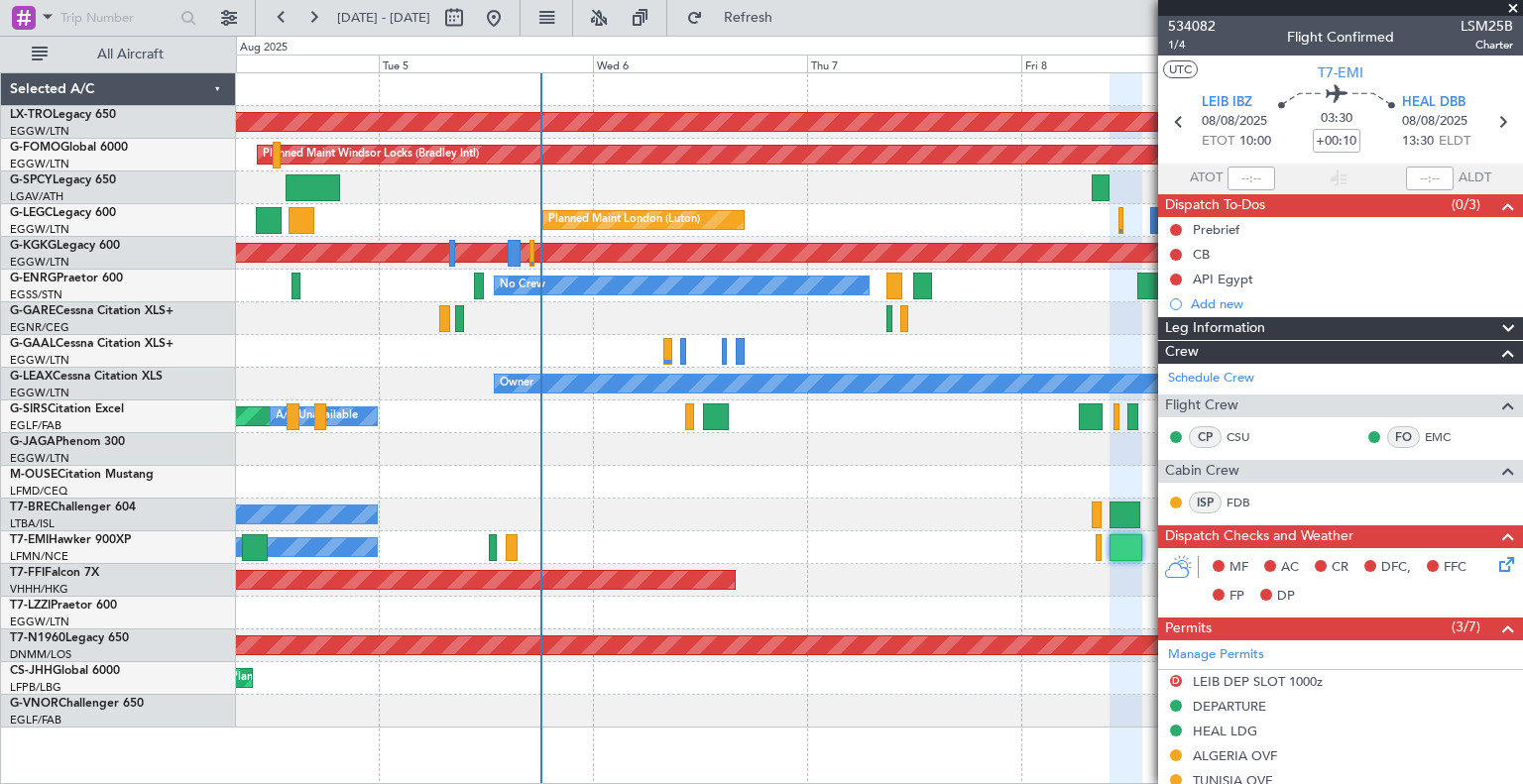 click at bounding box center (1513, 9) 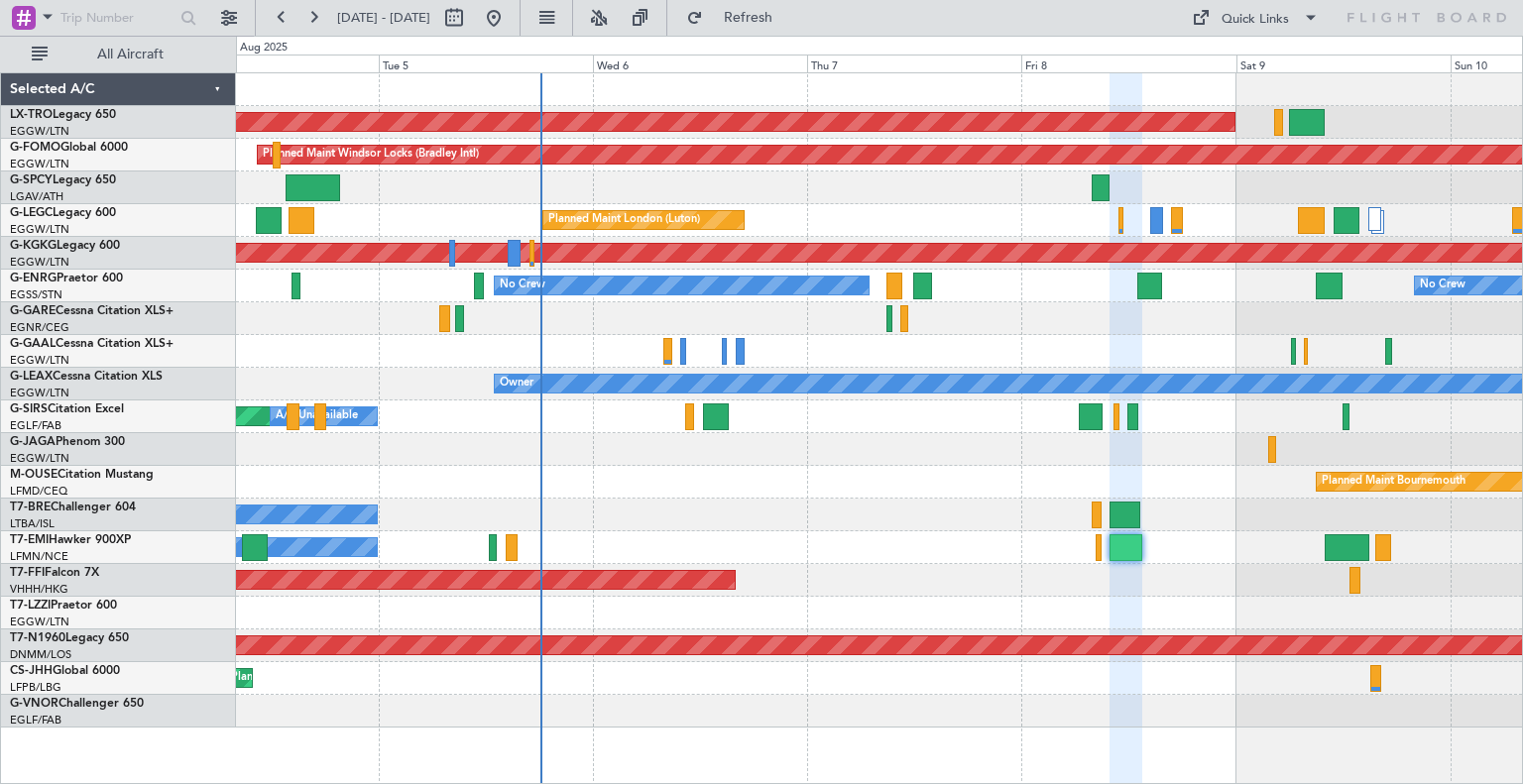 type on "0" 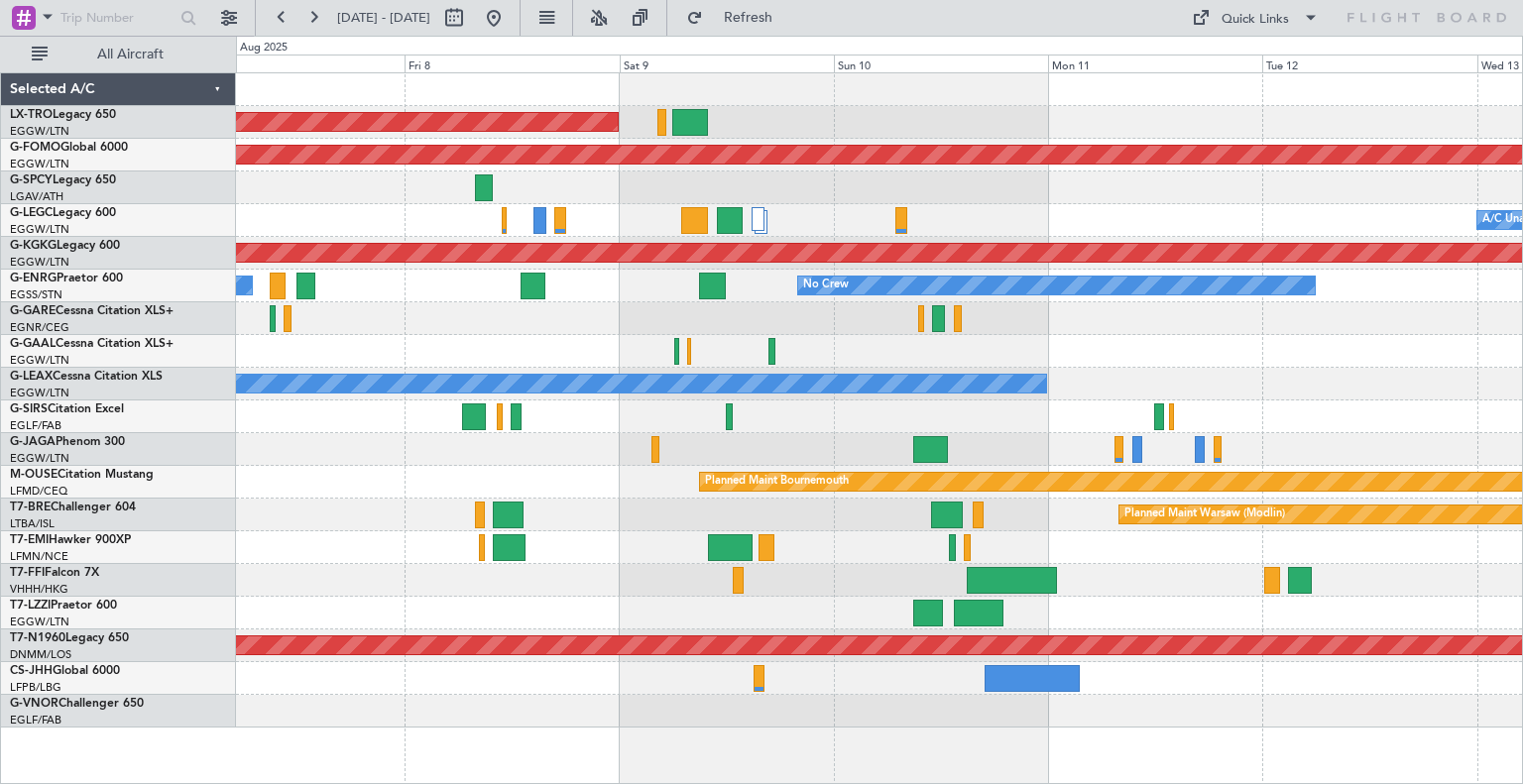 click on "Planned Maint
Planned Maint Windsor Locks (Bradley Intl)
A/C Unavailable London (Luton)
Planned Maint London (Luton)
AOG Maint Istanbul (Ataturk)
No Crew
No Crew
Owner
Planned Maint Bournemouth
Planned Maint Warsaw (Modlin)
Planned Maint Geneva (Cointrin)
Planned Maint London (Stansted)
Planned Maint Paris (Le Bourget)" 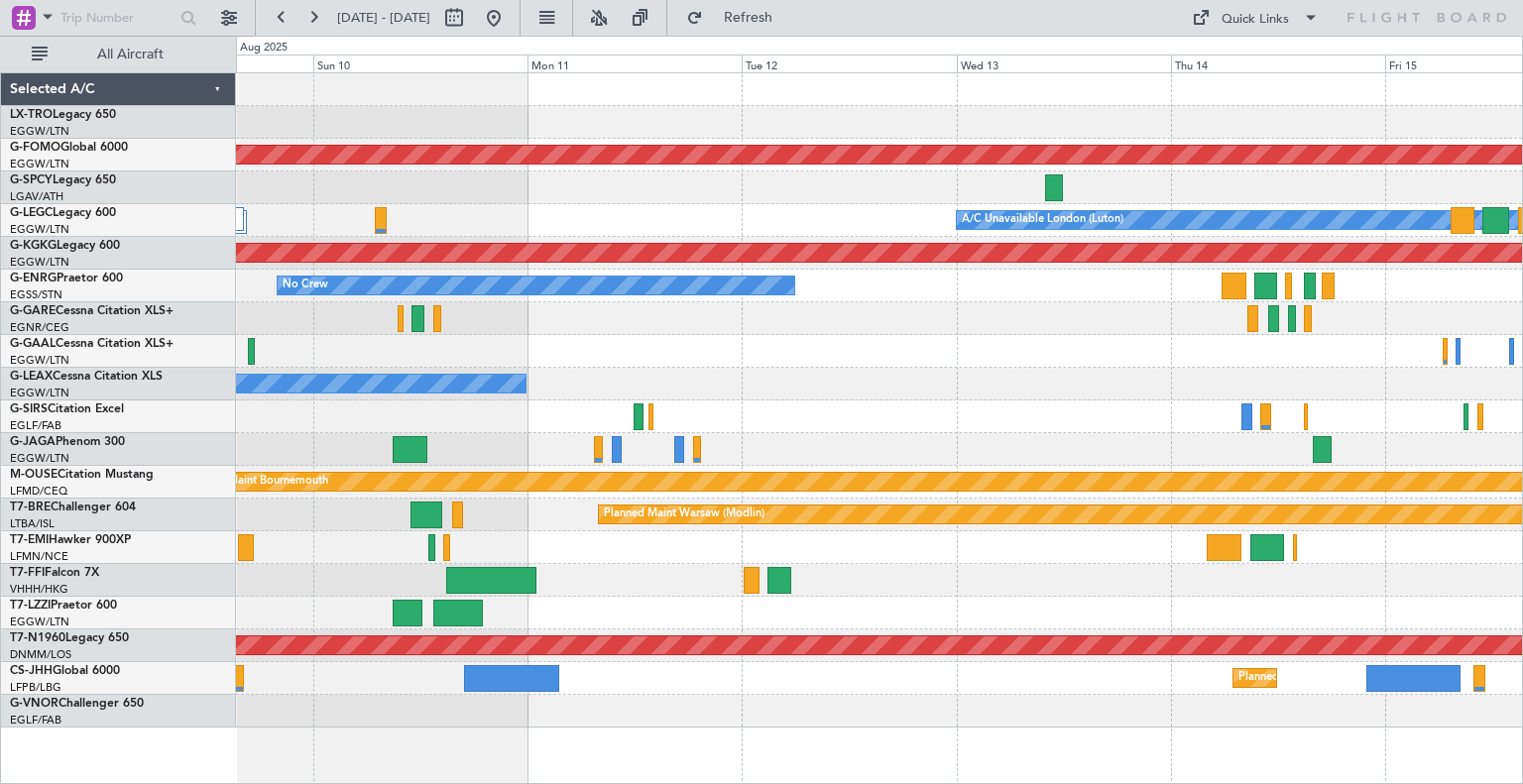 click 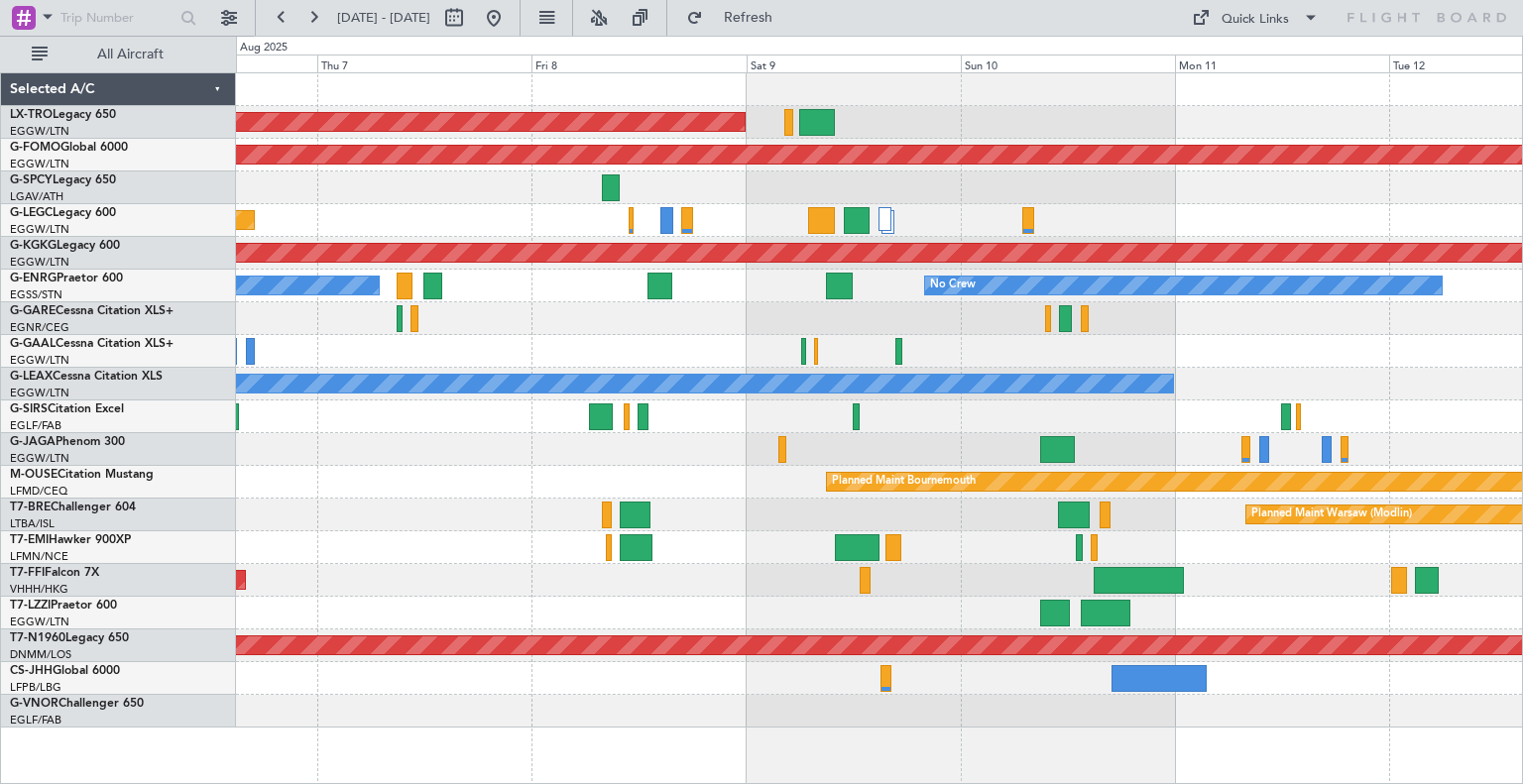 click on "Planned Maint
Planned Maint Windsor Locks (Bradley Intl)
Planned Maint London (Luton)
A/C Unavailable London (Luton)
AOG Maint Istanbul (Ataturk)
No Crew
No Crew
Owner
Planned Maint Bournemouth
Planned Maint Warsaw (Modlin)
Planned Maint Geneva (Cointrin)
Planned Maint London (Stansted)" 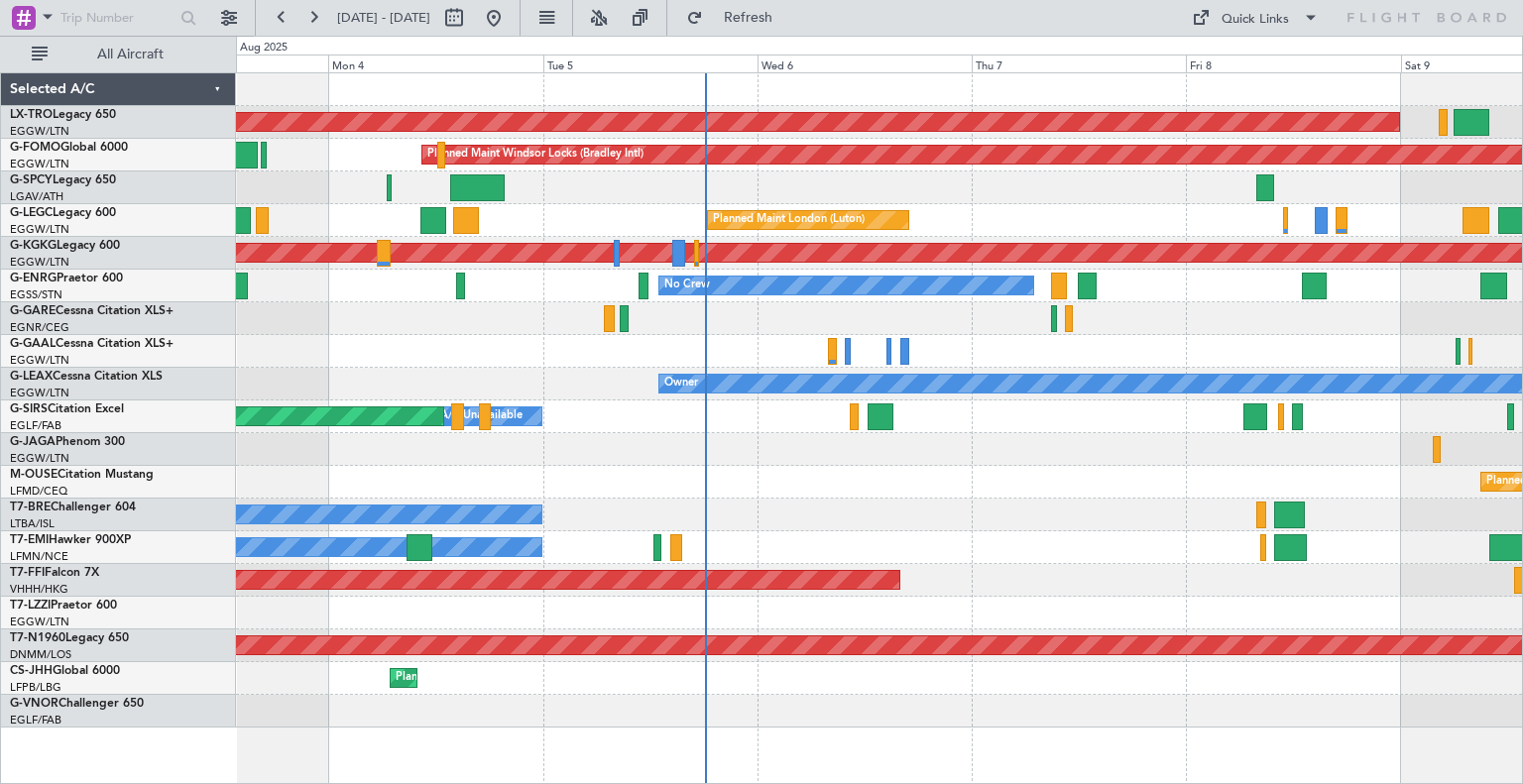 click 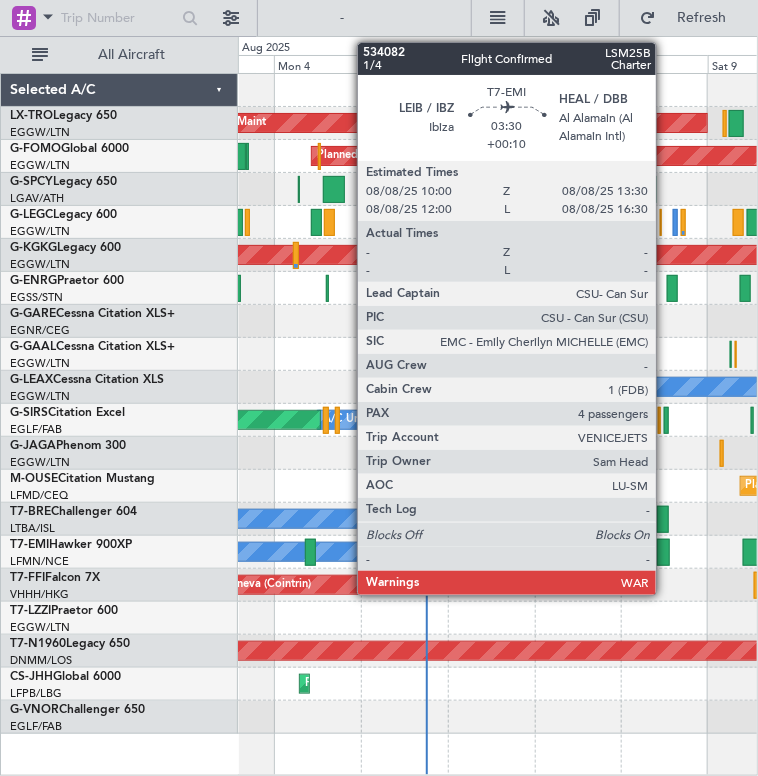 click 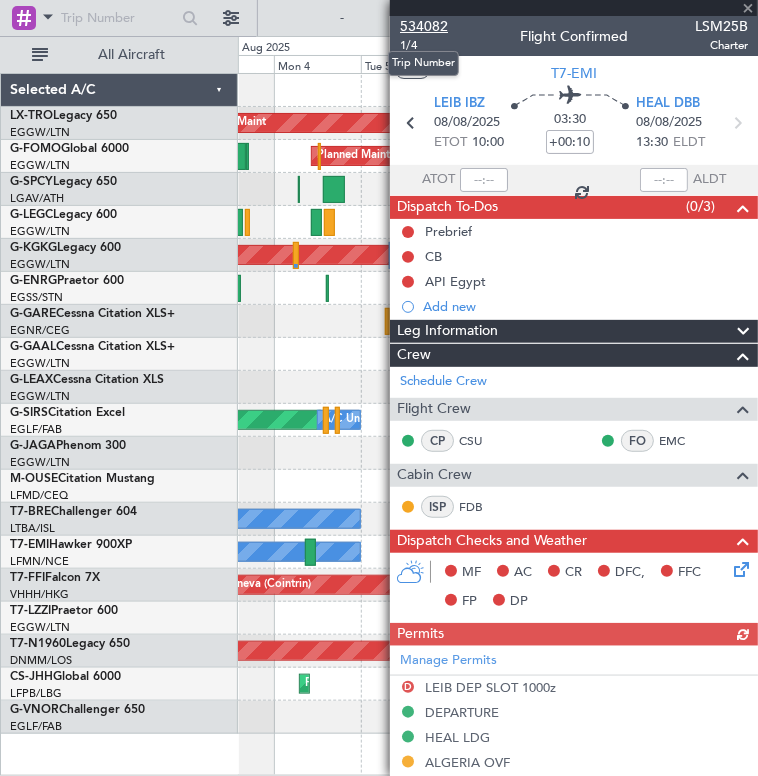 click on "534082" at bounding box center [424, 26] 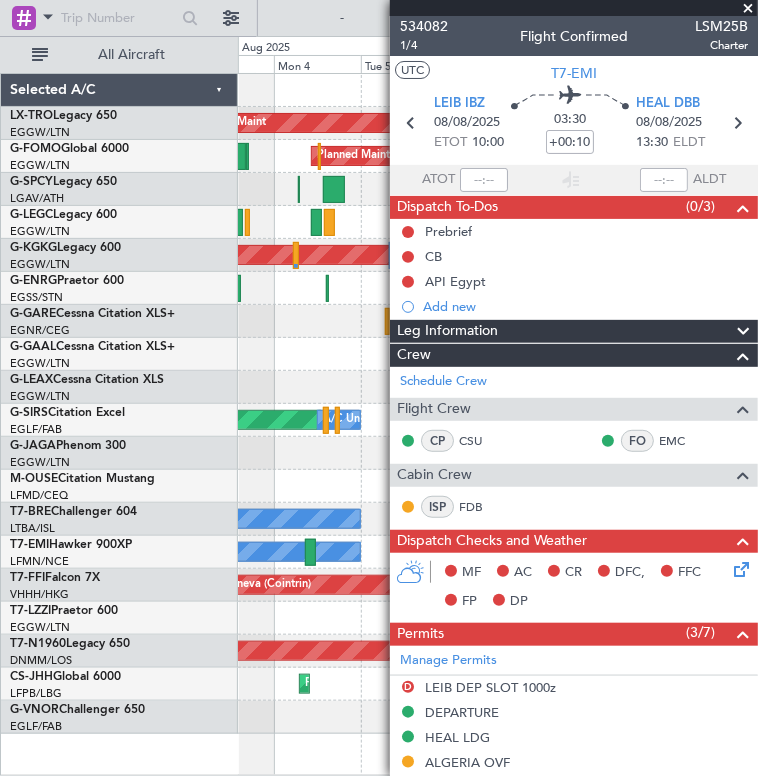 click at bounding box center [748, 9] 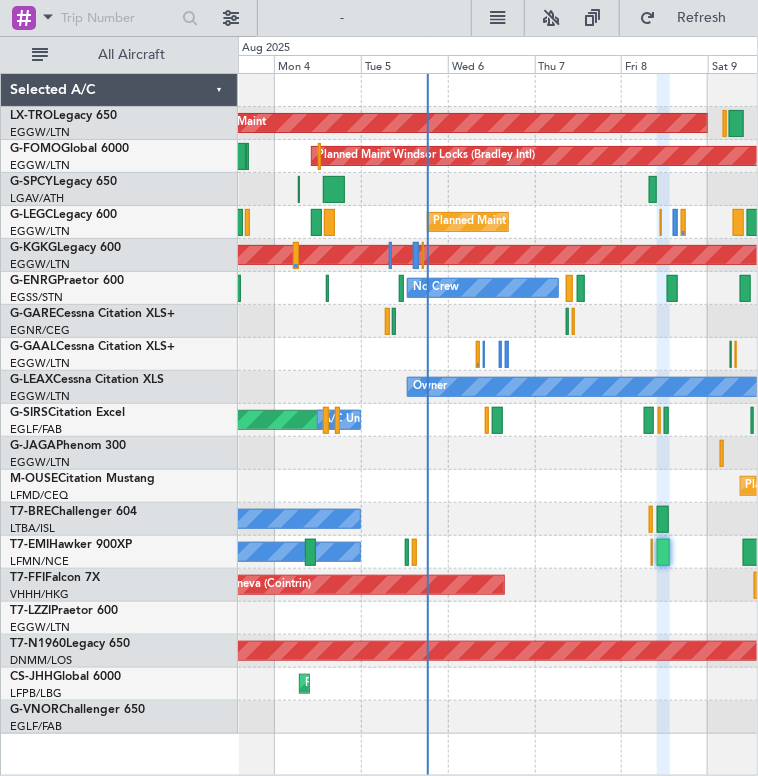 type on "0" 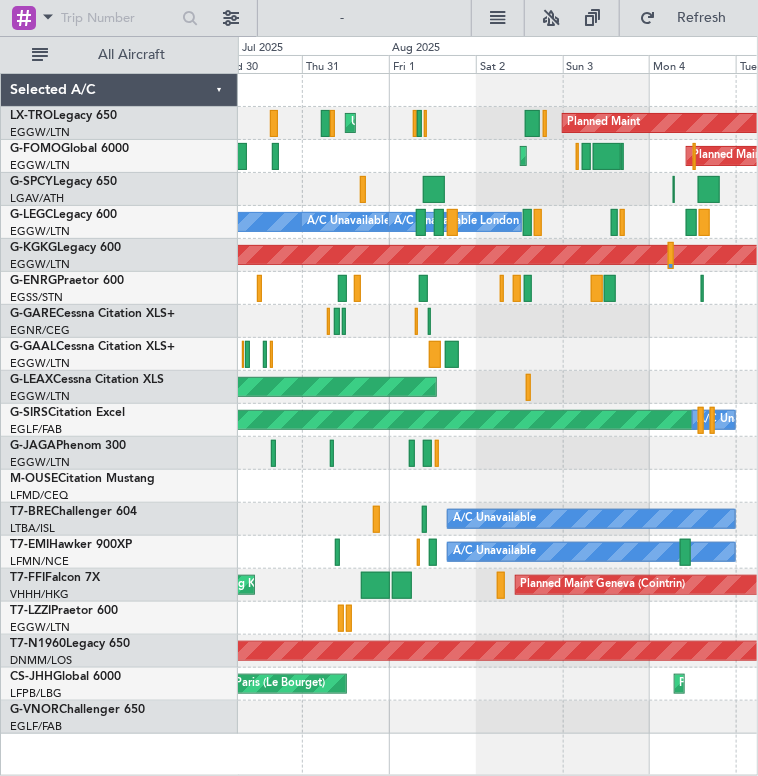 click on "03 Aug 2025 - 09 Aug 2025  Refresh Quick Links All Aircraft
Planned Maint
Unplanned Maint London (Luton)
Planned Maint Windsor Locks (Bradley Intl)
Planned Maint Palma De Mallorca
A/C Unavailable London (Luton)
A/C Unavailable London (Luton)
A/C Unavailable London (Luton)
Planned Maint London (Luton)
AOG Maint Istanbul (Ataturk)
No Crew
AOG Maint Paris (Le Bourget)
Planned Maint Dusseldorf
Owner
Planned Maint Oxford (Kidlington)
A/C Unavailable
A/C Unavailable
A/C Unavailable
Planned Maint Zurich
Planned Maint Geneva (Cointrin)
Planned Maint Hong Kong (Hong Kong Intl)
Planned Maint London (Stansted)
Planned Maint Paris (Le Bourget)
0" at bounding box center [379, 388] 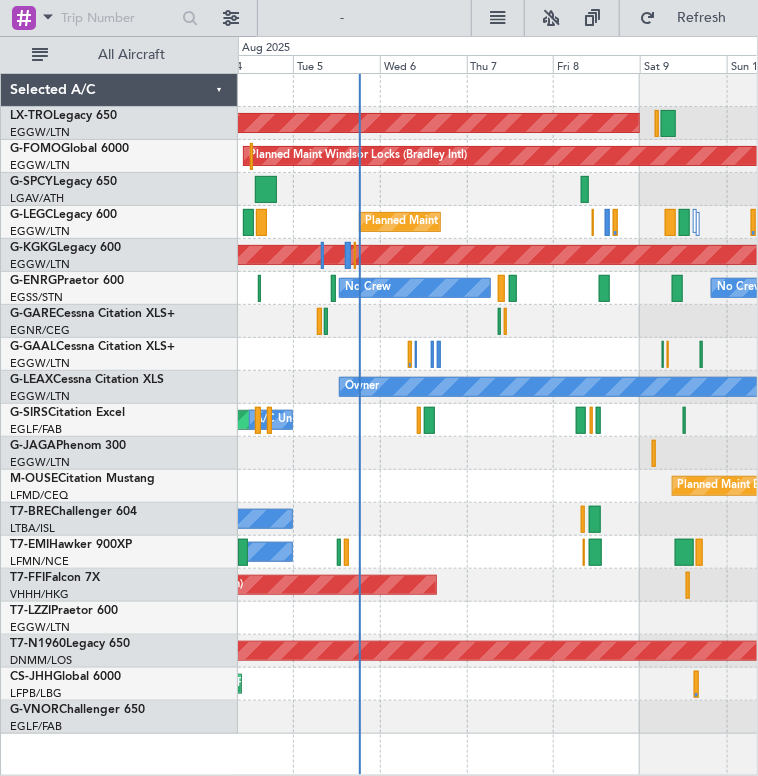 click on "Planned Maint
Planned Maint Windsor Locks (Bradley Intl)
Planned Maint London (Luton)
AOG Maint Istanbul (Ataturk)
No Crew
No Crew
Owner
Planned Maint Oxford (Kidlington)
A/C Unavailable
Planned Maint Bournemouth
A/C Unavailable
Planned Maint Warsaw (Modlin)
A/C Unavailable
Planned Maint Geneva (Cointrin)
Planned Maint London (Stansted)
Planned Maint Paris (Le Bourget)
Selected A/C
LX-TRO  Legacy 650
EGGW/LTN
London (Luton)
G-FOMO  Global 6000
EGGW/LTN
London (Luton)
G-SPCY  Legacy 650" 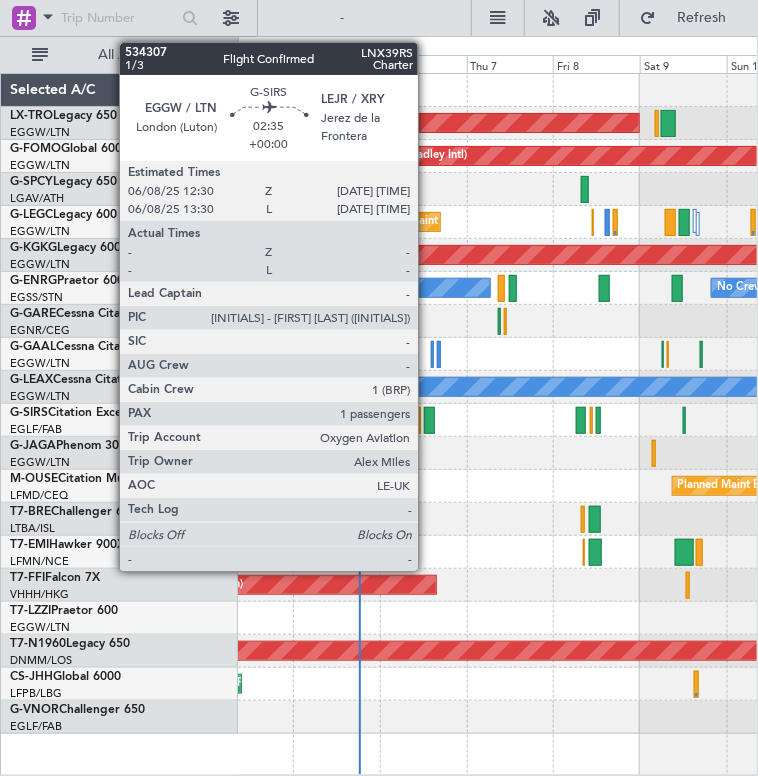 click 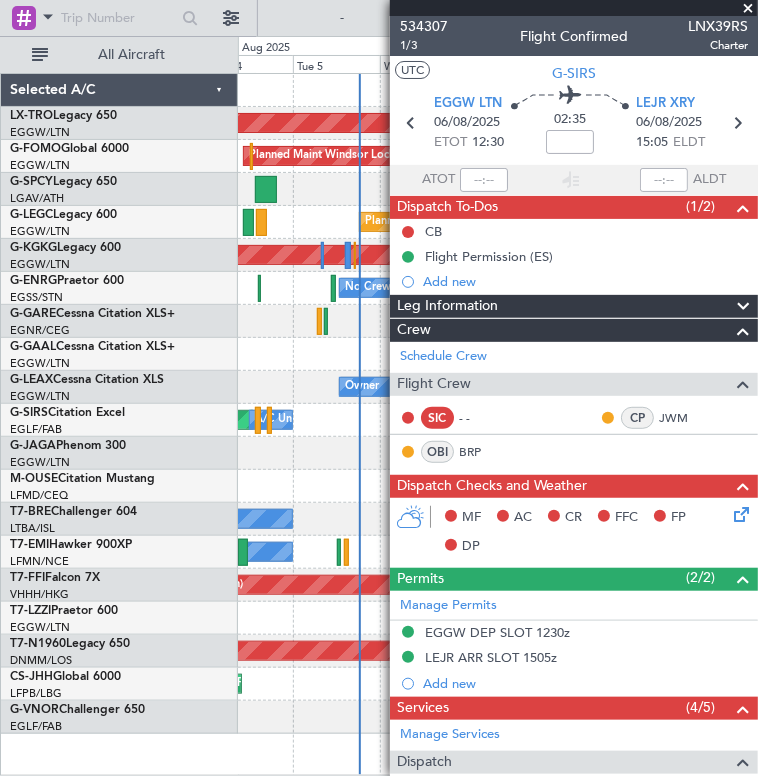 click at bounding box center [748, 9] 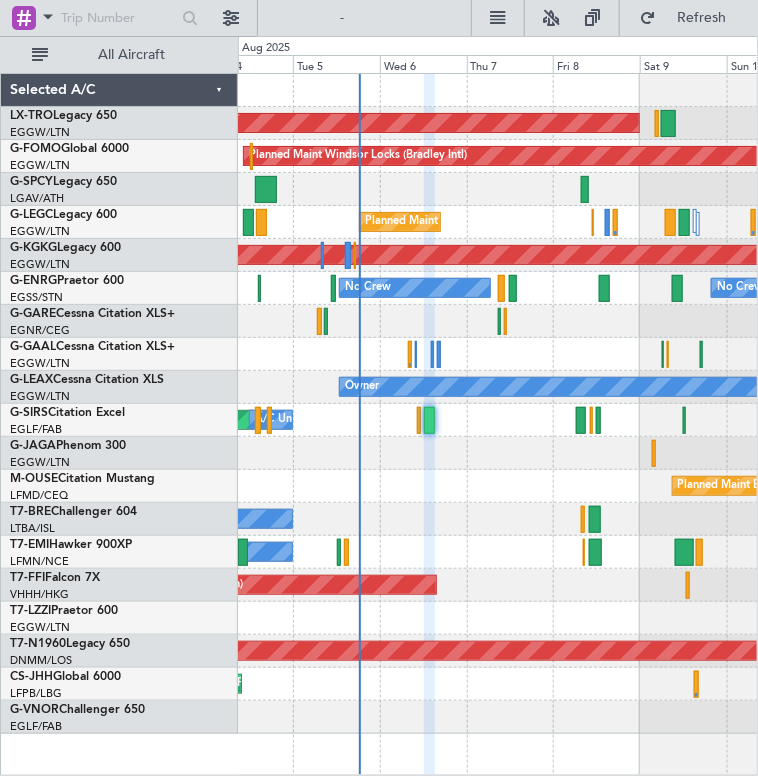 type on "0" 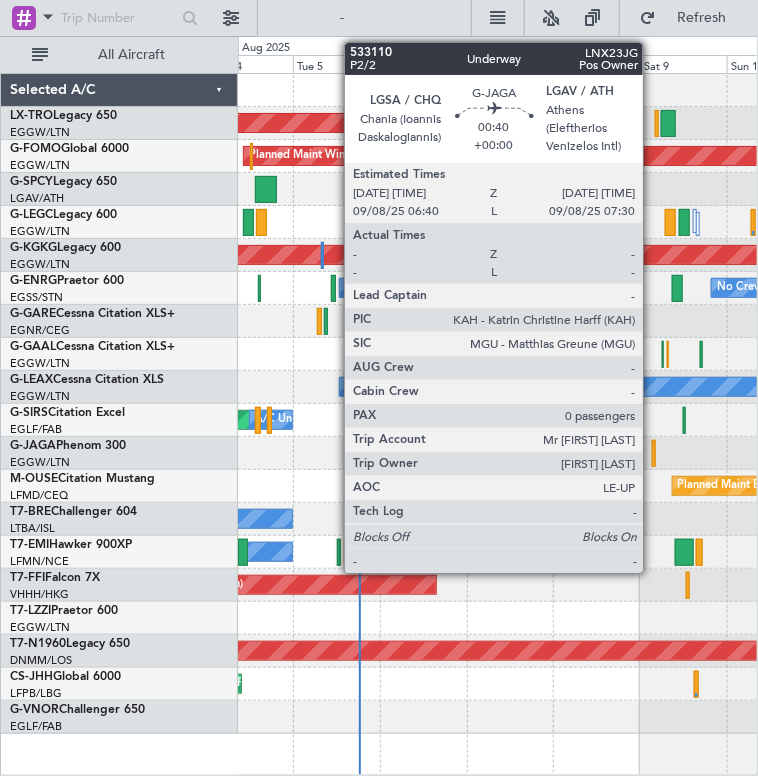 click 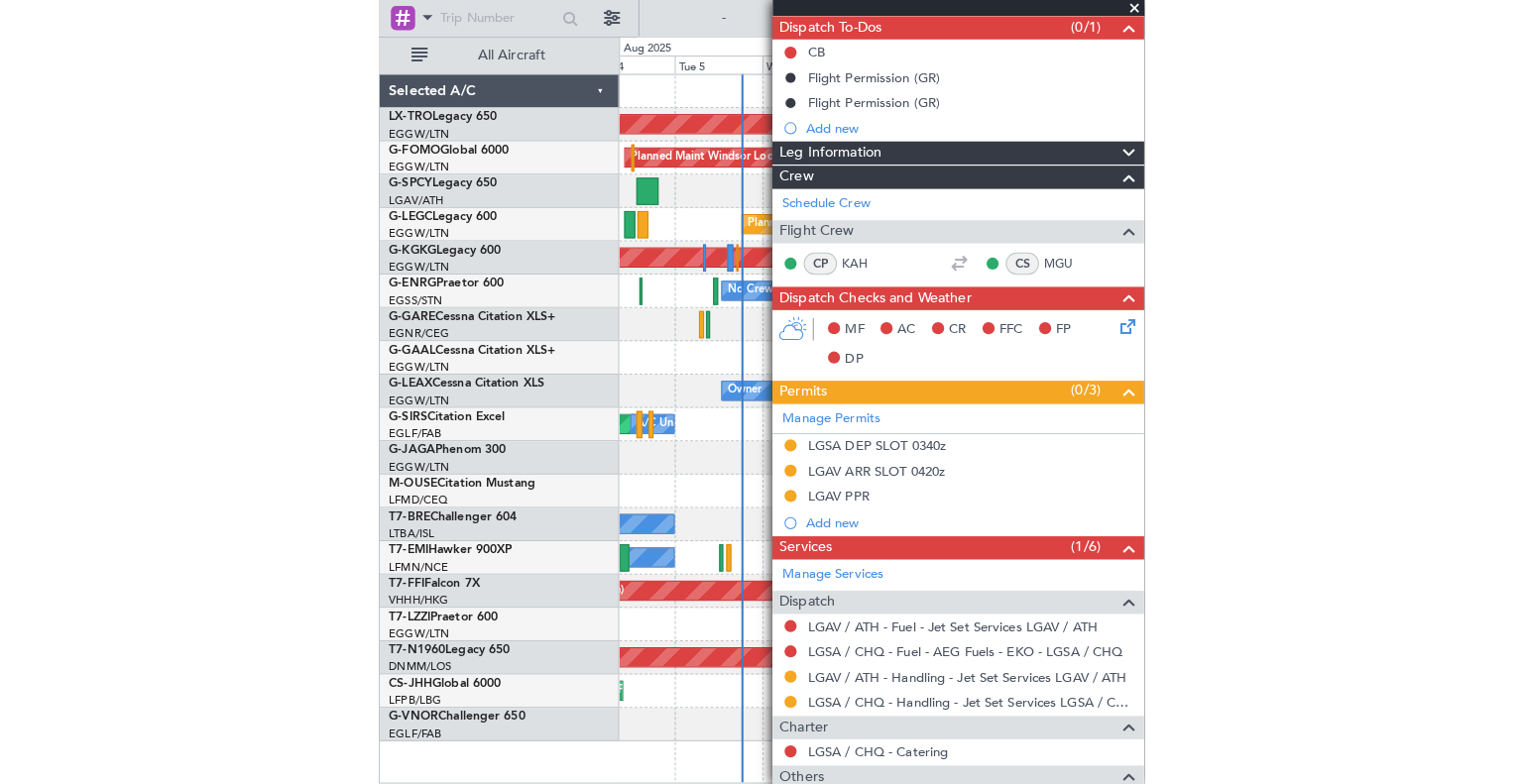 scroll, scrollTop: 0, scrollLeft: 0, axis: both 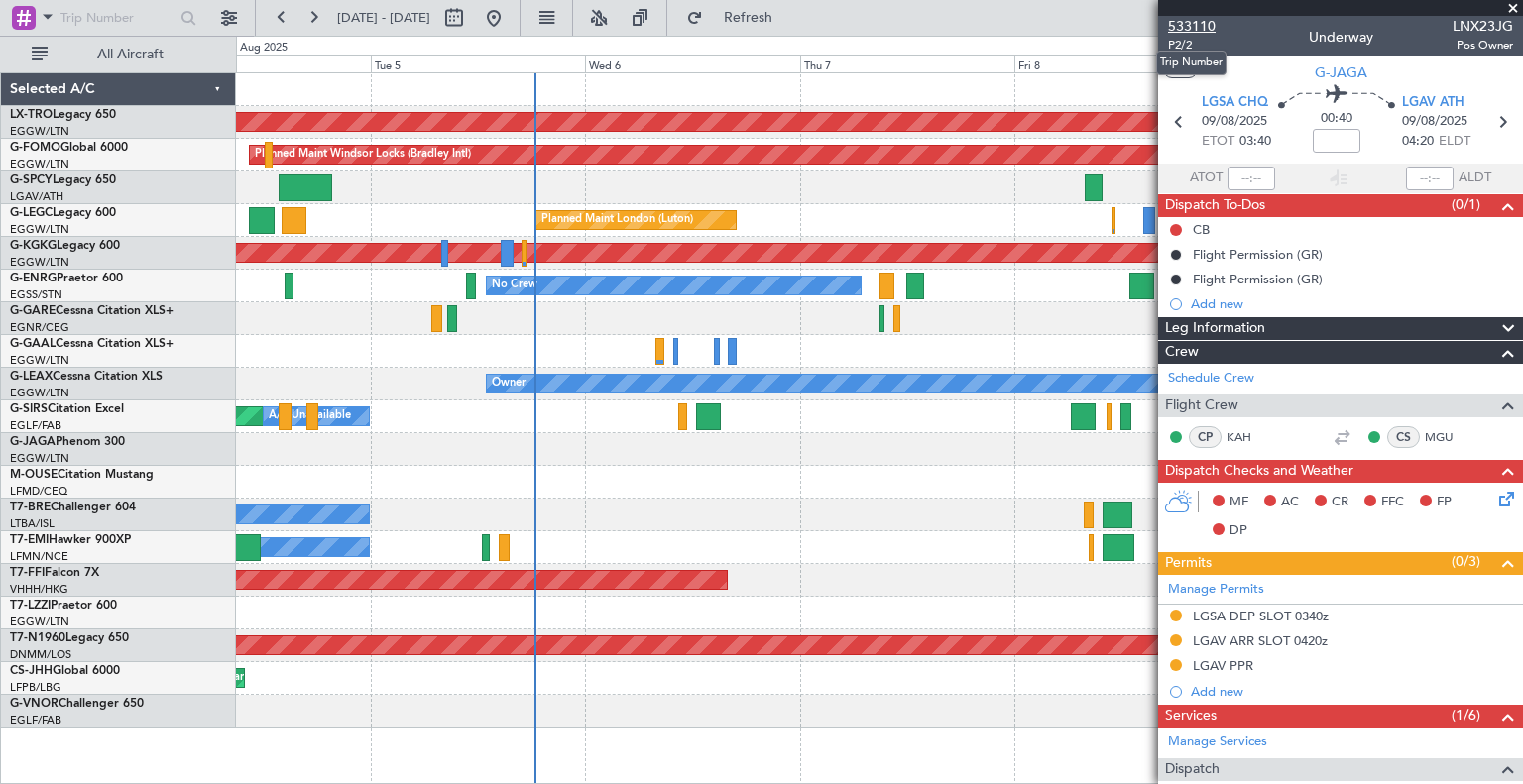 click on "533110" at bounding box center (1192, 26) 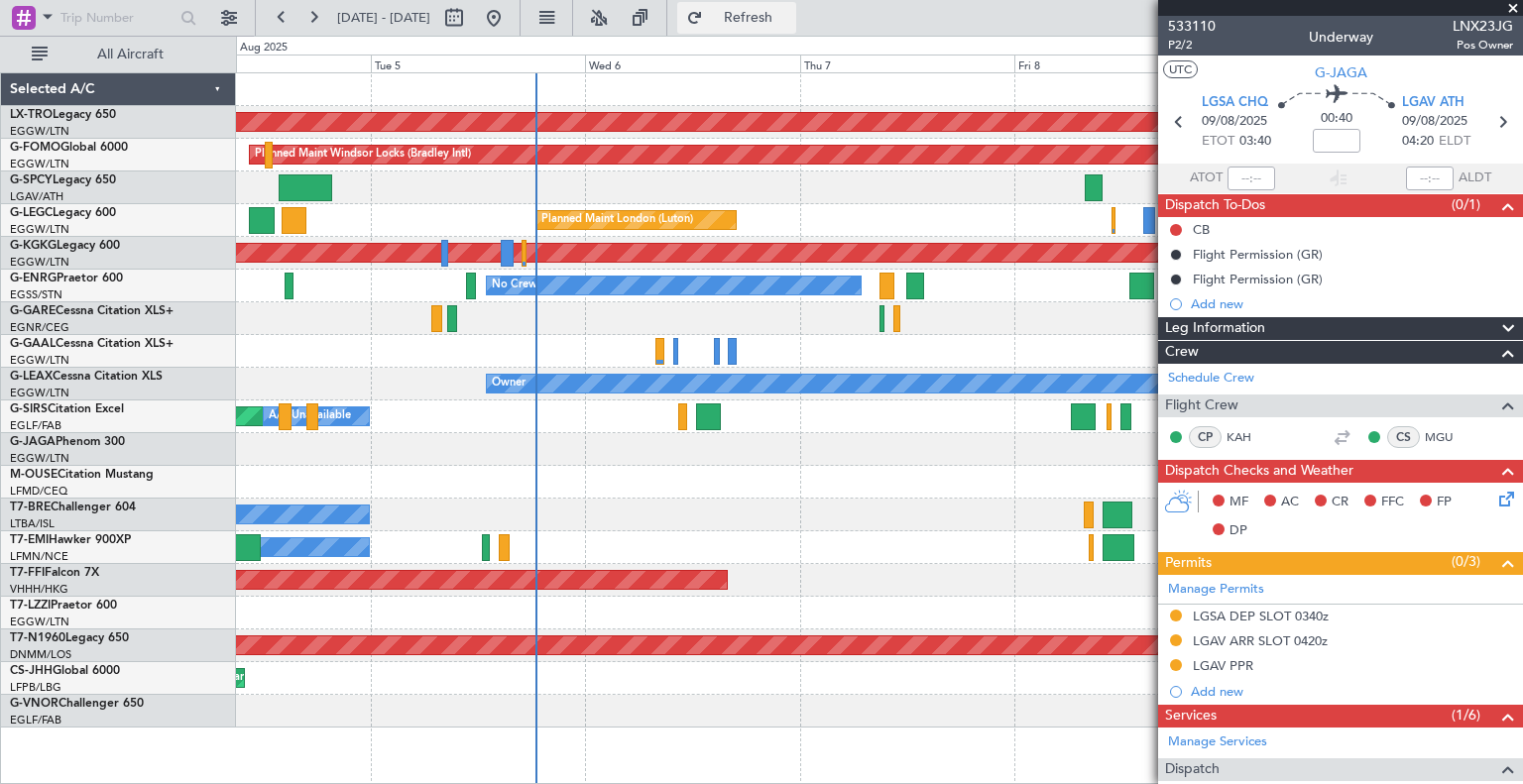 click on "Refresh" 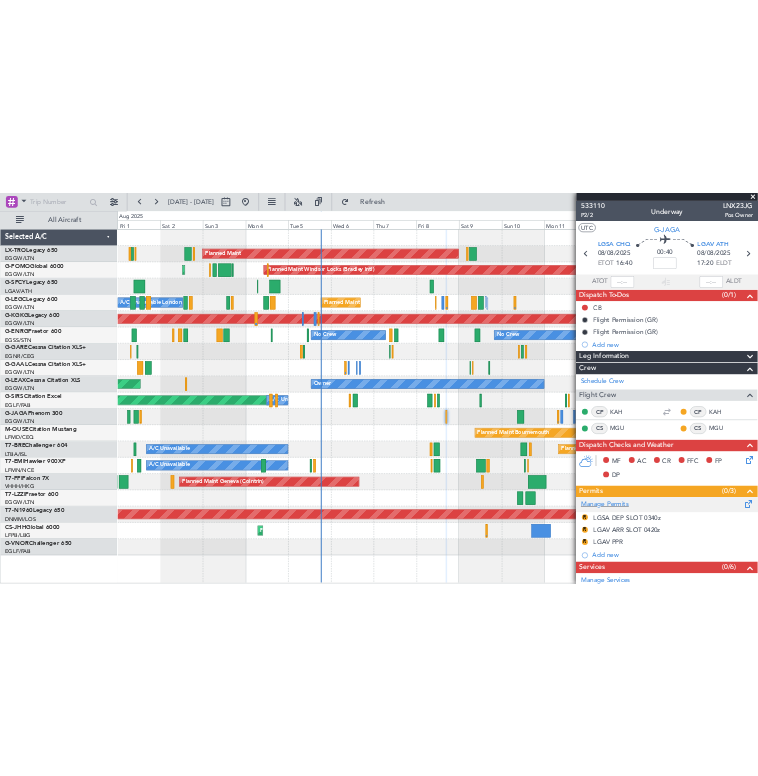 scroll, scrollTop: 333, scrollLeft: 0, axis: vertical 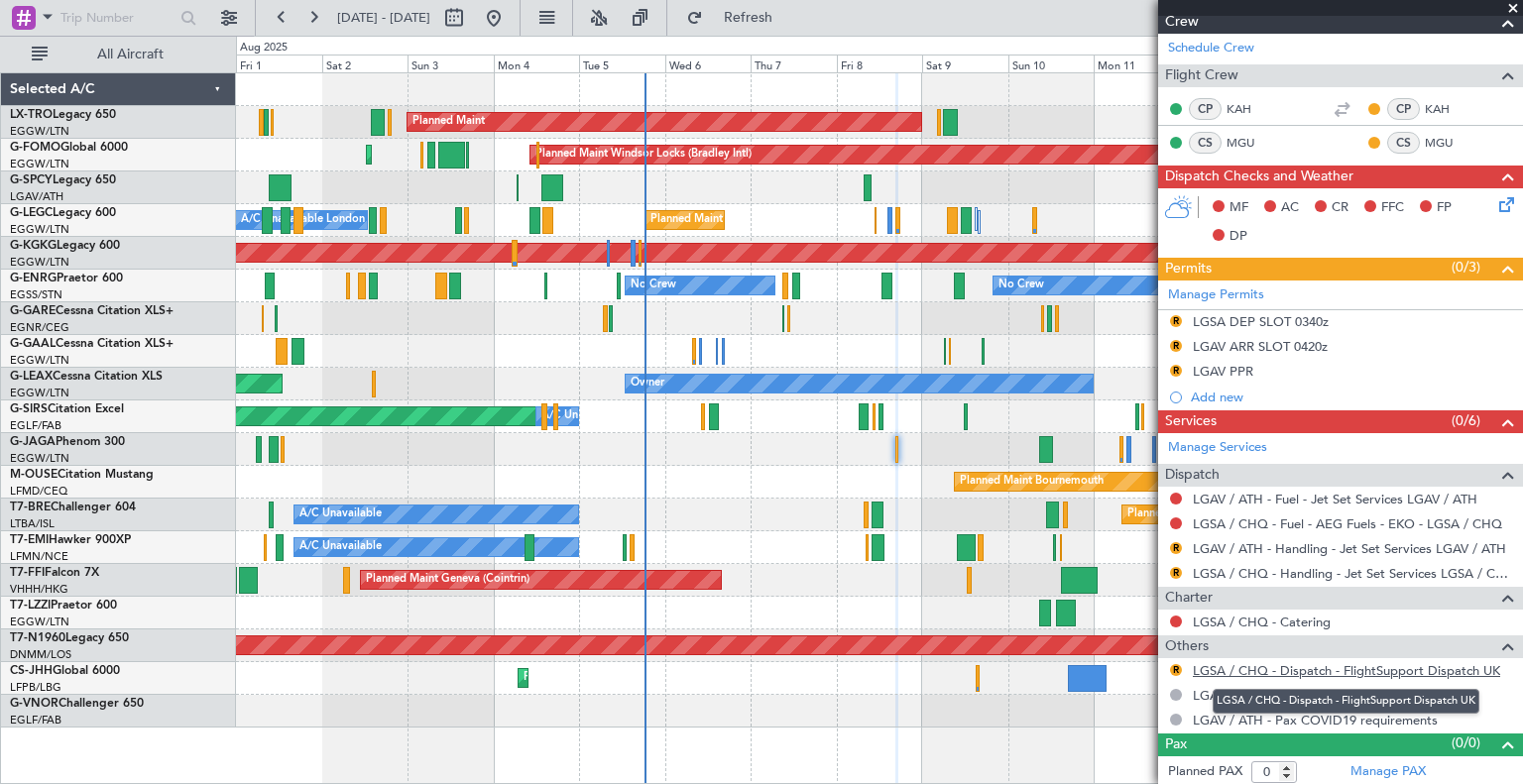 click on "LGSA / CHQ - Dispatch - FlightSupport Dispatch UK" at bounding box center (1347, 670) 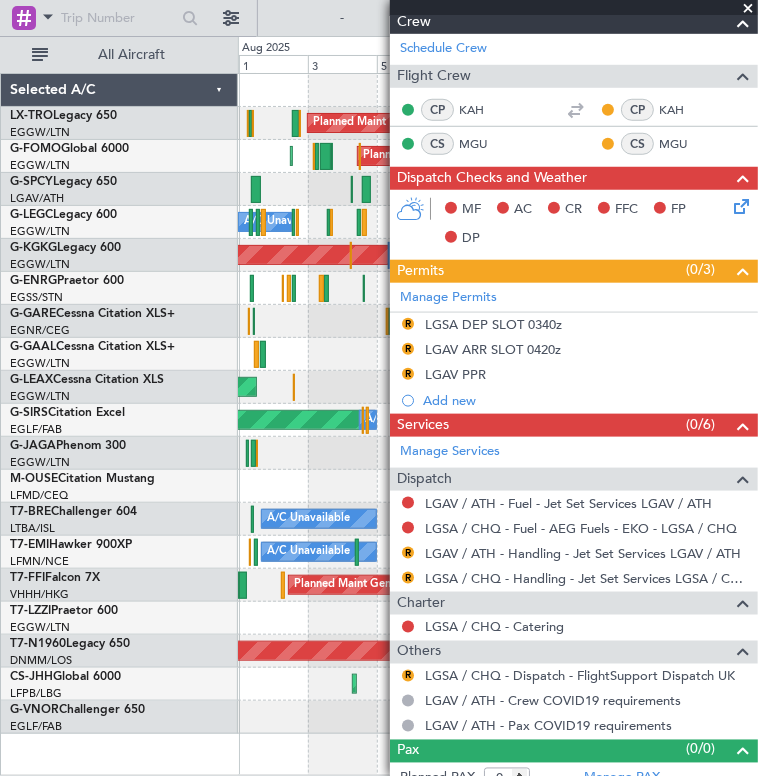 click at bounding box center [748, 9] 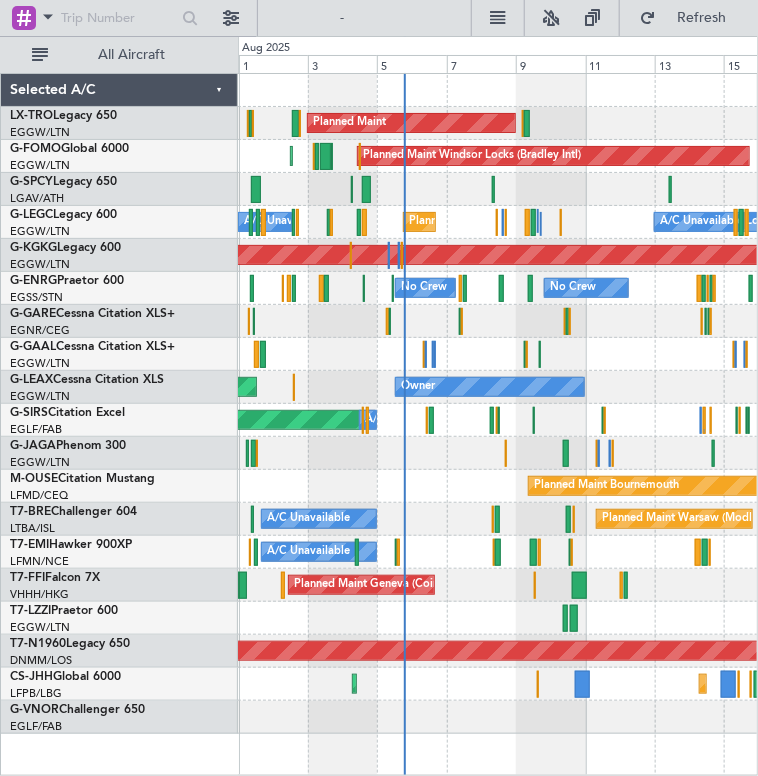 scroll, scrollTop: 0, scrollLeft: 0, axis: both 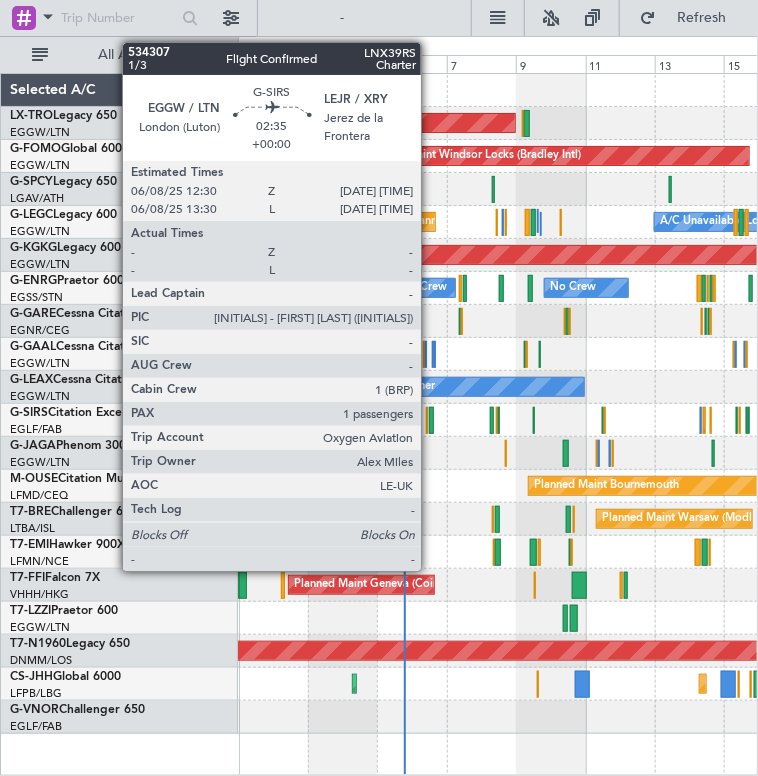 click 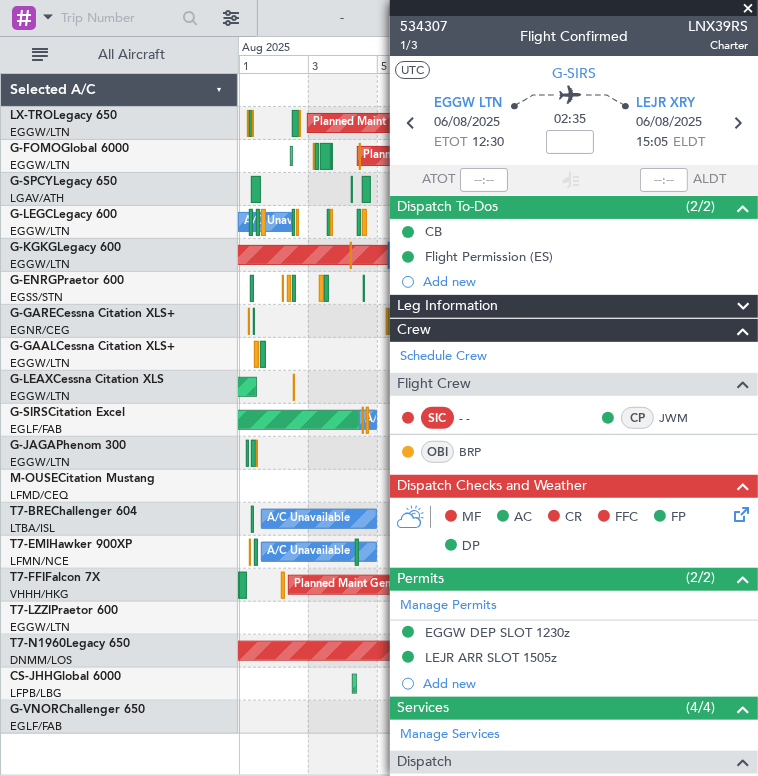 click at bounding box center (748, 9) 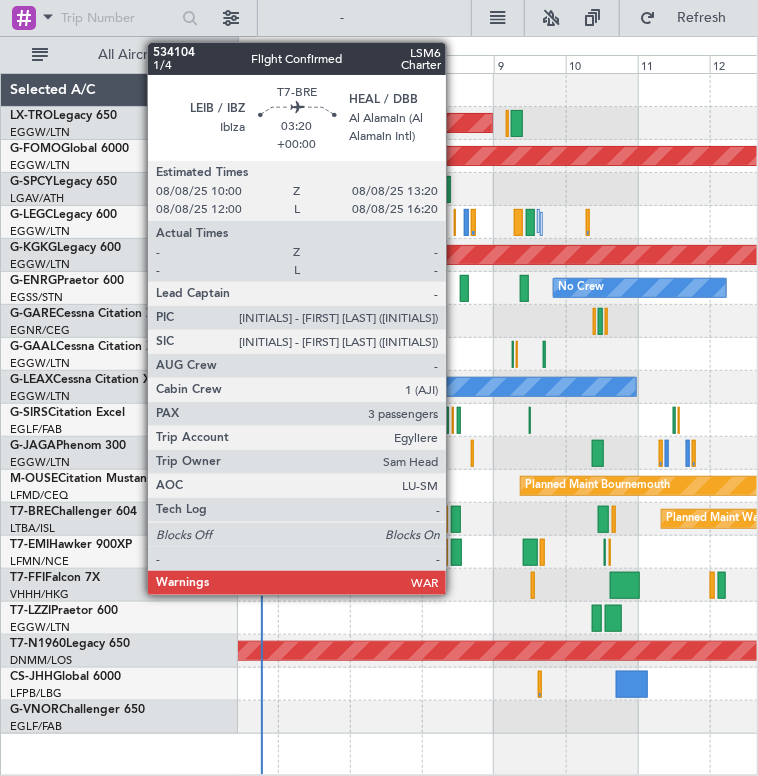click 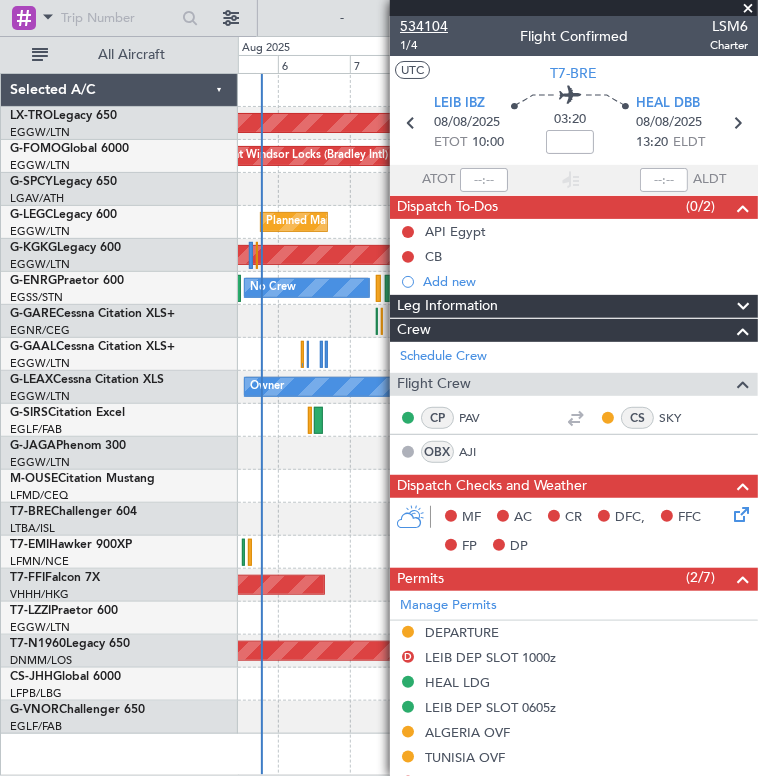 click on "534104" at bounding box center [424, 26] 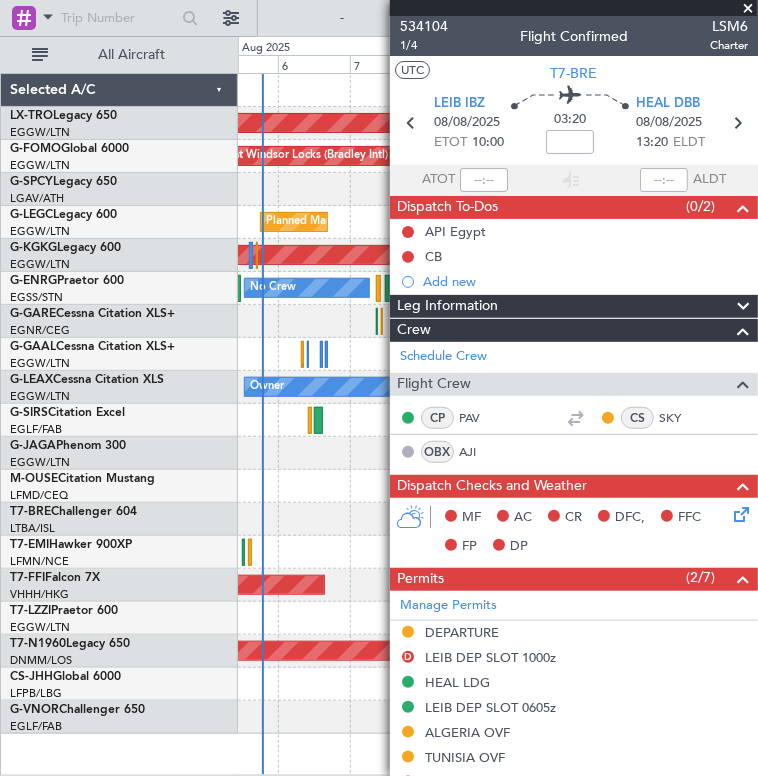 click at bounding box center [748, 9] 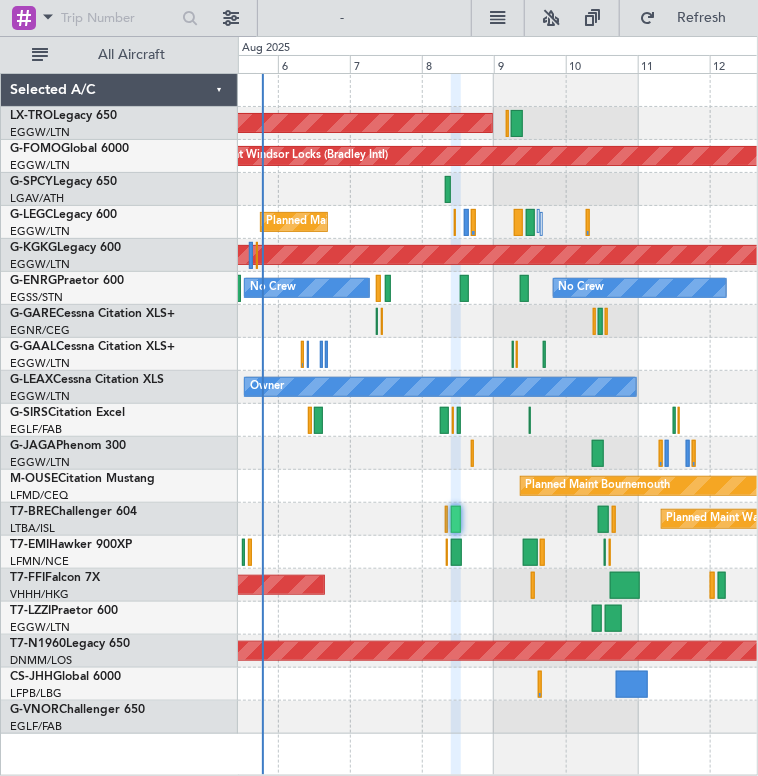 type on "0" 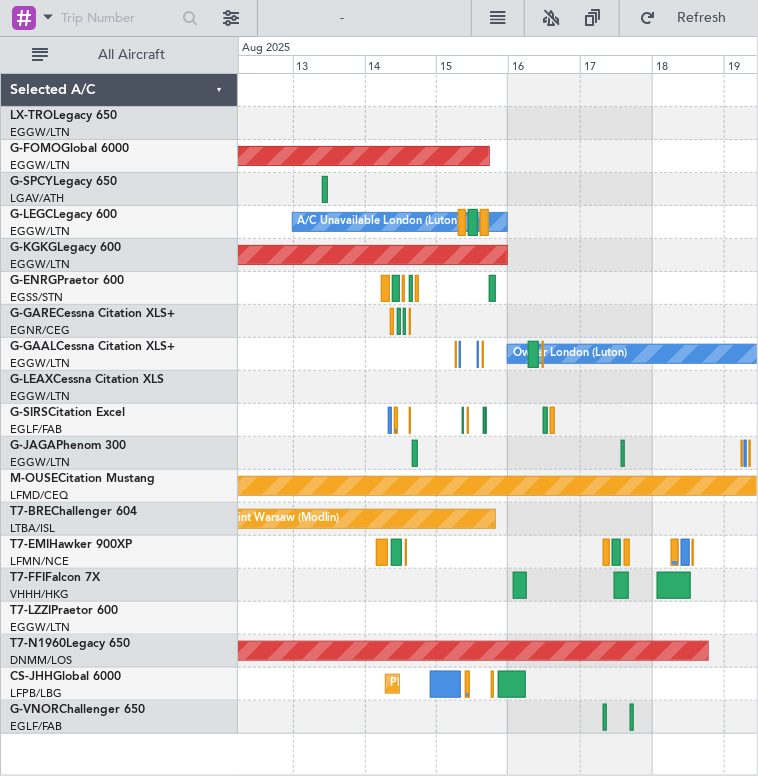 click on "Planned Maint Windsor Locks (Bradley Intl)
A/C Unavailable London (Luton)
AOG Maint Istanbul (Ataturk)
No Crew
Owner London (Luton)
Owner
Planned Maint Bournemouth
Planned Maint Warsaw (Modlin)
Planned Maint London (Stansted)
Planned Maint Paris (Le Bourget)
Selected A/C
LX-TRO  Legacy 650
EGGW/LTN
London (Luton)
G-FOMO  Global 6000
EGGW/LTN
London (Luton)
G-SPCY  Legacy 650
LGAV/ATH
Athens (Eleftherios Venizelos Intl)
G-LEGC  Legacy 600
EGGW/LTN
London (Luton)
G-KGKG  Legacy 600" 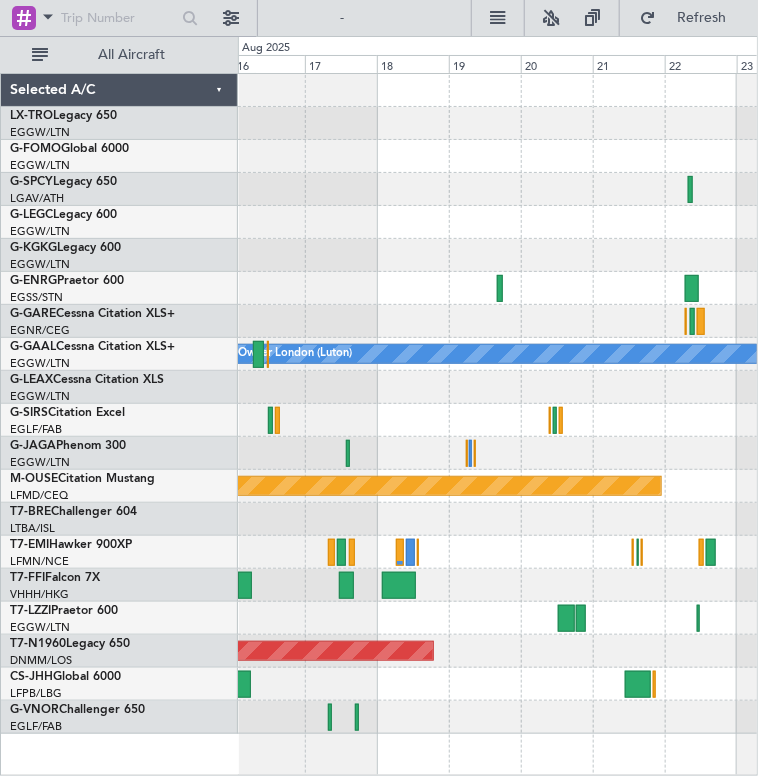 click 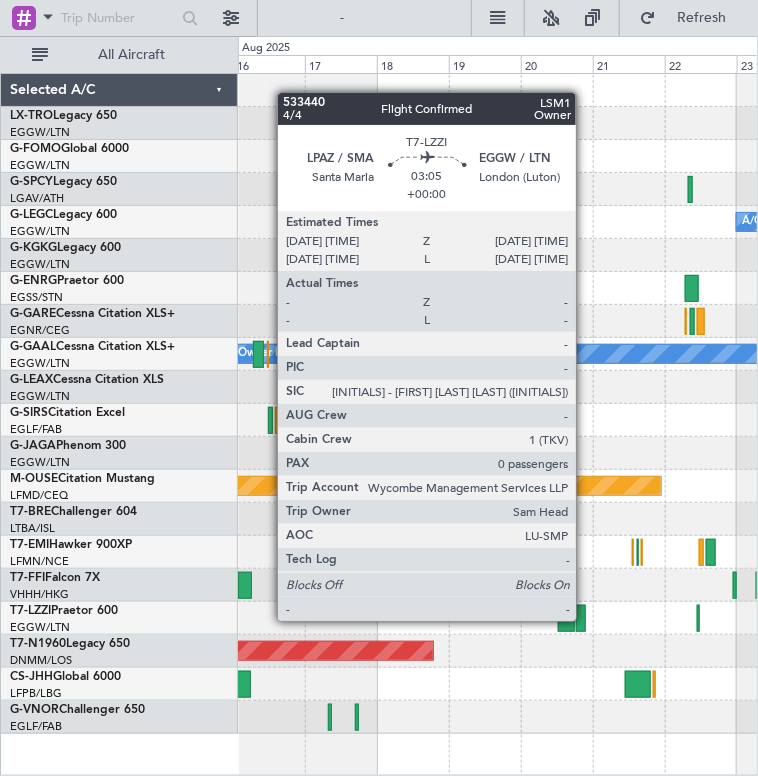 click 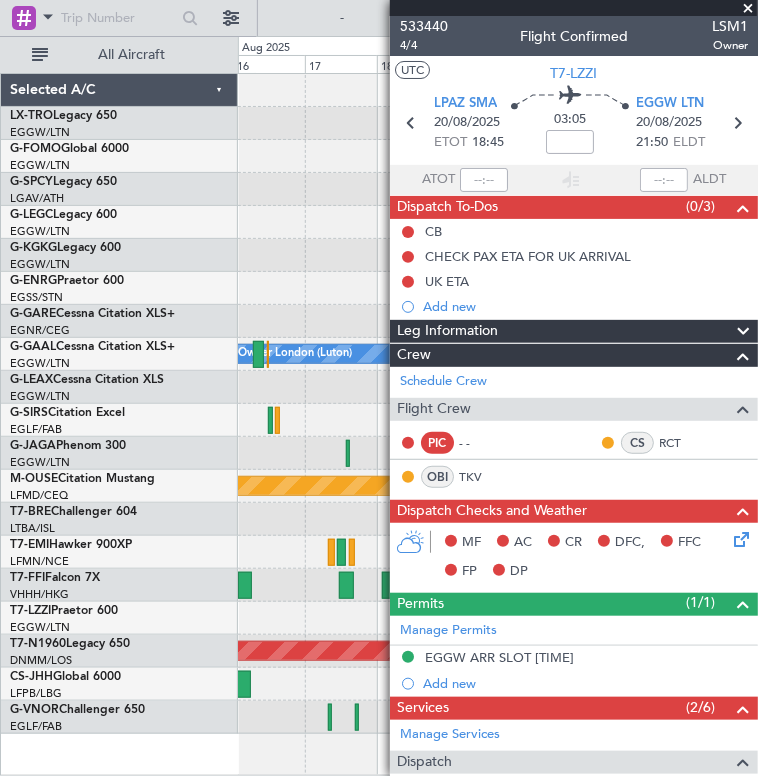 click at bounding box center [748, 9] 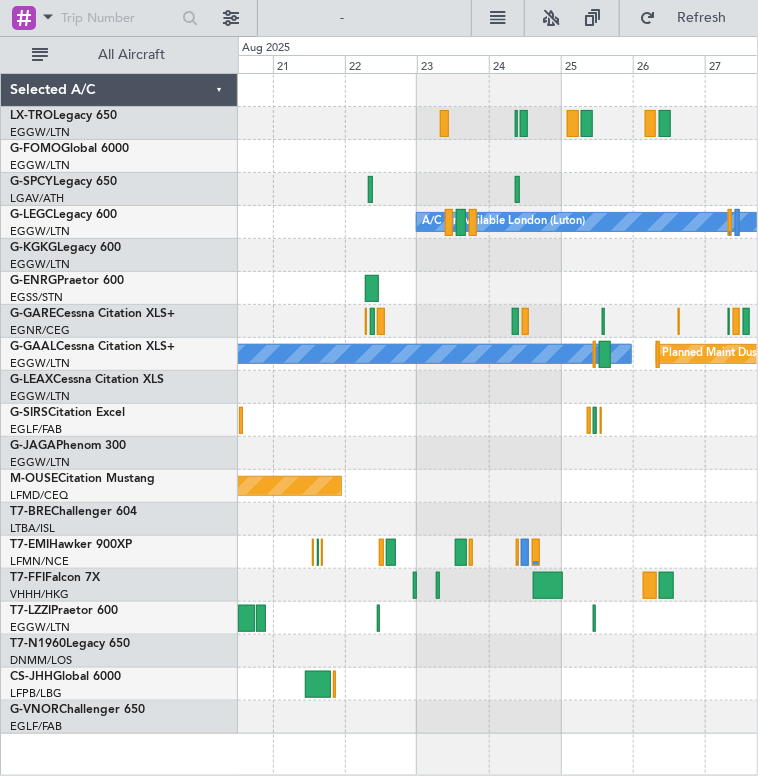 click 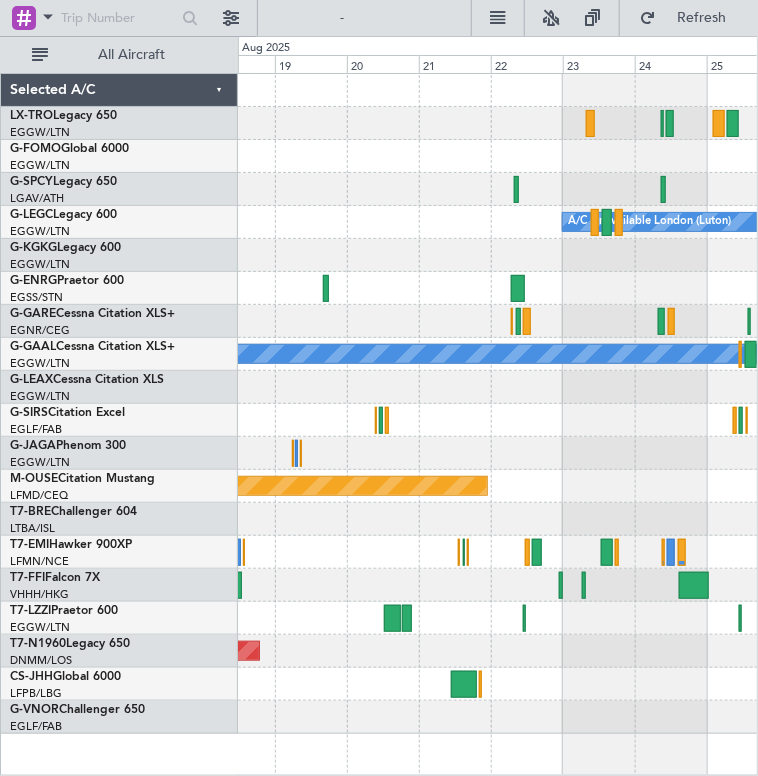click on "20 Aug 2025 - 27 Aug 2025  Refresh Quick Links All Aircraft
A/C Unavailable London (Luton)
Owner London (Luton)
Planned Maint Dusseldorf
Planned Maint Bournemouth
Planned Maint London (Stansted)
Selected A/C
LX-TRO  Legacy 650
EGGW/LTN
London (Luton)
G-FOMO  Global 6000
EGGW/LTN
London (Luton)
G-SPCY  Legacy 650
LGAV/ATH
Athens (Eleftherios Venizelos Intl)
G-LEGC  Legacy 600
EGGW/LTN
London (Luton)
G-KGKG  Legacy 600
EGGW/LTN
London (Luton)
G-ENRG  Praetor 600
0 0" at bounding box center (379, 388) 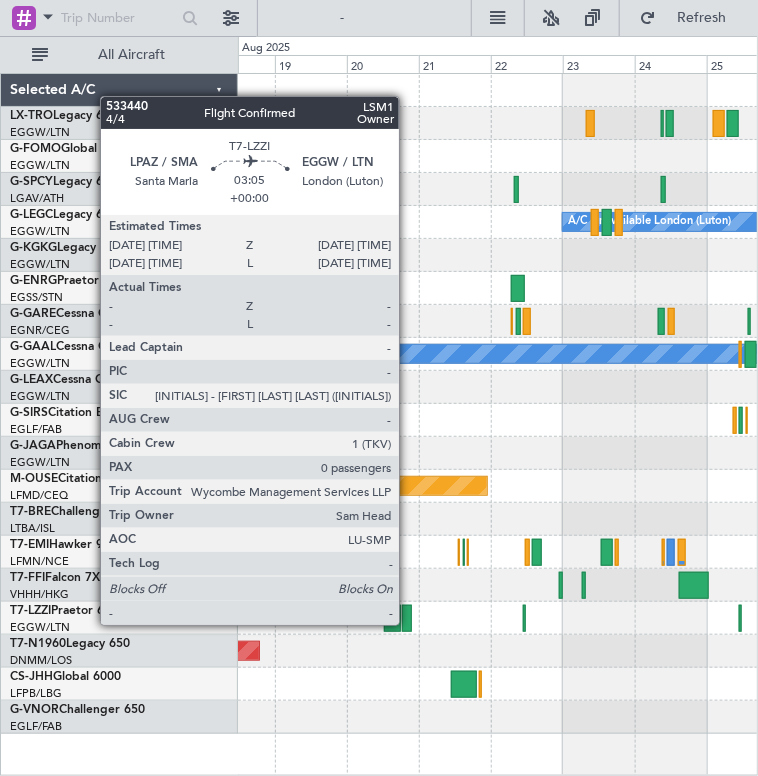 click 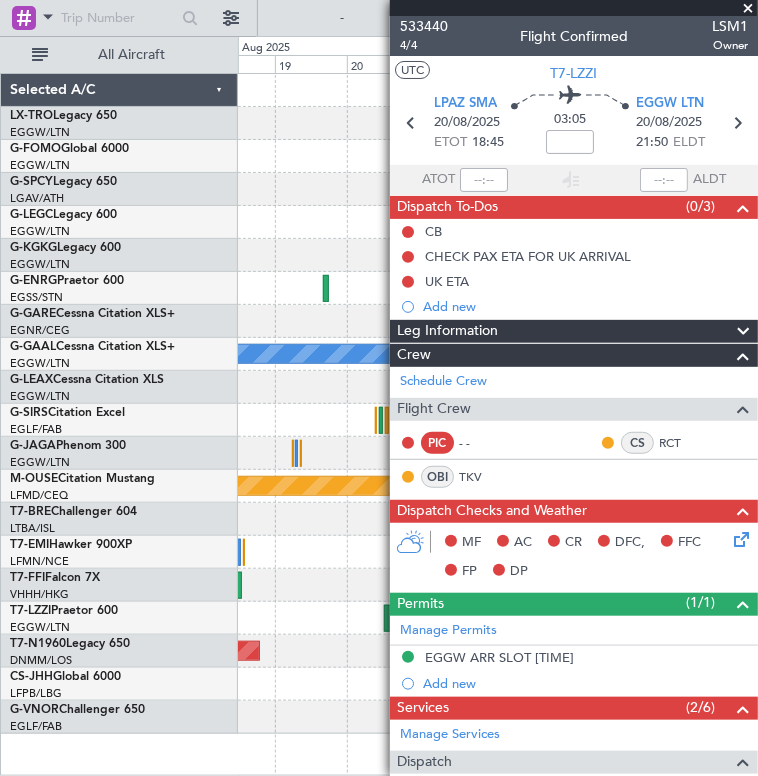 click at bounding box center (748, 9) 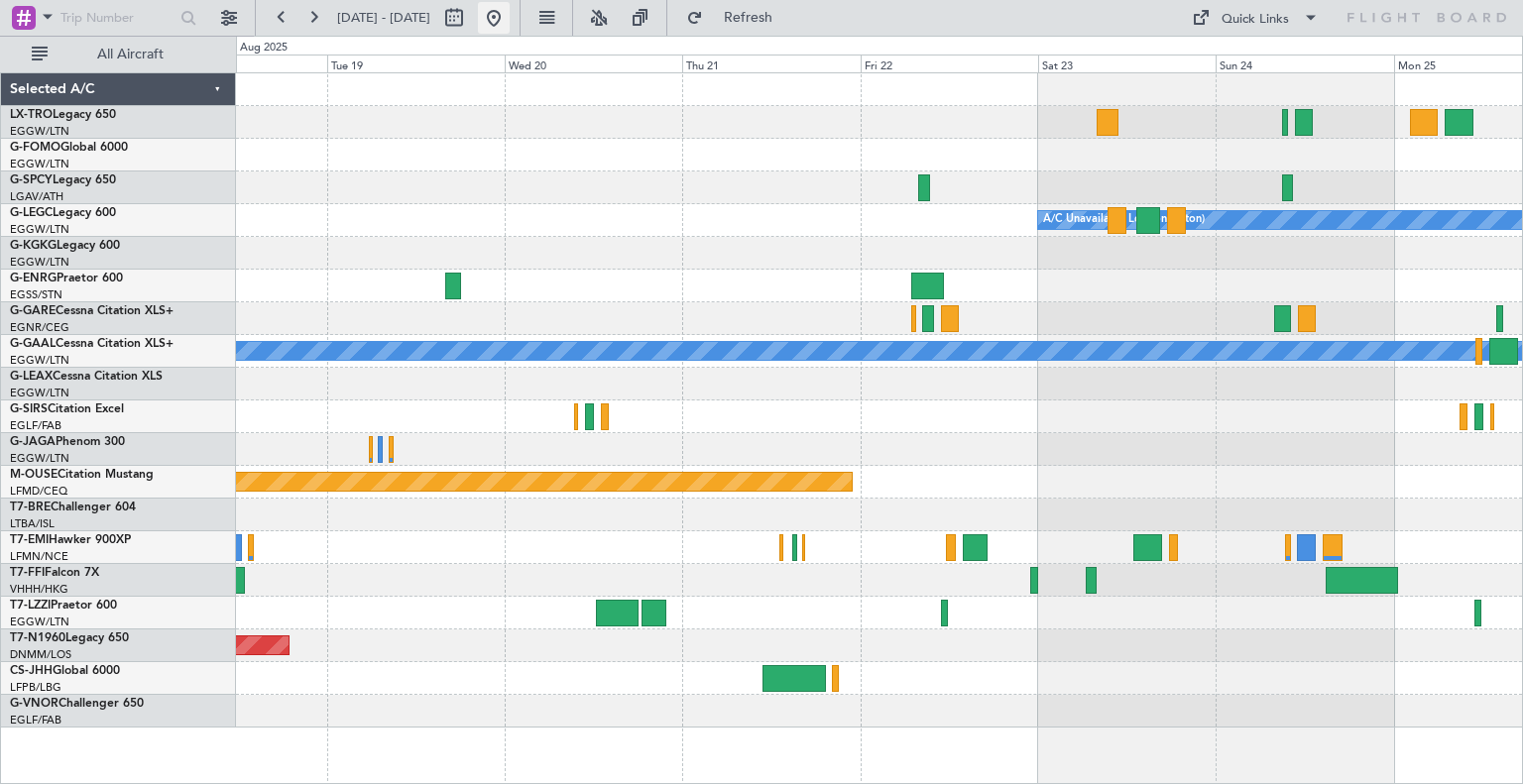 click at bounding box center (494, 18) 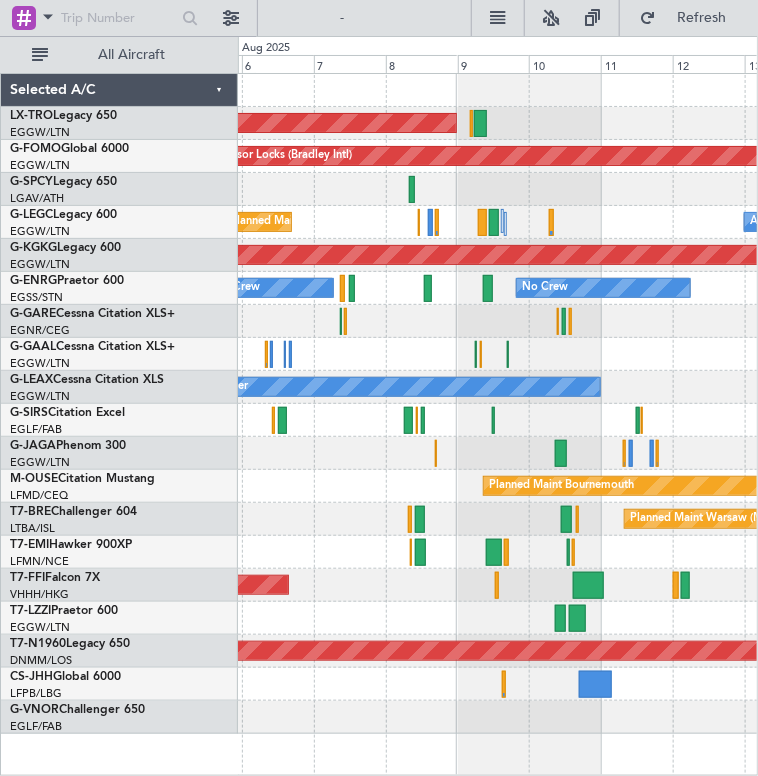 click on "Planned Maint Warsaw (Modlin)
A/C Unavailable" 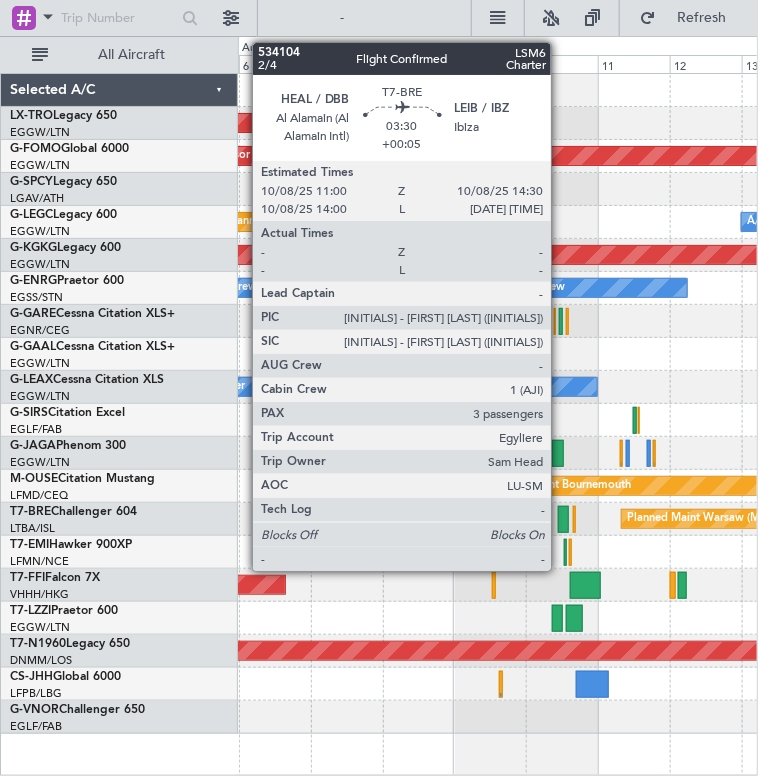 click 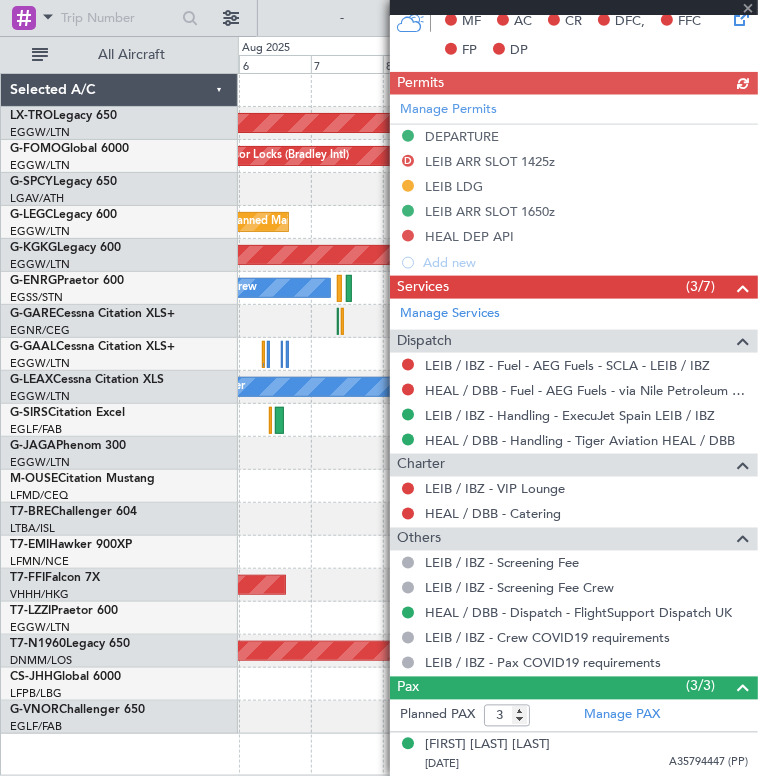scroll, scrollTop: 584, scrollLeft: 0, axis: vertical 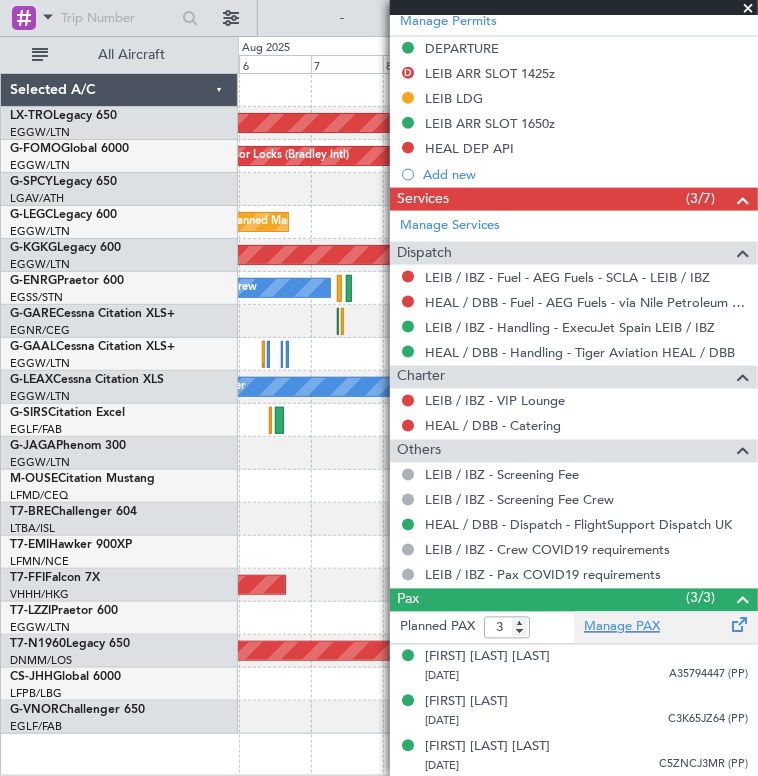 click on "Manage PAX" 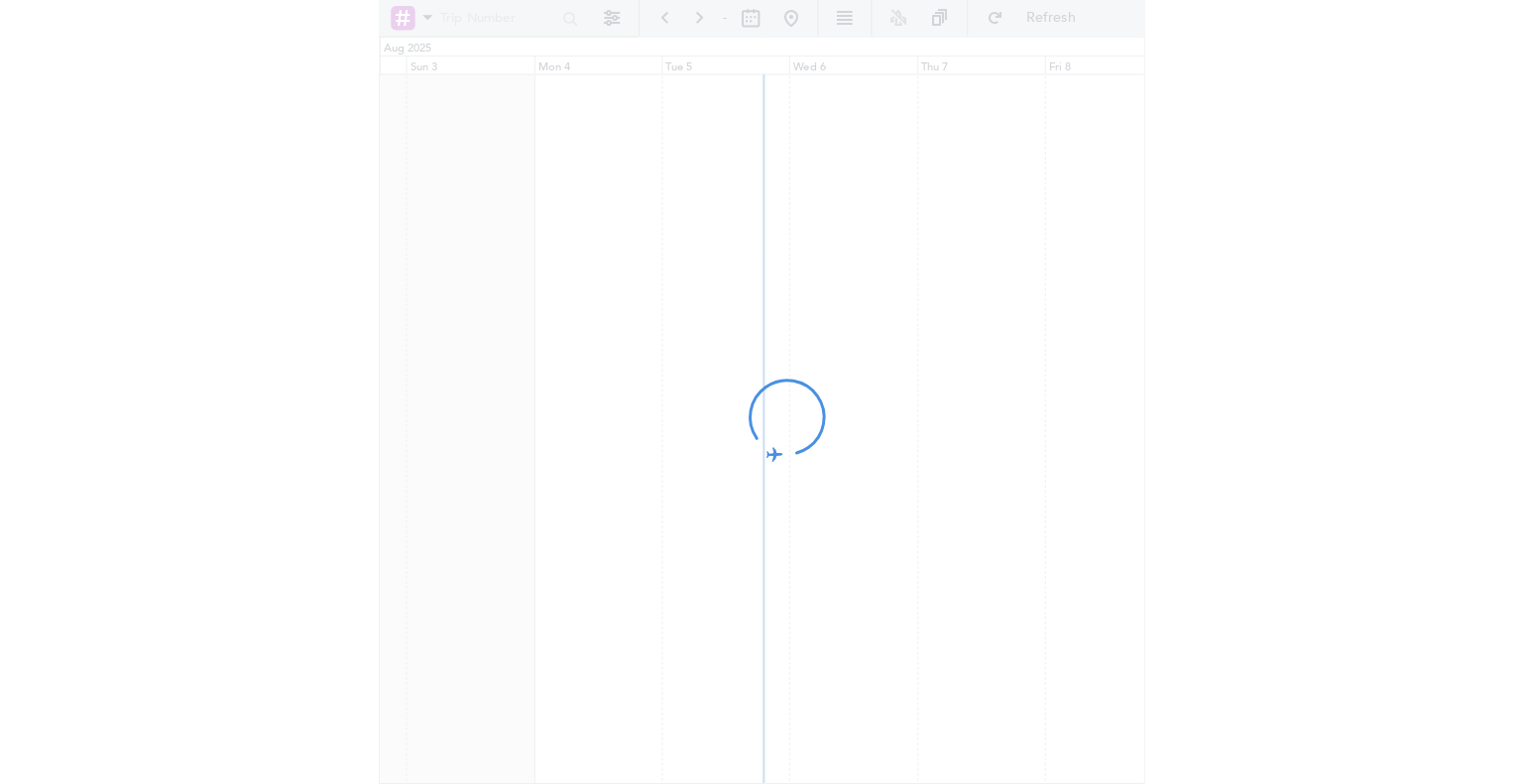 scroll, scrollTop: 0, scrollLeft: 0, axis: both 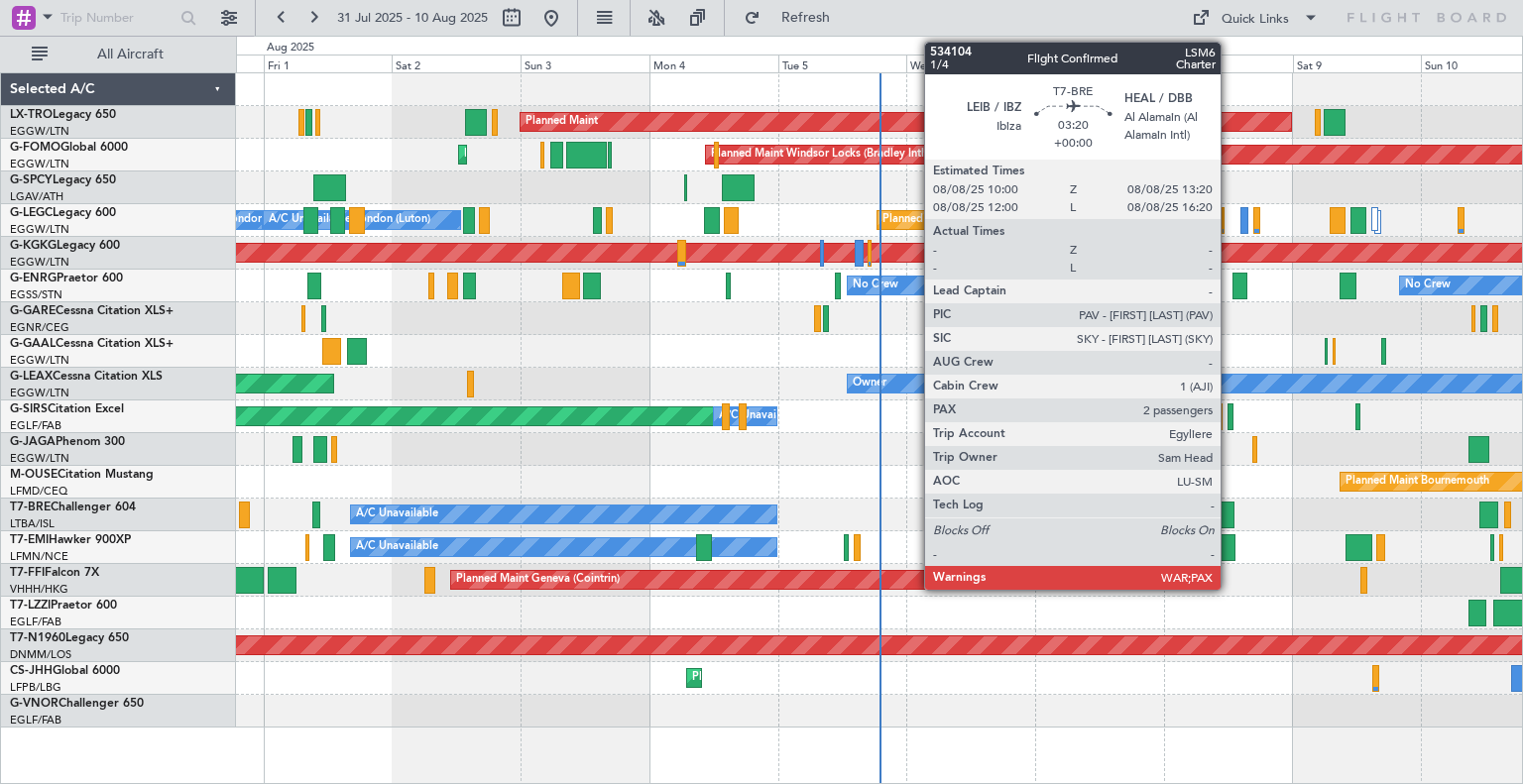 click 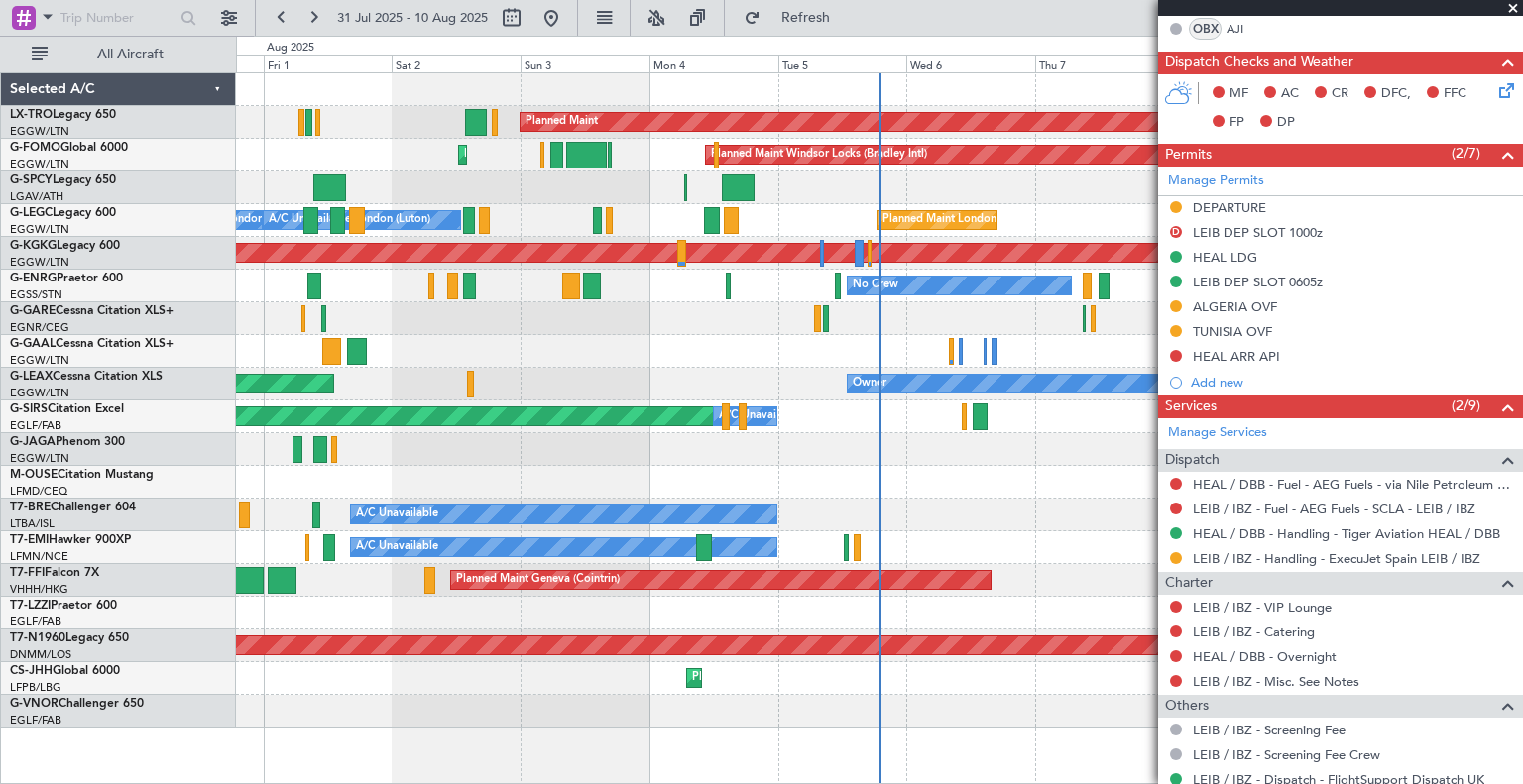 scroll, scrollTop: 643, scrollLeft: 0, axis: vertical 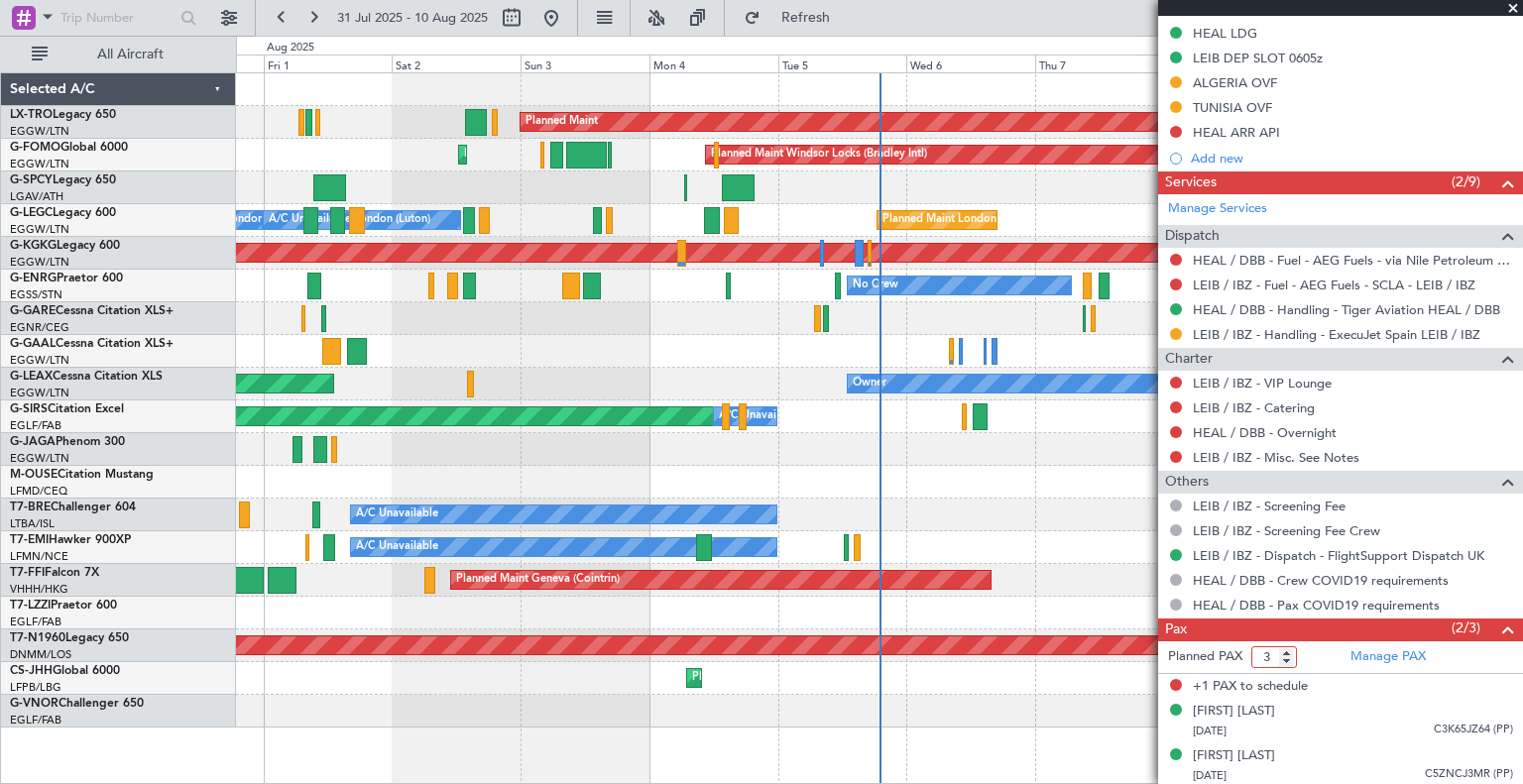 click on "3" at bounding box center (1274, 657) 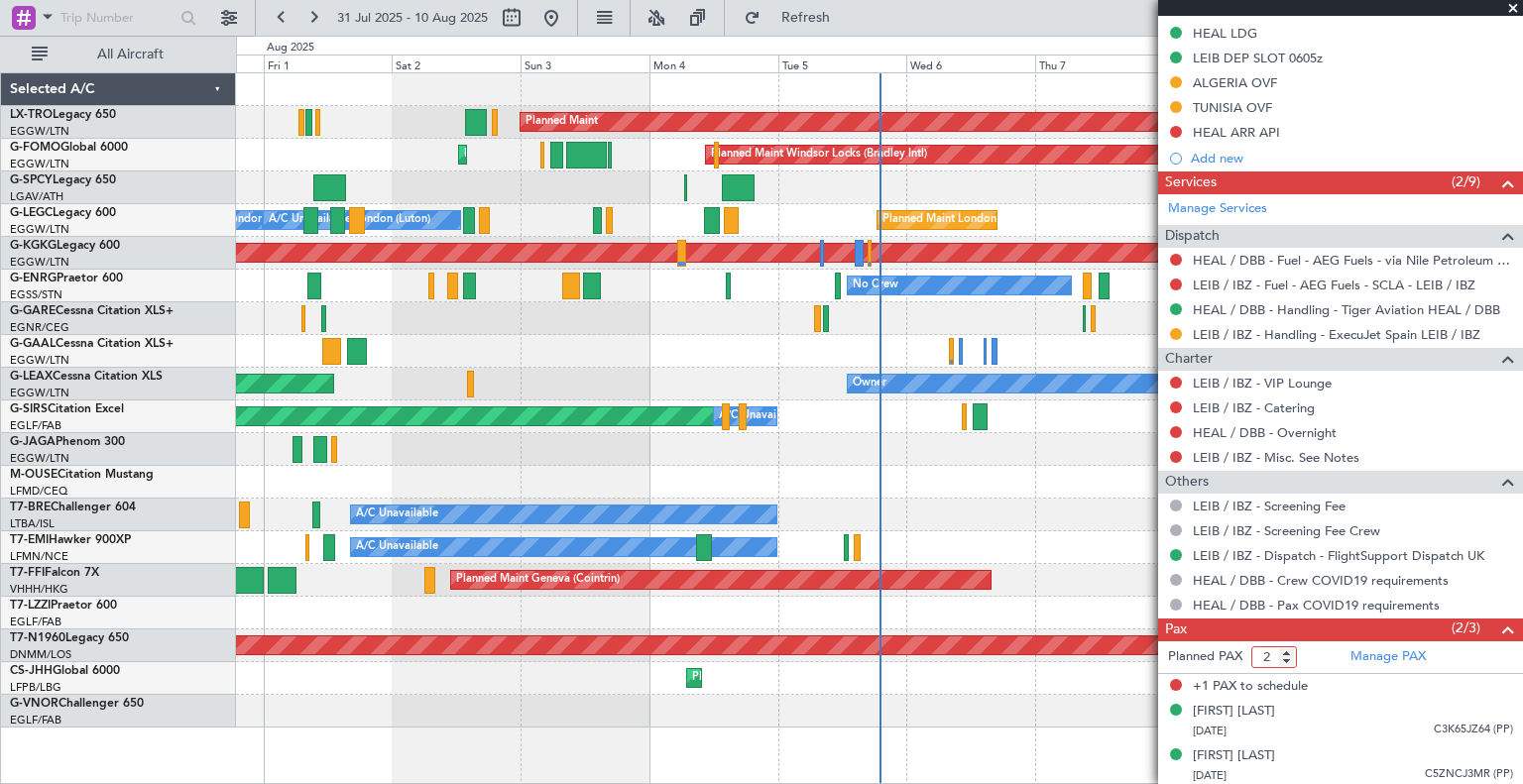 type on "2" 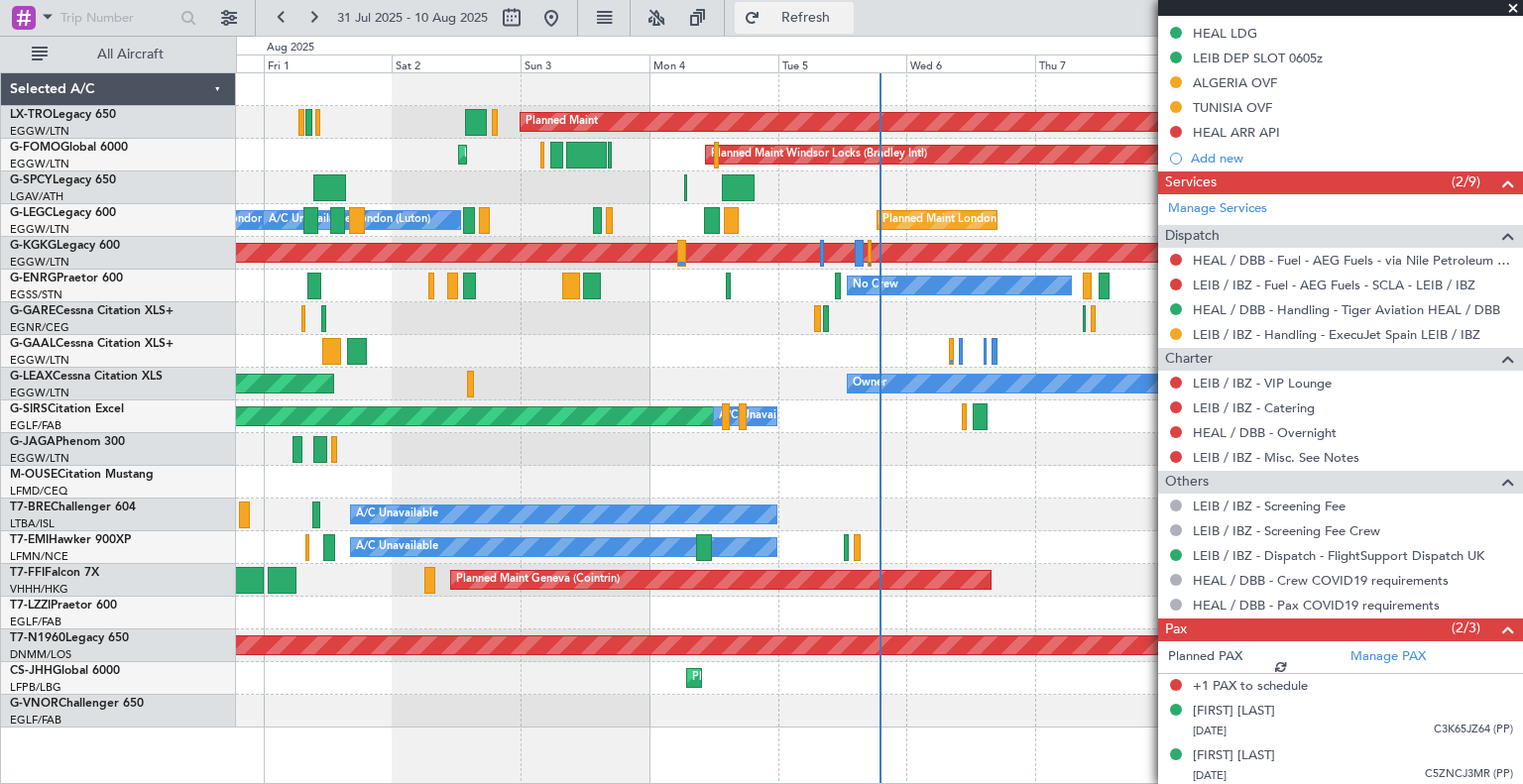 click on "Refresh" 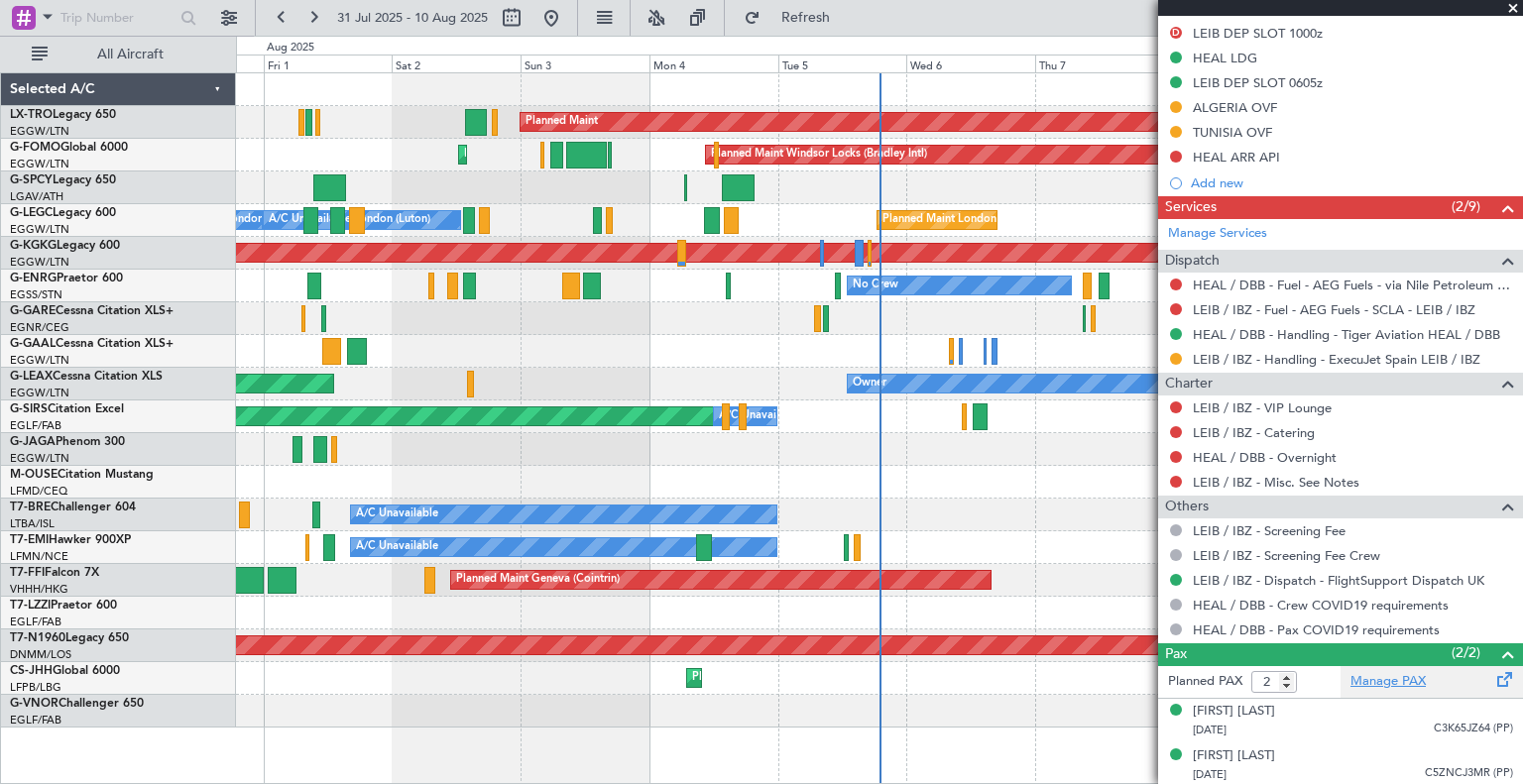 click on "Pax ([NUMBER]/[NUMBER])" 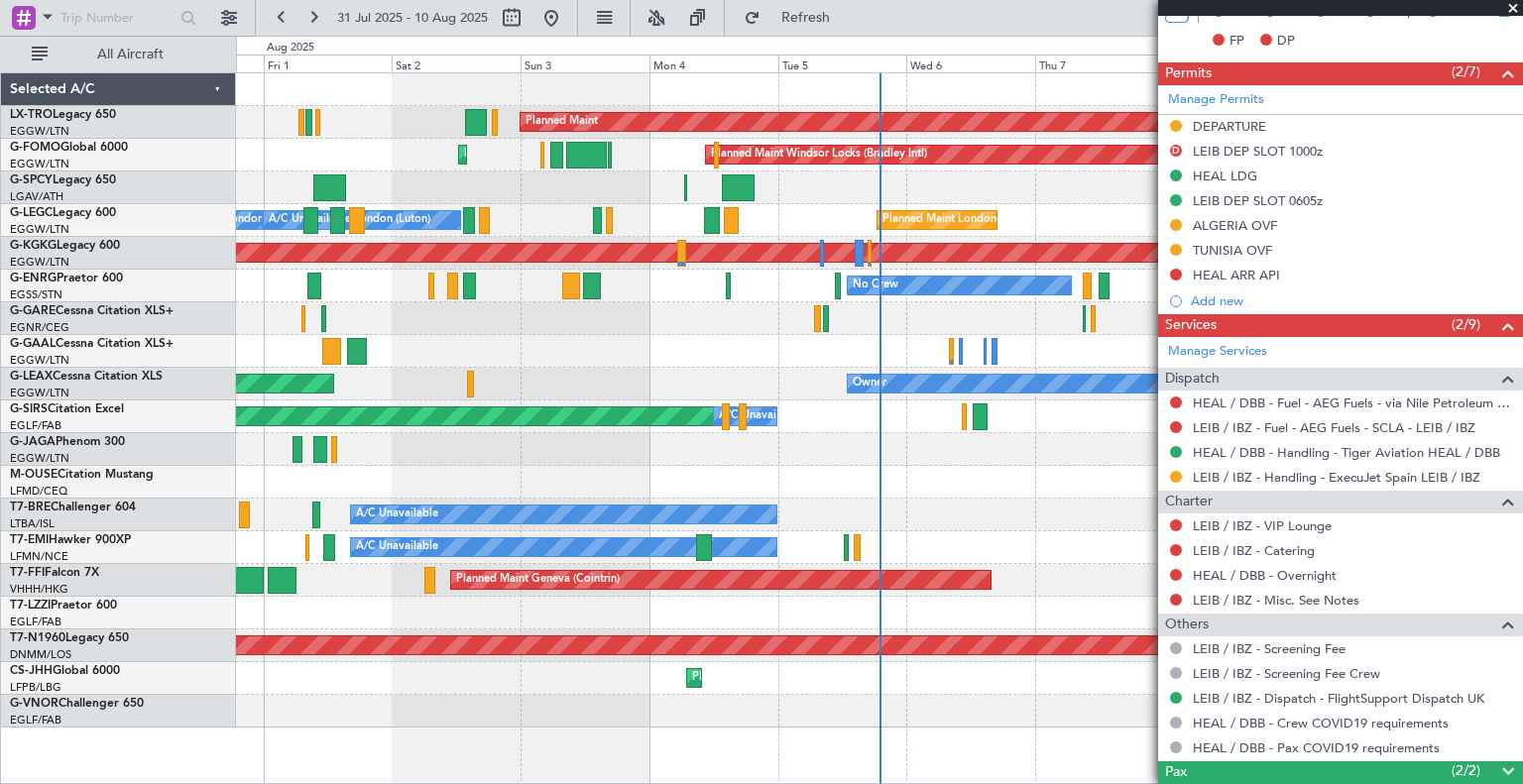 scroll, scrollTop: 497, scrollLeft: 0, axis: vertical 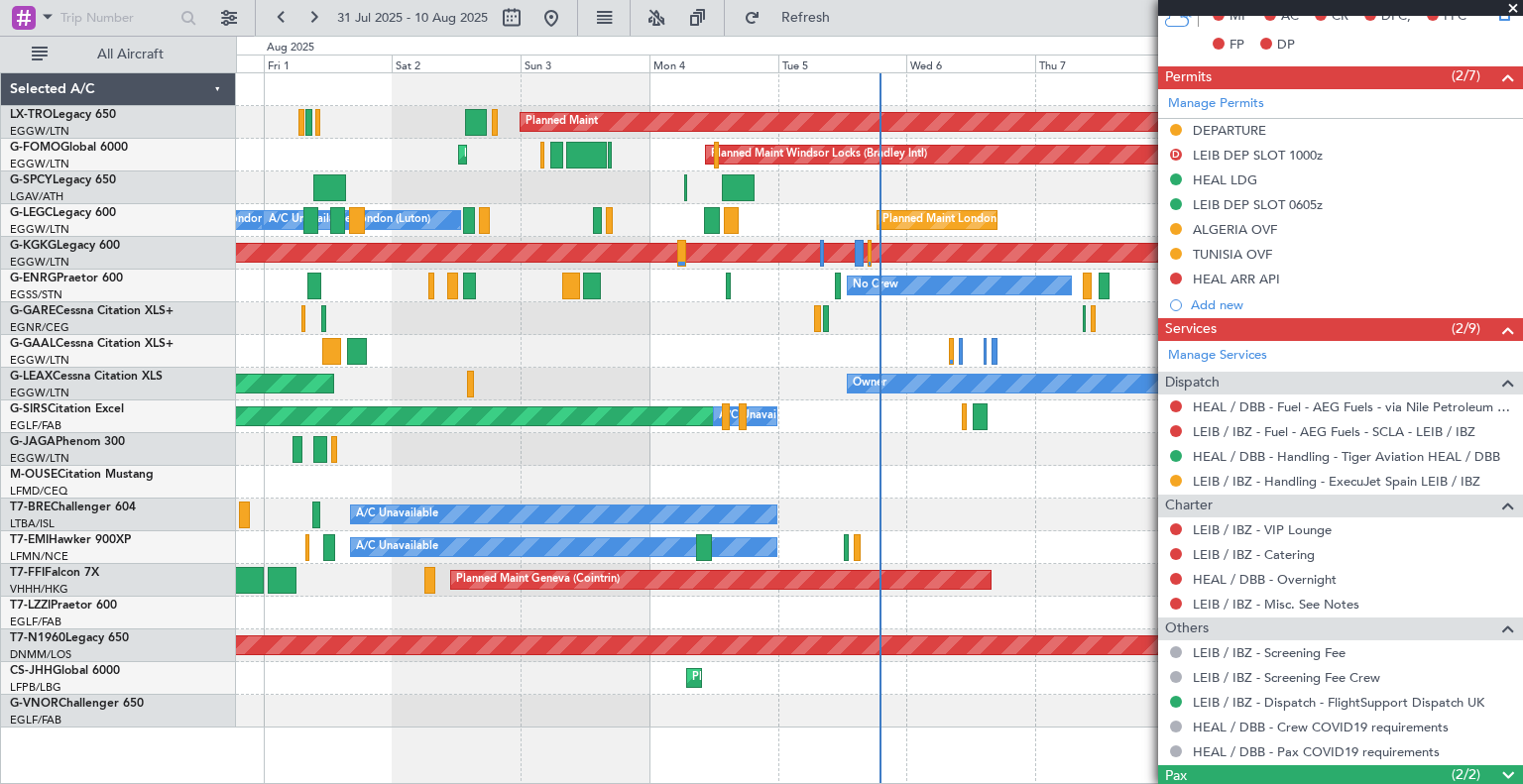click on "(2/2)" 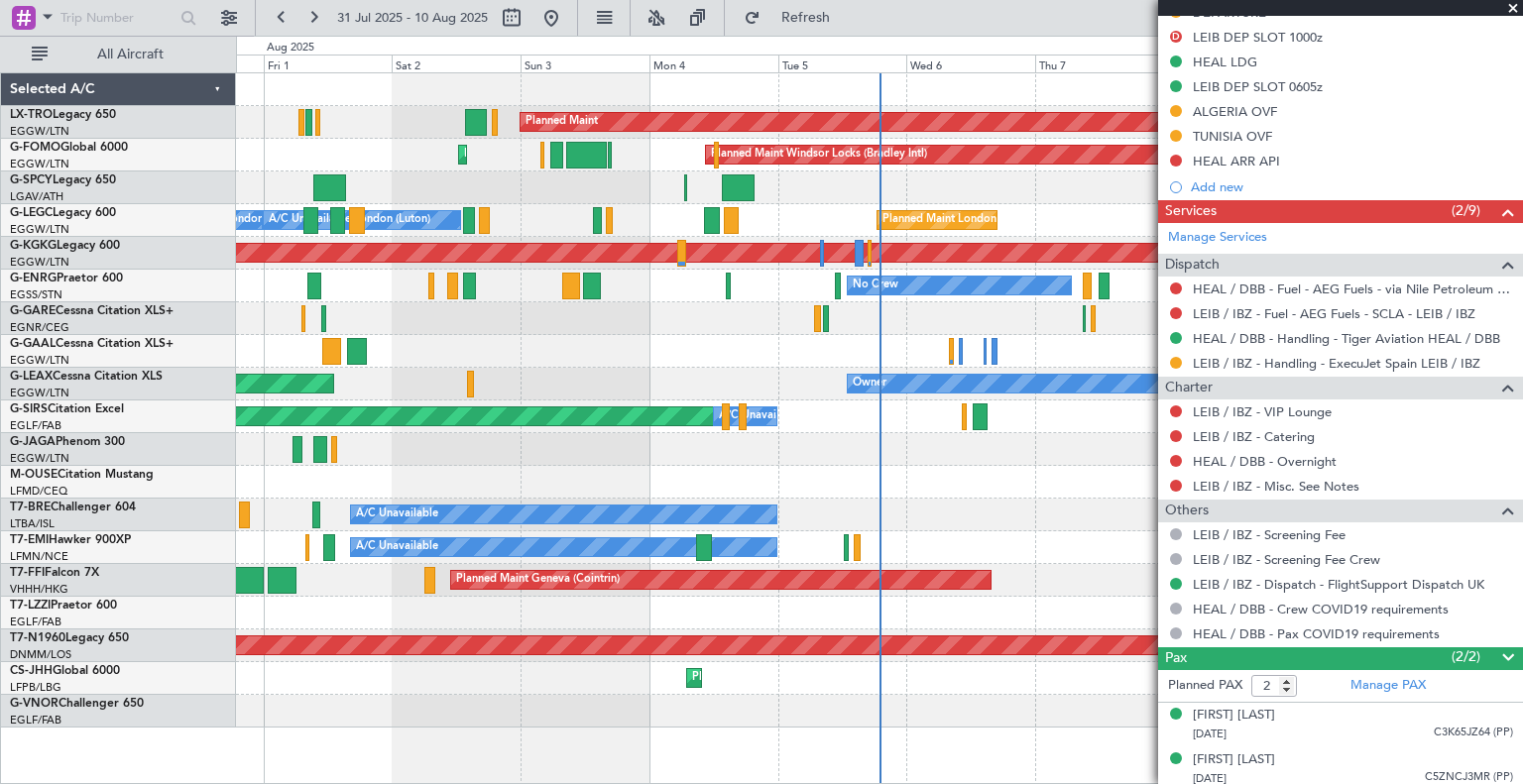 scroll, scrollTop: 618, scrollLeft: 0, axis: vertical 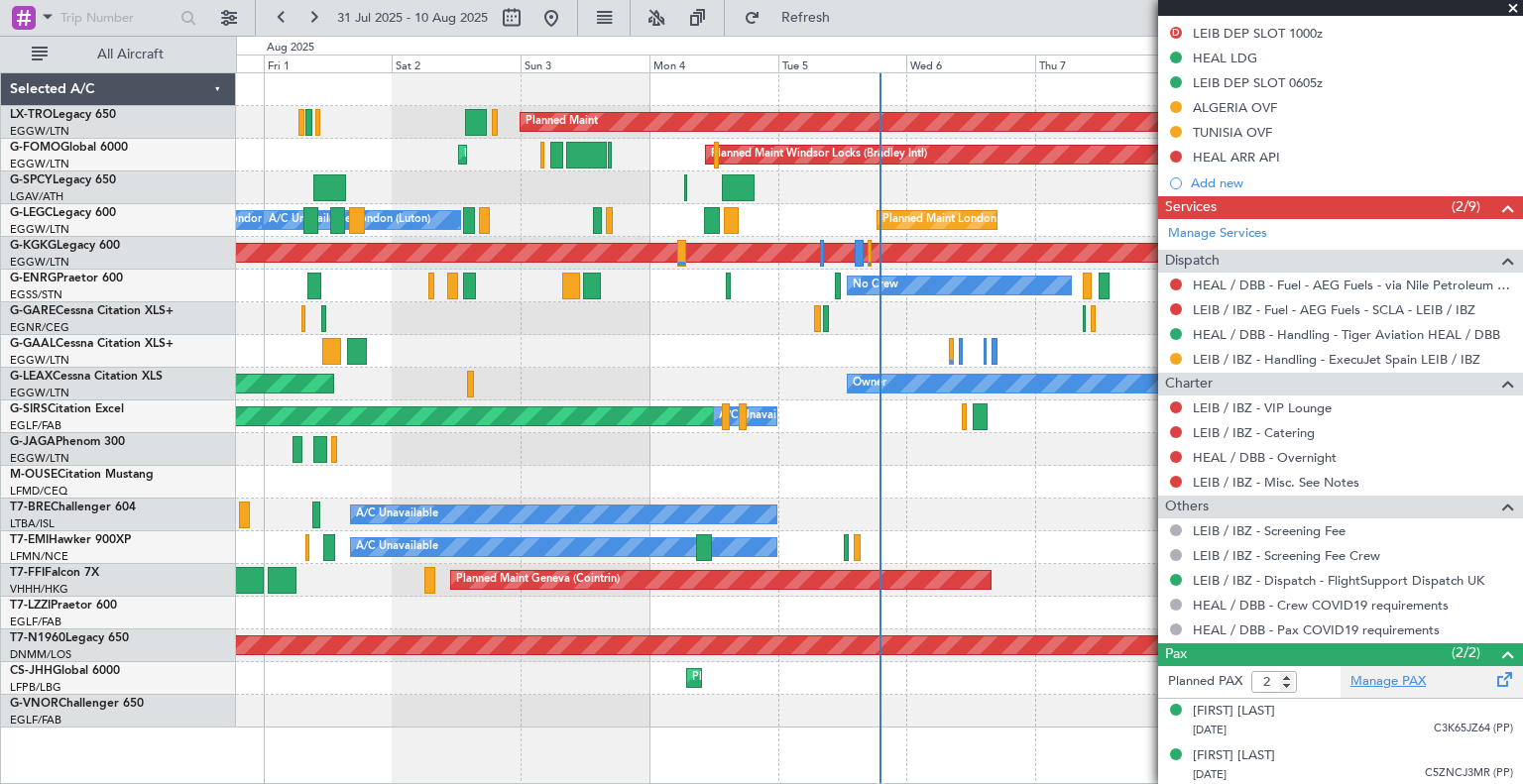 click on "Manage PAX" 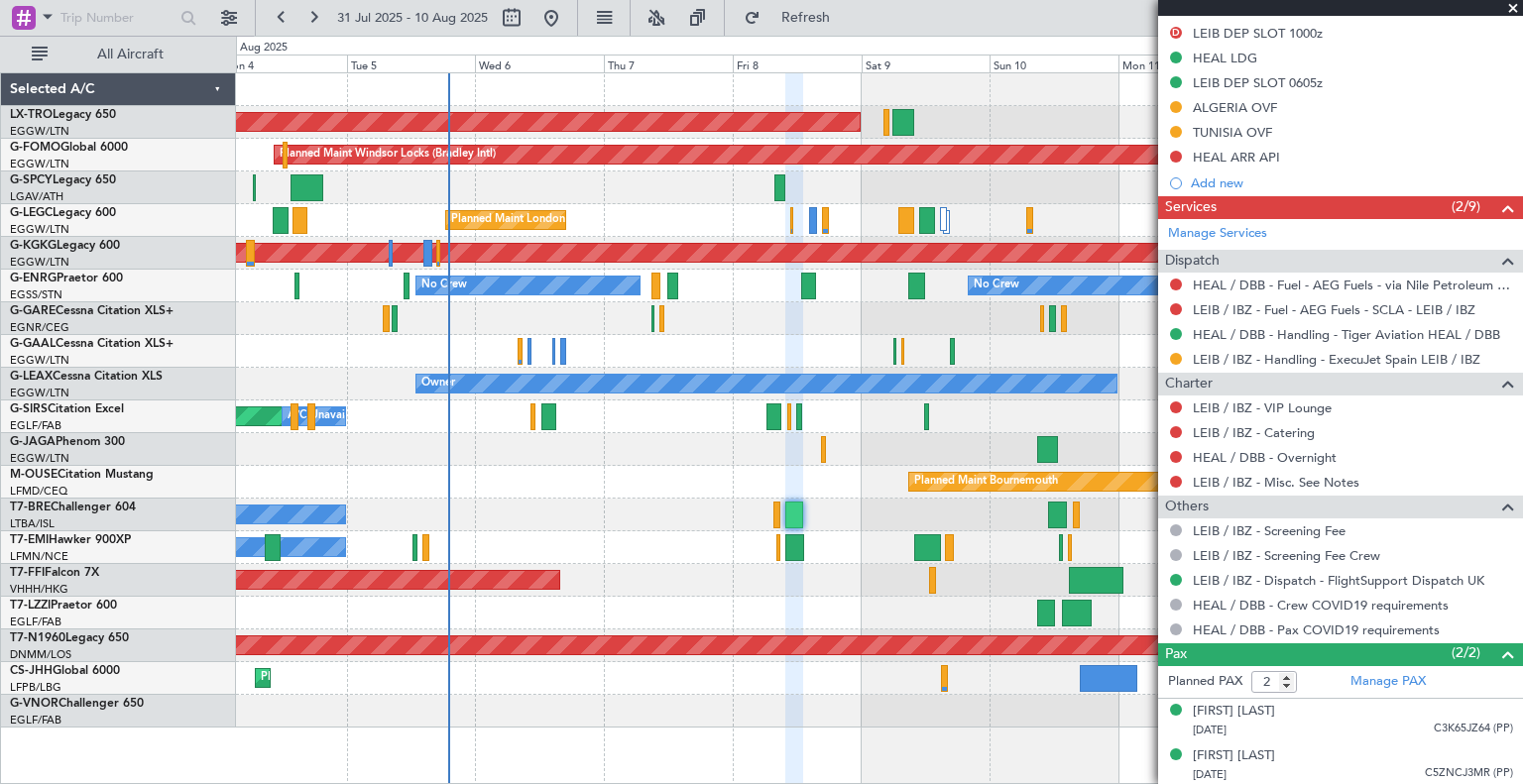 click on "Planned Maint
Planned Maint [CITY] ([CITY])
A/CUnavailable [CITY] ([CITY])
AOG Maint [CITY] ([CITY])
No Crew
No Crew
Owner [CITY] ([CITY])
Owner
Planned Maint [CITY] ([CITY])
A/CUnavailable
Planned Maint [CITY]
A/C Unavailable
Planned Maint [CITY] ([CITY])
A/C Unavailable
Planned Maint [CITY] ([CITY])
Planned Maint [CITY] ([CITY])
Planned Maint [CITY] ([CITY])
Selected A/C
LX-TRO  Legacy 650
EGGW/LTN
[CITY] ([CITY])
G-FOMO  Global 6000
EGGW/LTN
[CITY] ([CITY])
G-SPCY  Legacy 650
LGAV/ATH
[CITY] ([CITY])
G-LEGC  Legacy 600
EGGW/LTN" 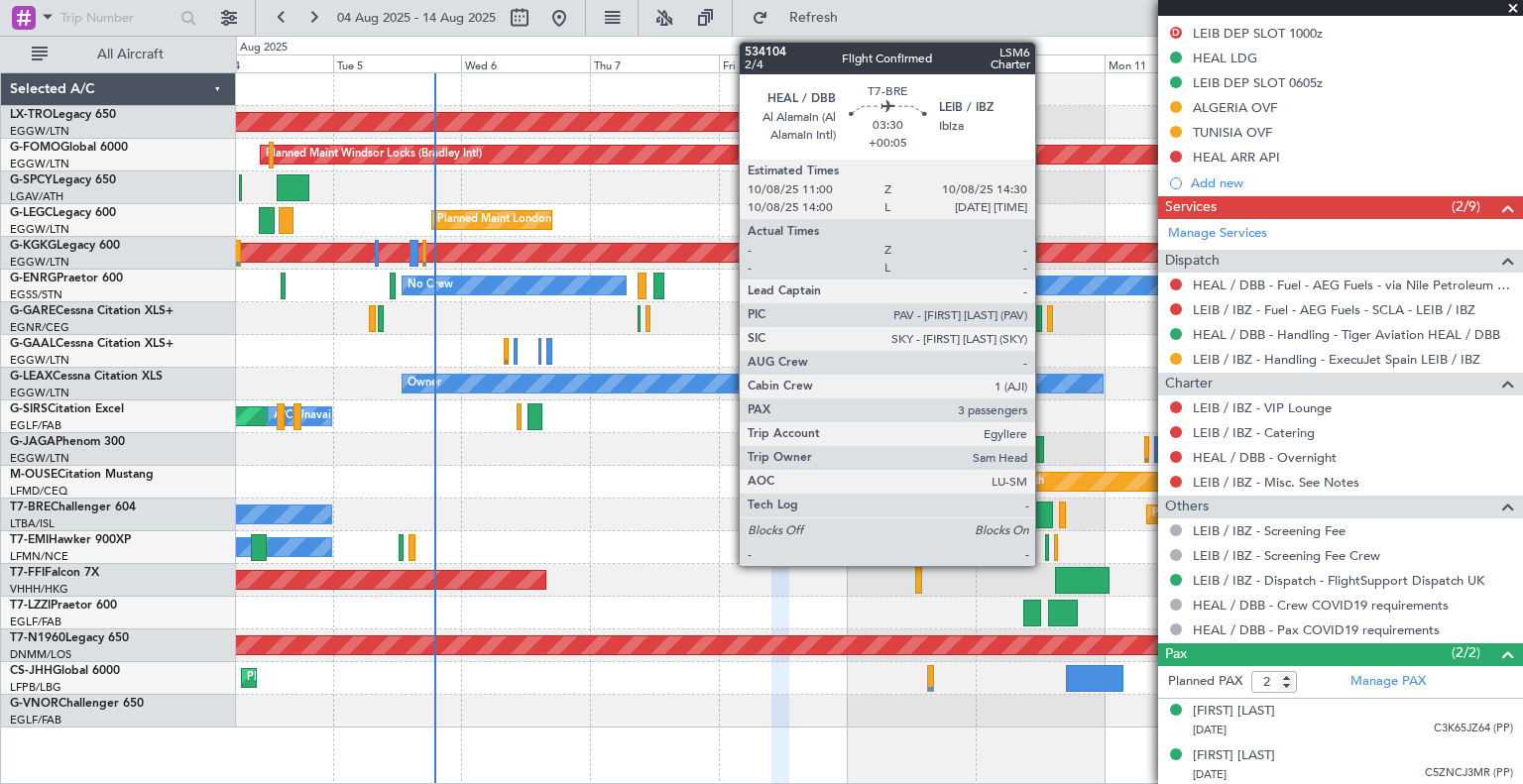click 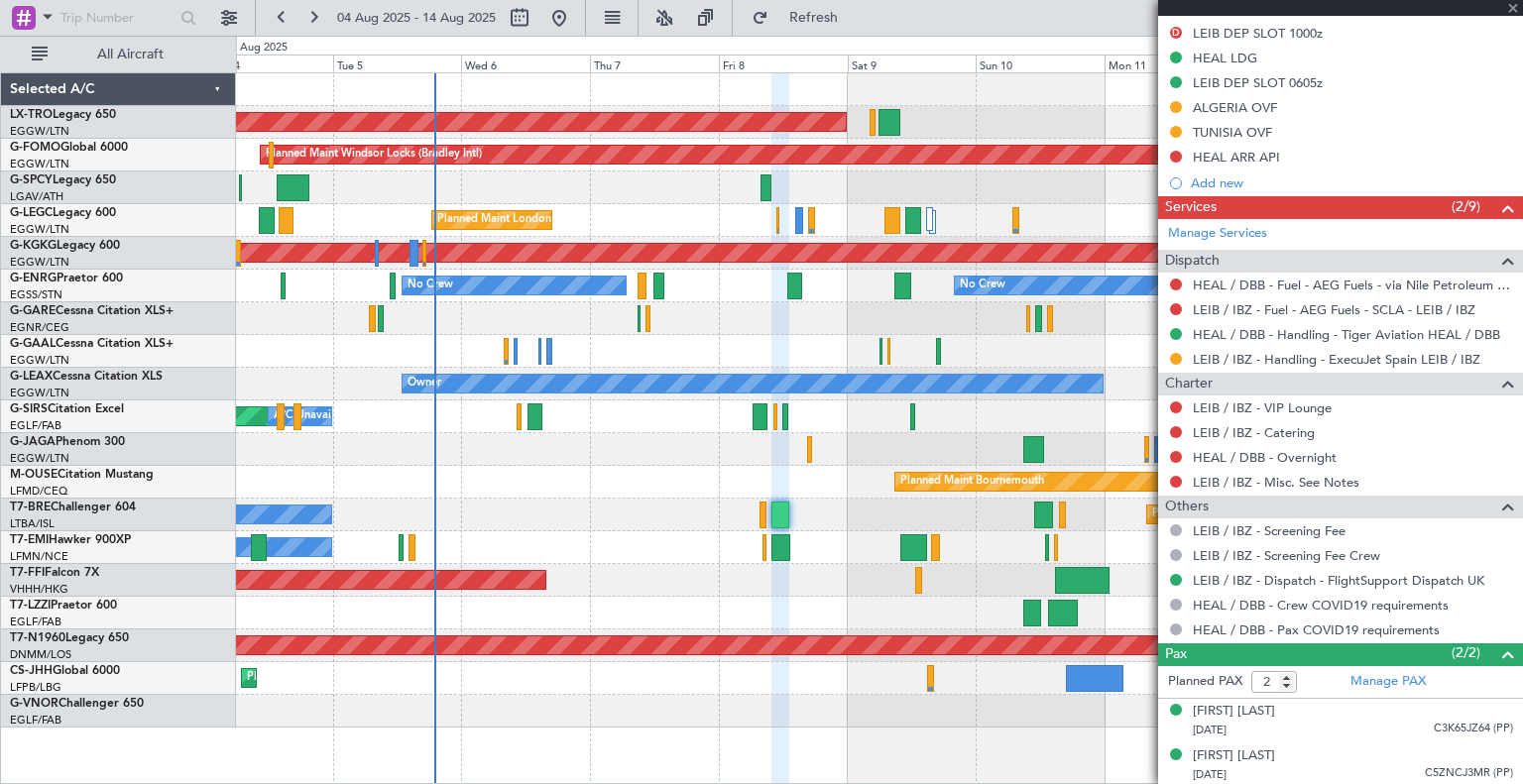 type on "+00:05" 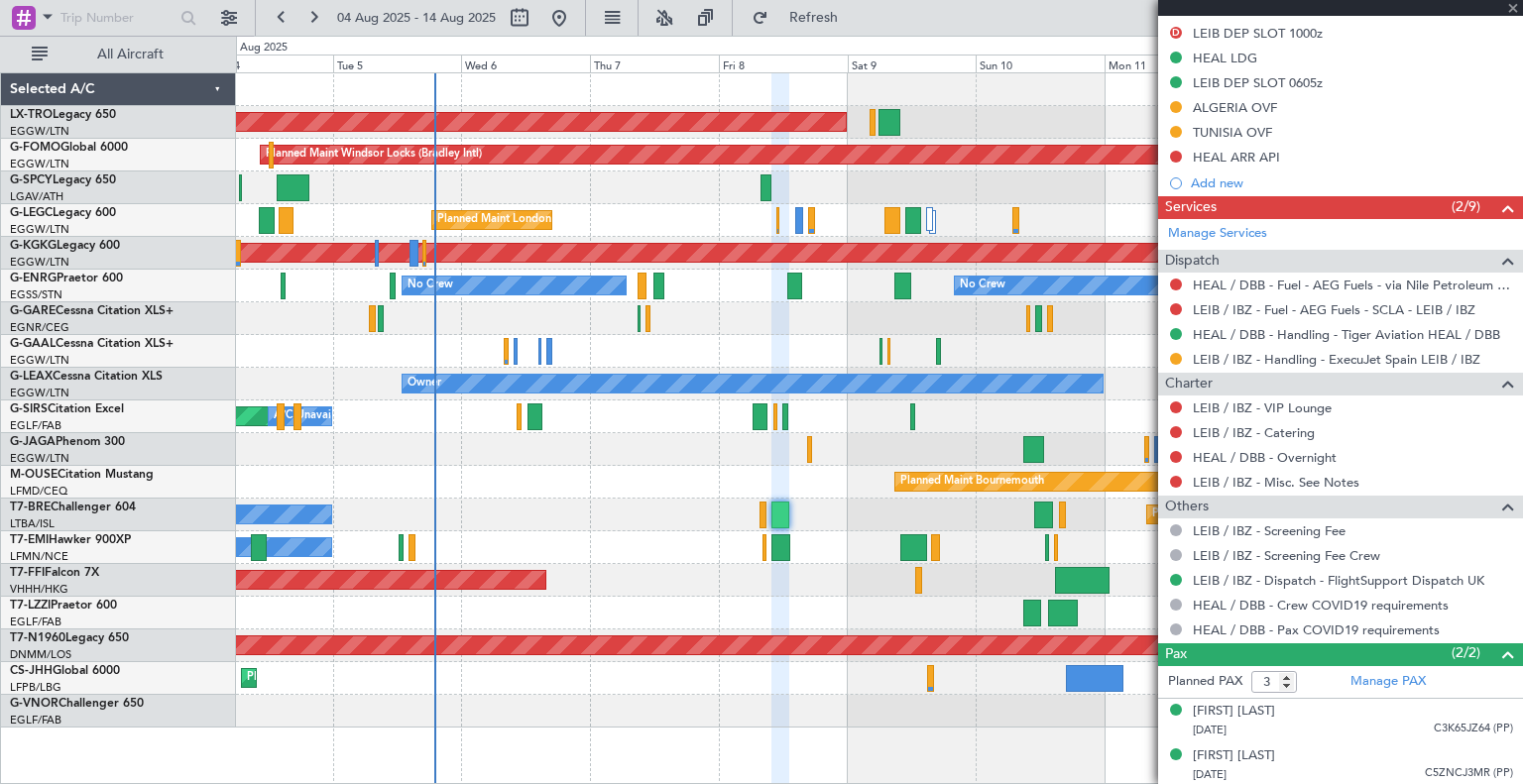 scroll, scrollTop: 0, scrollLeft: 0, axis: both 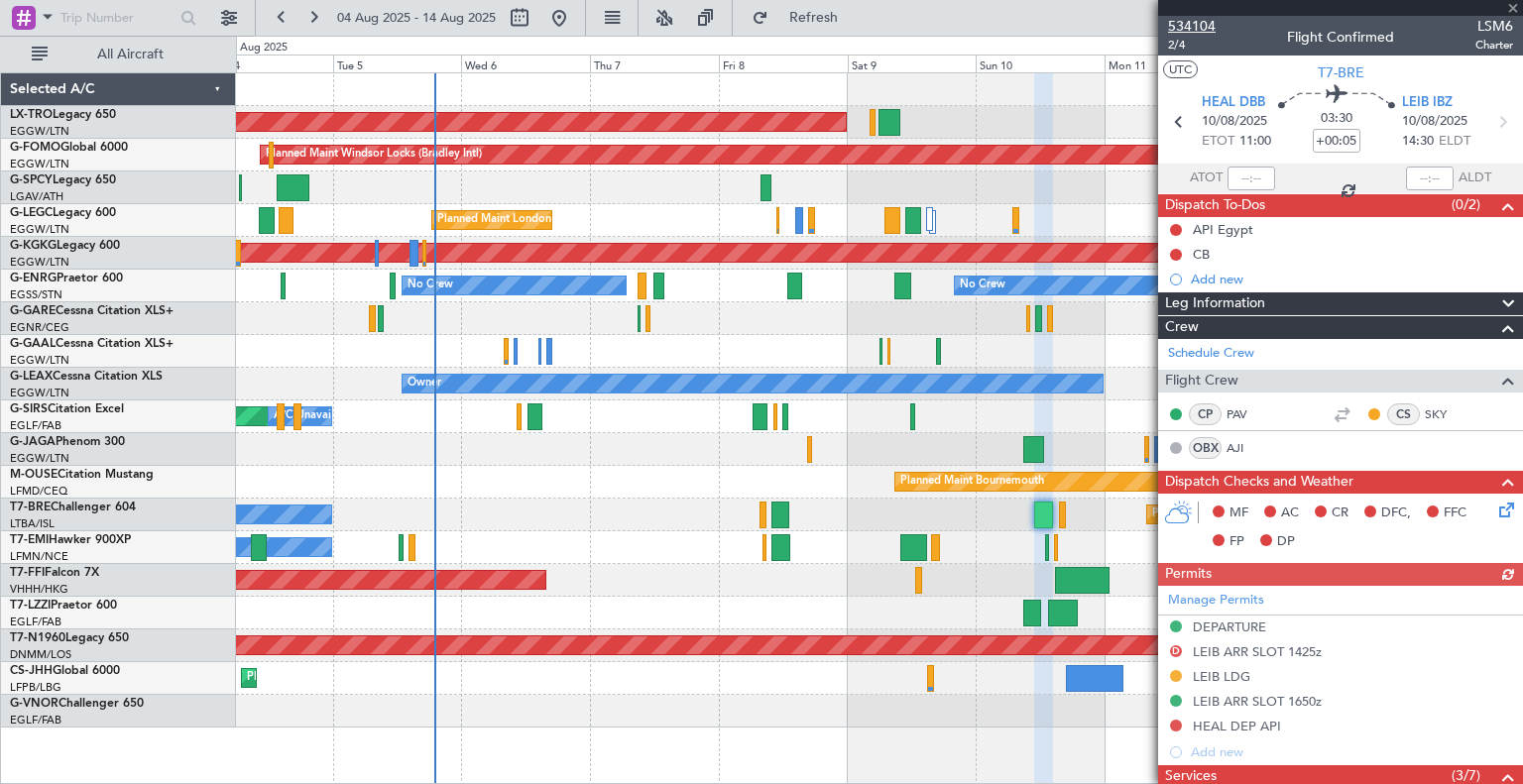 click on "534104" at bounding box center [1192, 26] 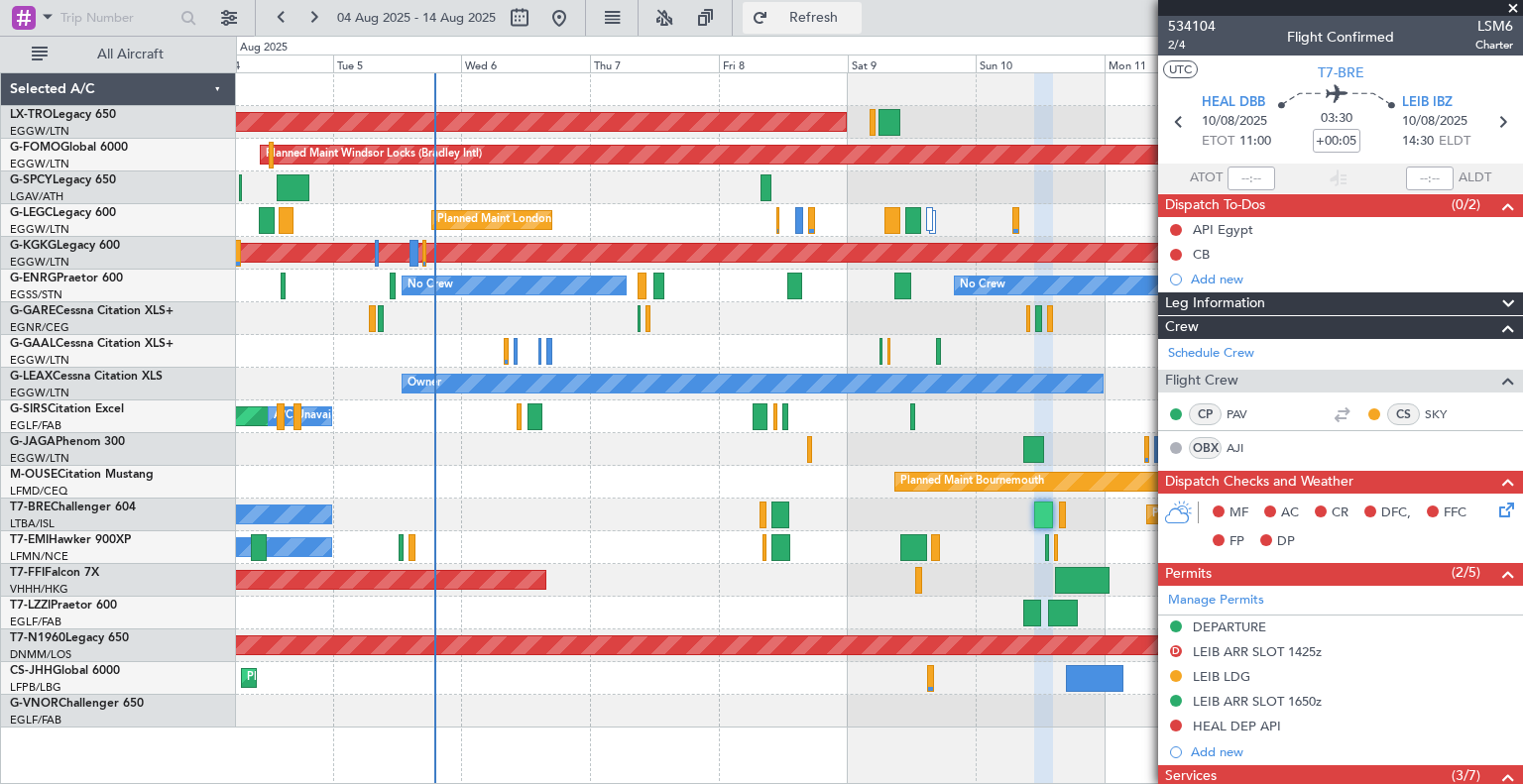 click on "Refresh" 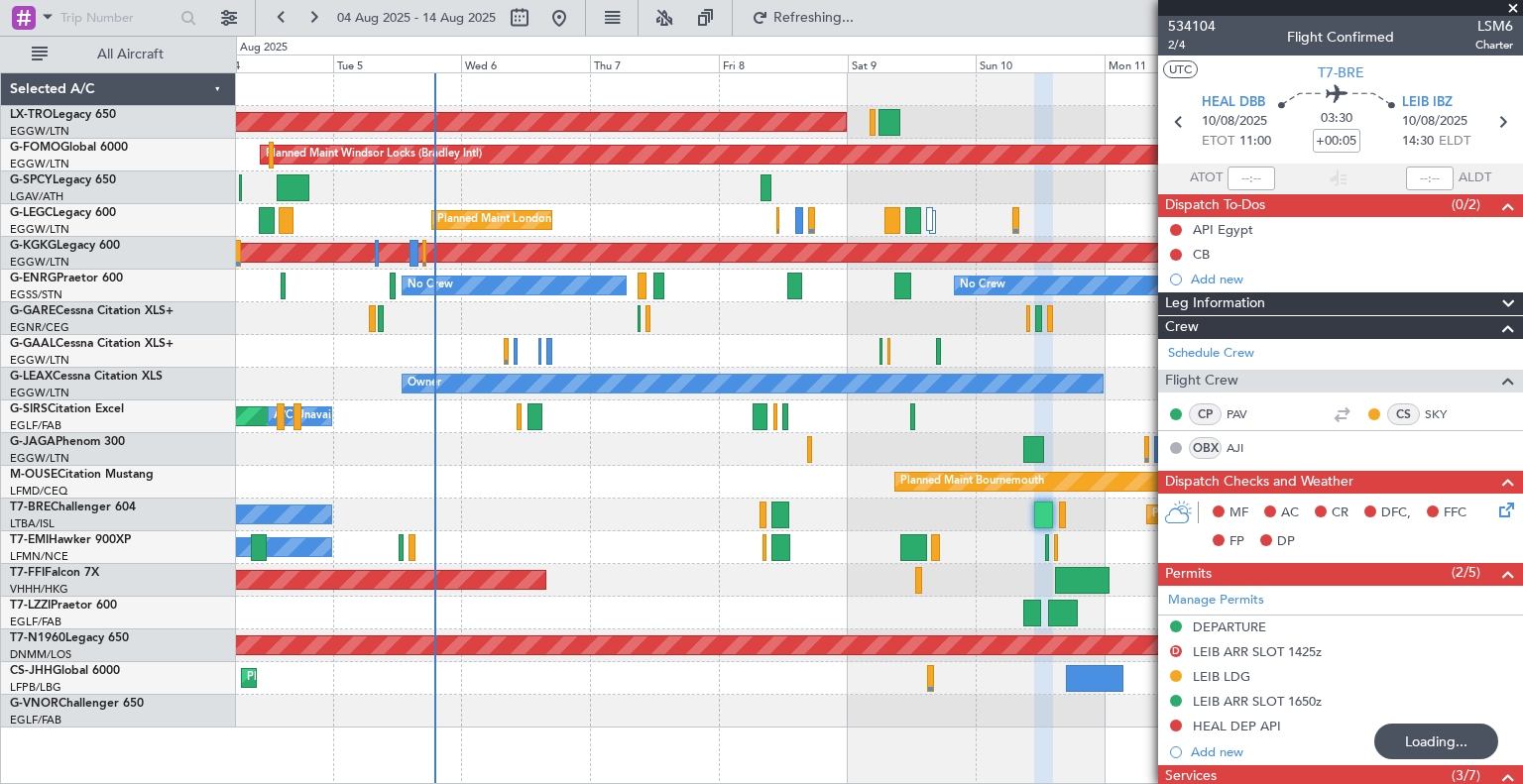 type on "4" 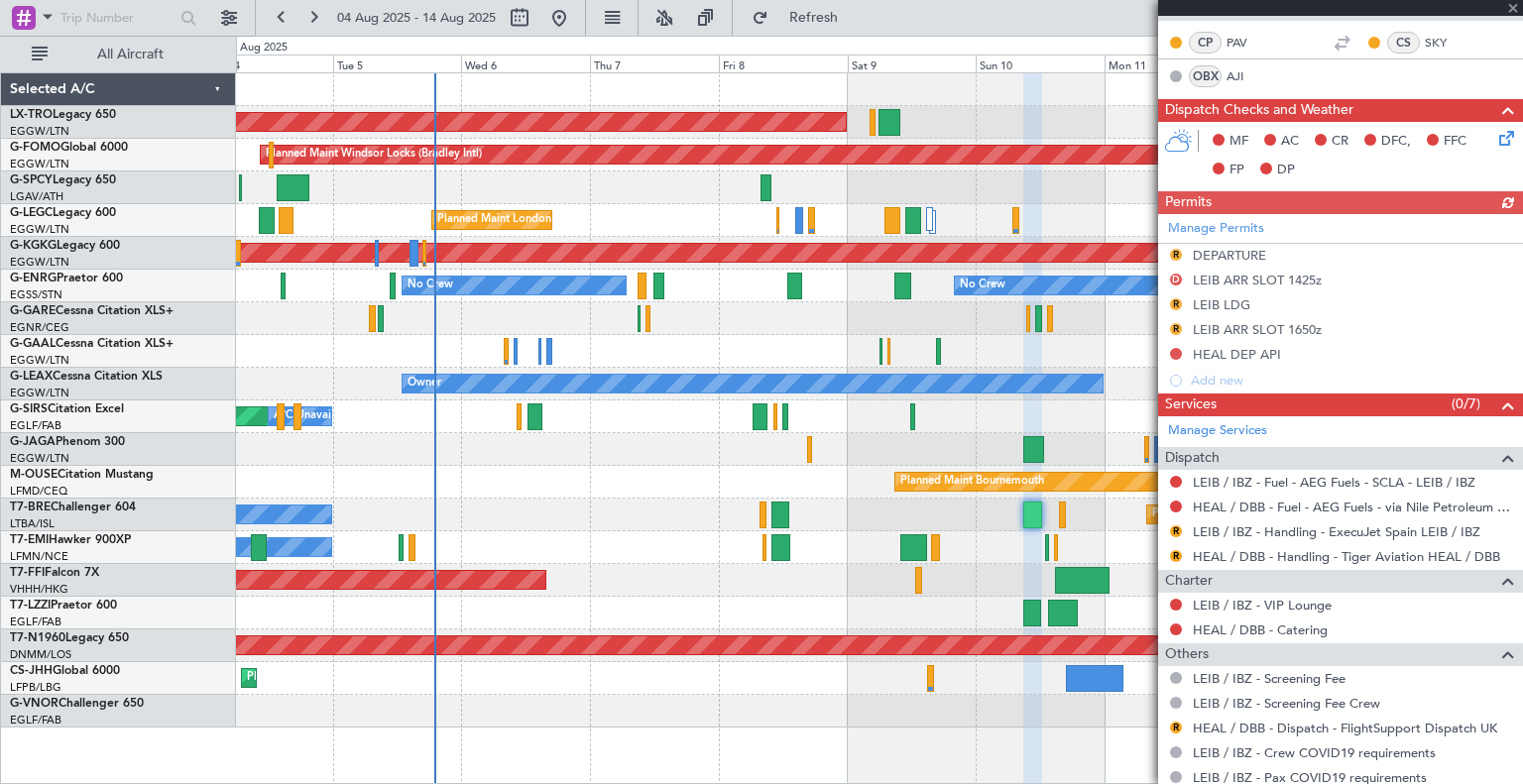 scroll, scrollTop: 608, scrollLeft: 0, axis: vertical 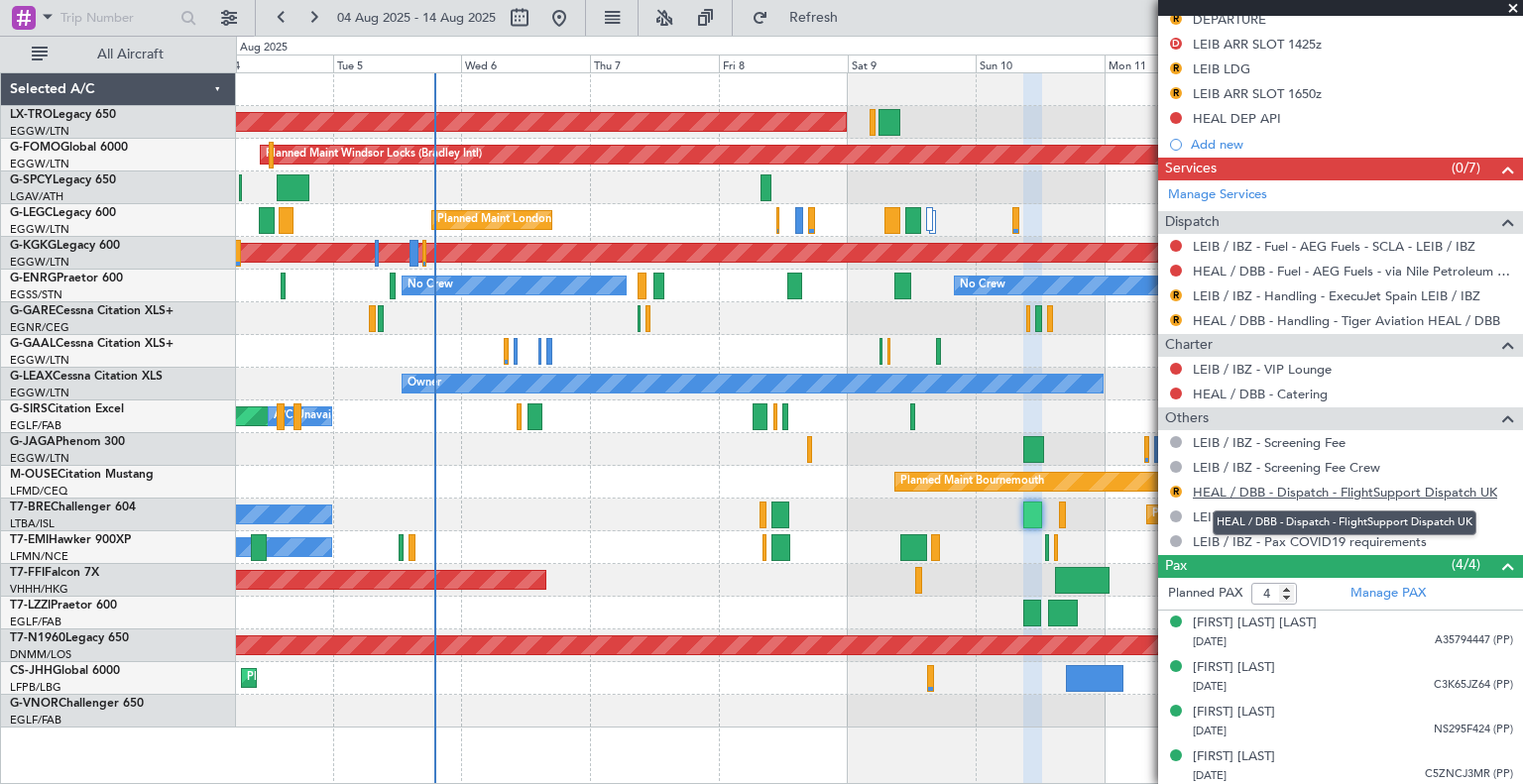 click on "HEAL / DBB - Dispatch - FlightSupport Dispatch UK" at bounding box center [1345, 492] 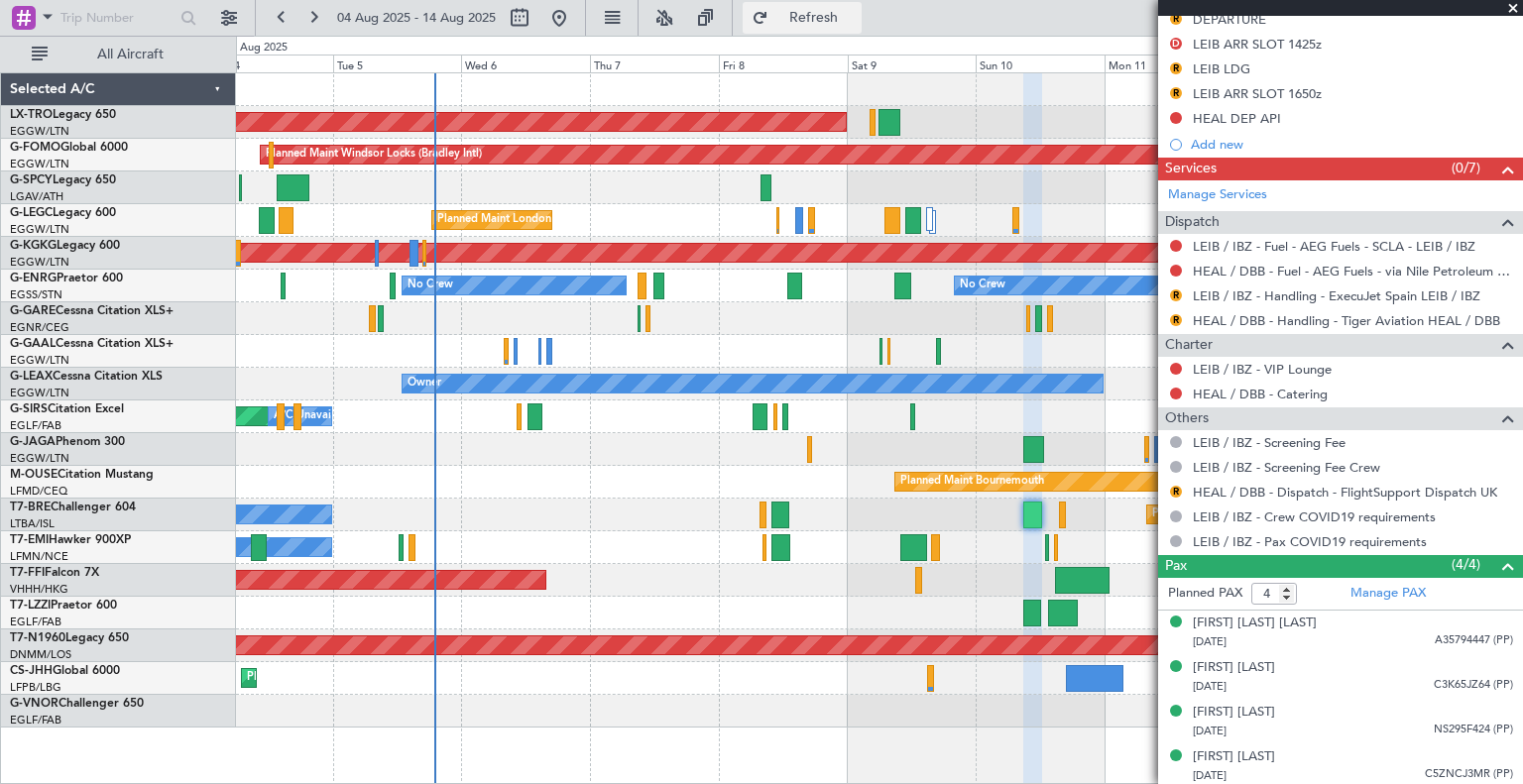 click on "Refresh" 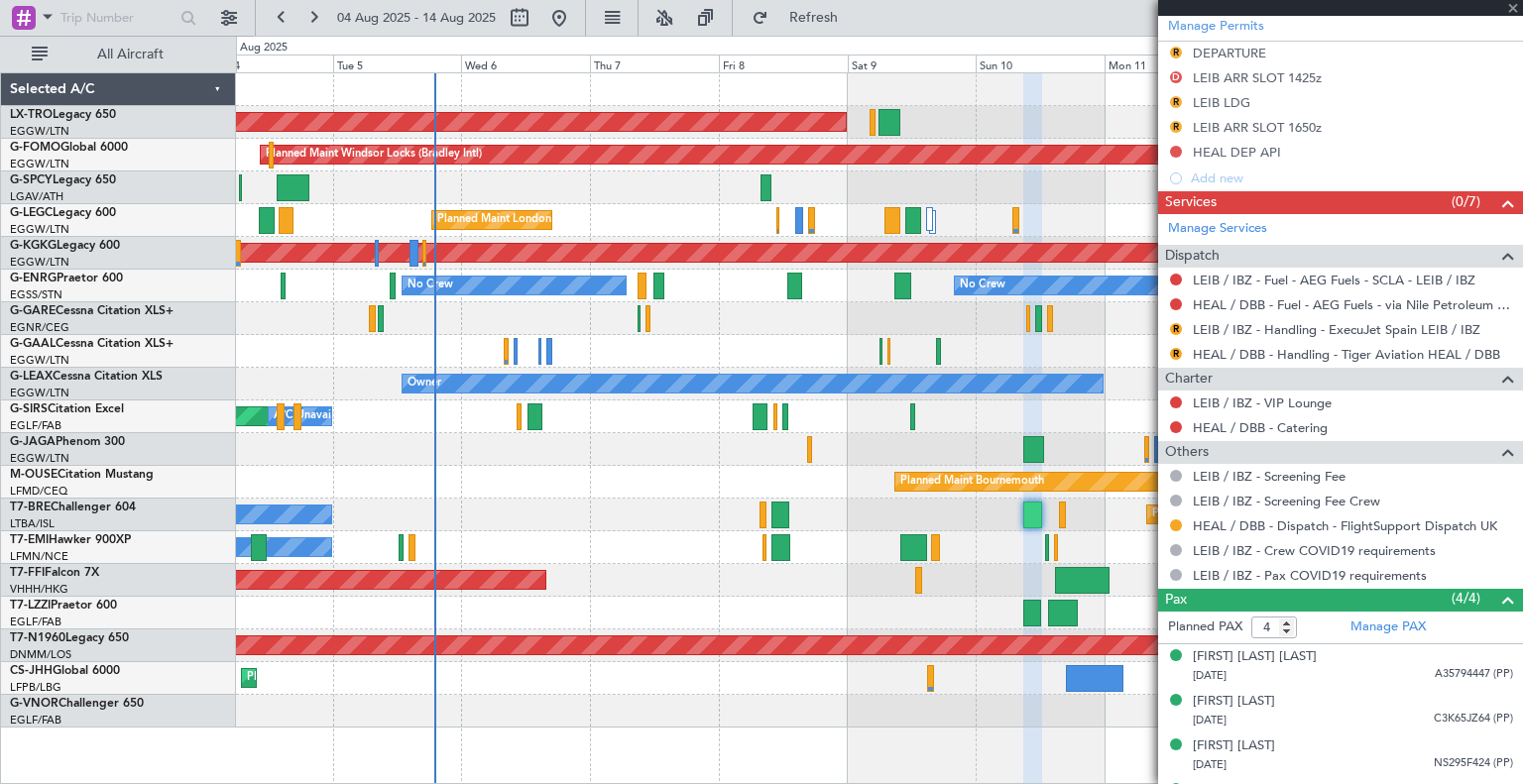 scroll, scrollTop: 641, scrollLeft: 0, axis: vertical 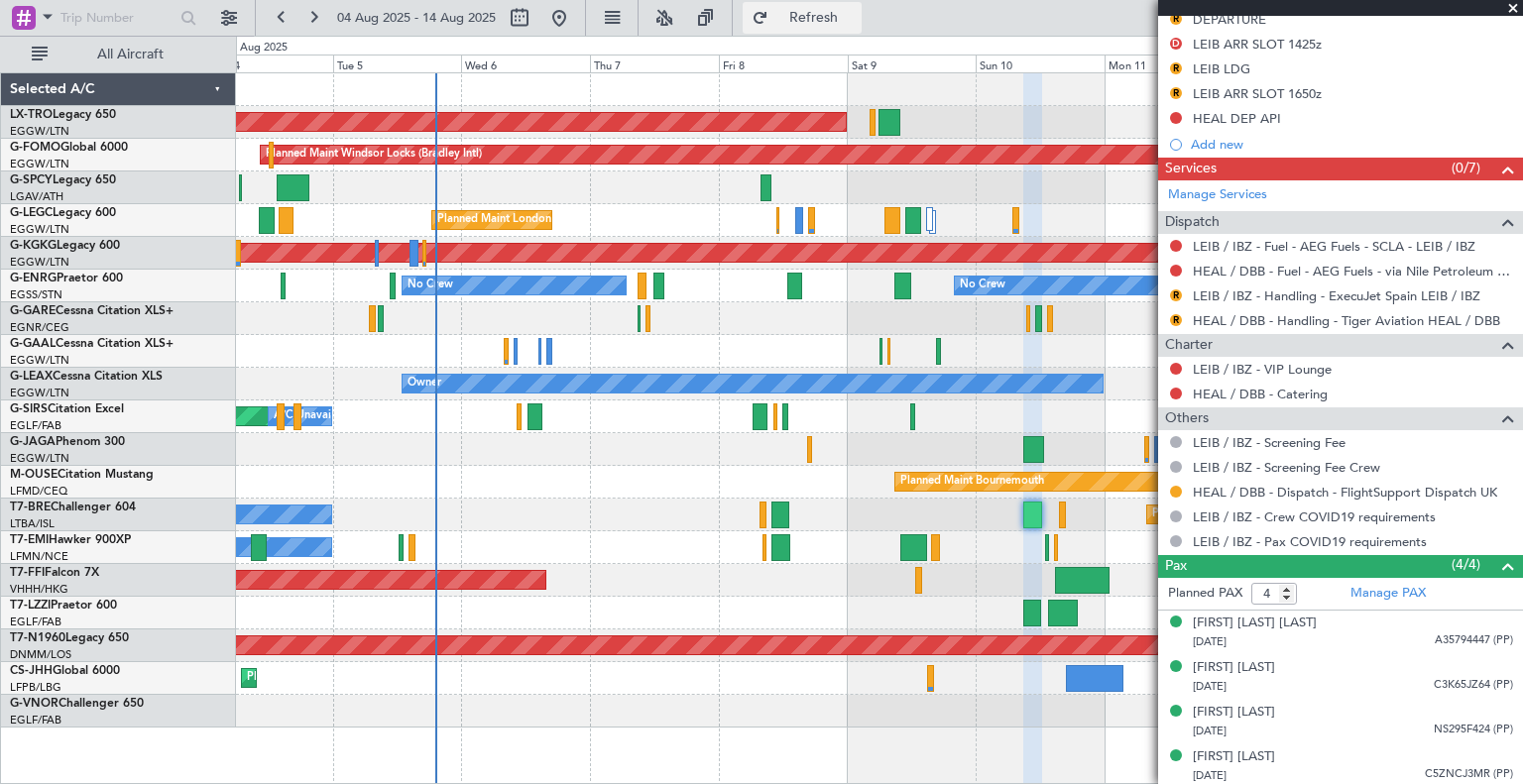 click on "Refresh" 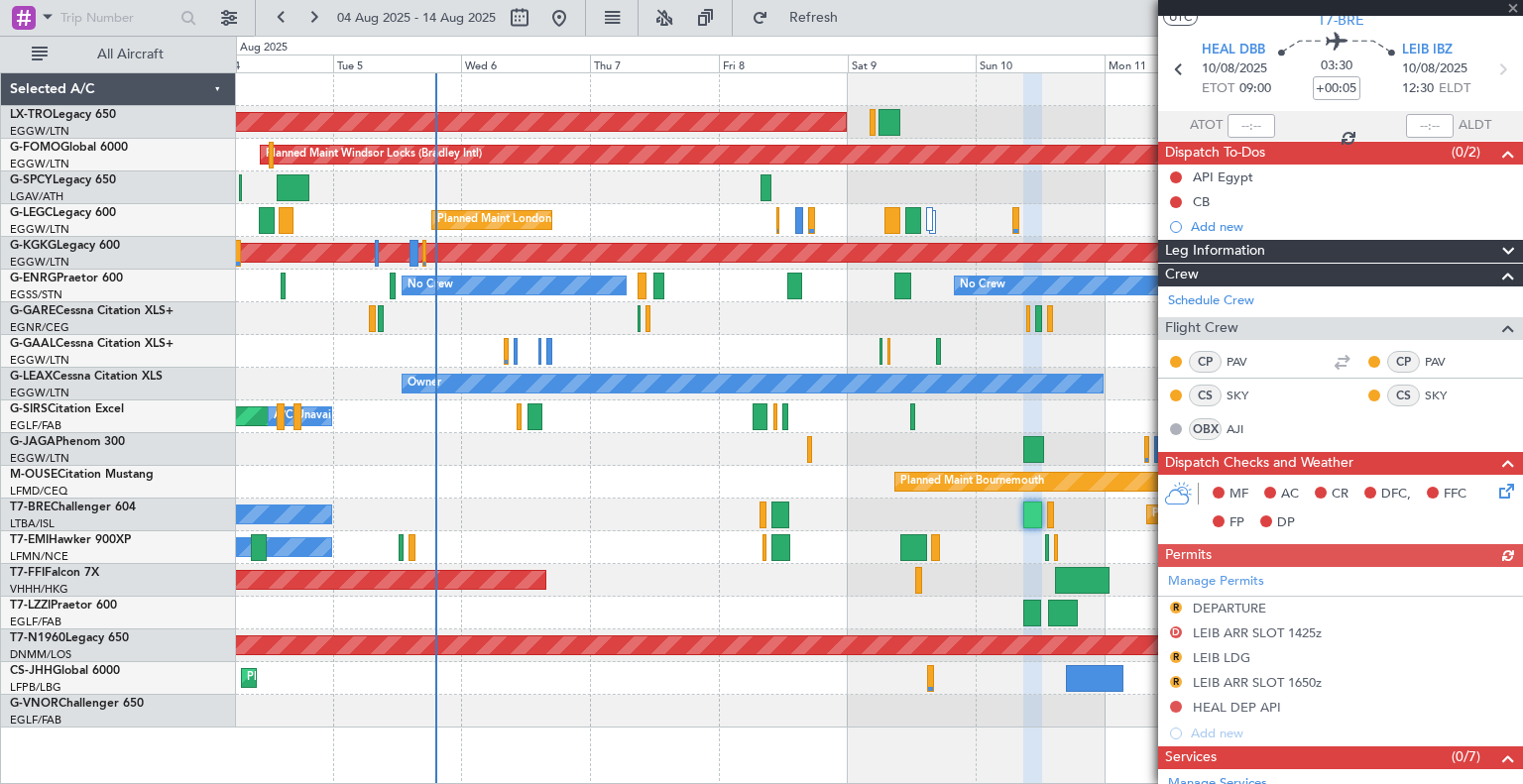 scroll, scrollTop: 0, scrollLeft: 0, axis: both 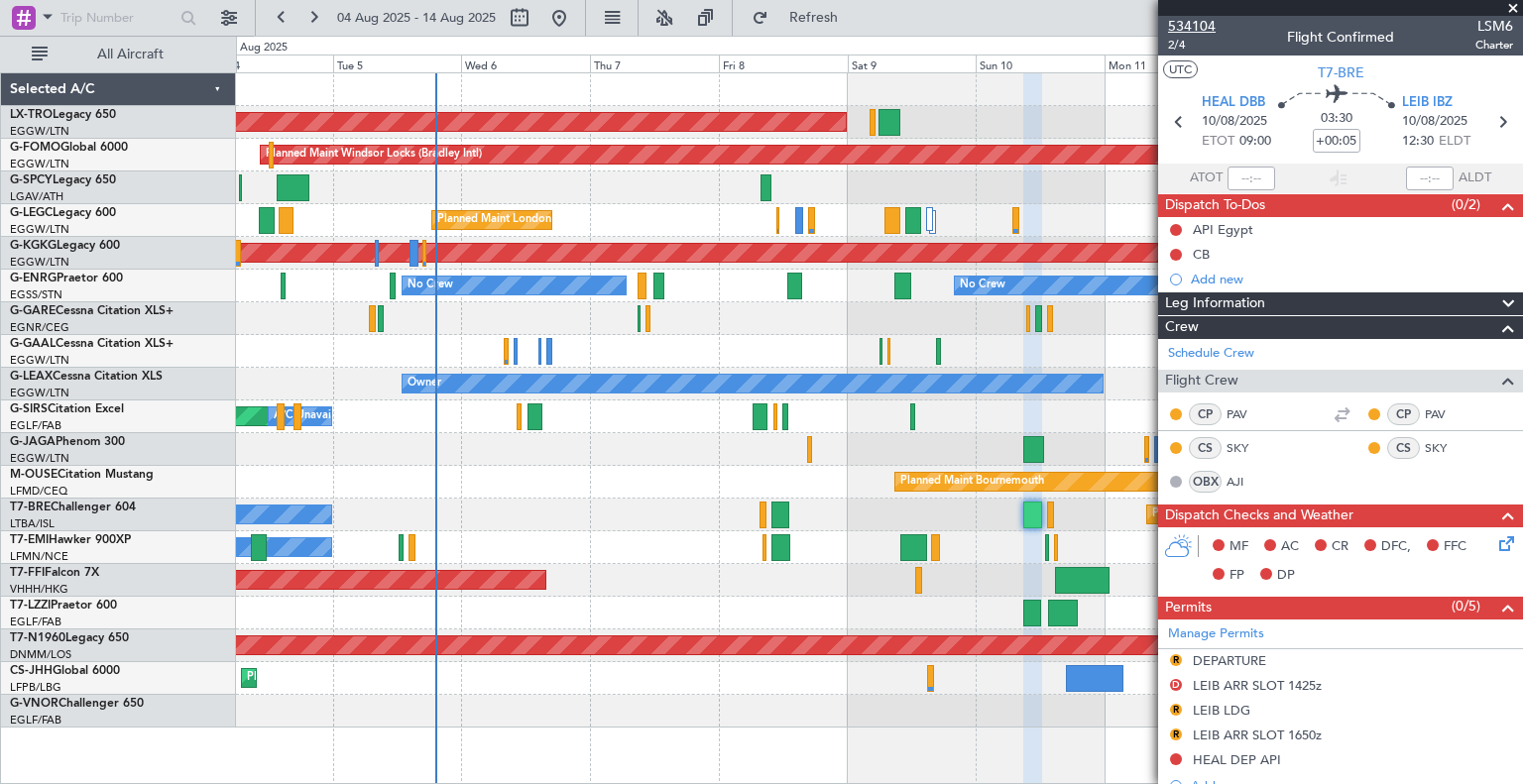 click on "534104" at bounding box center [1192, 26] 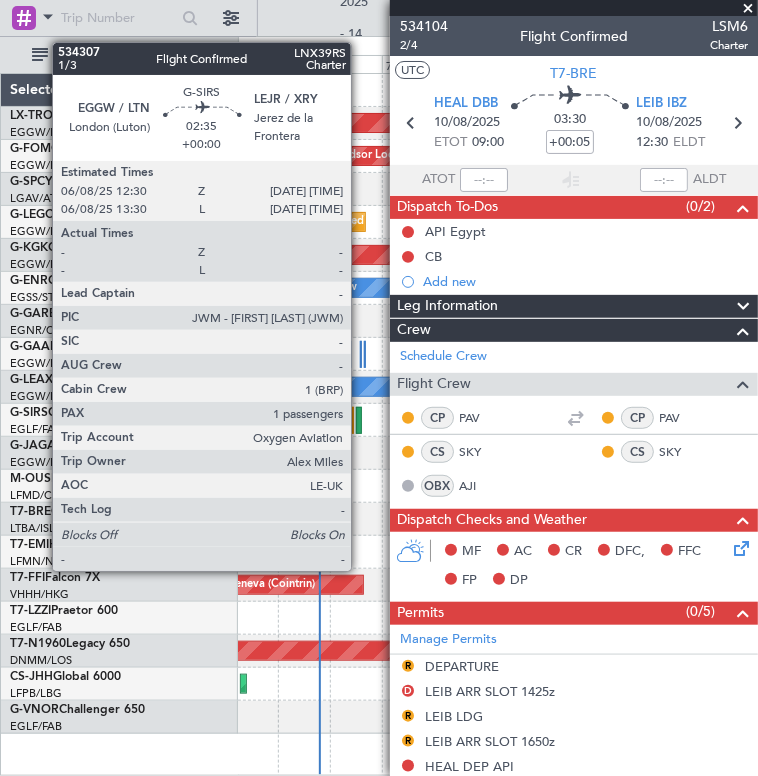 click 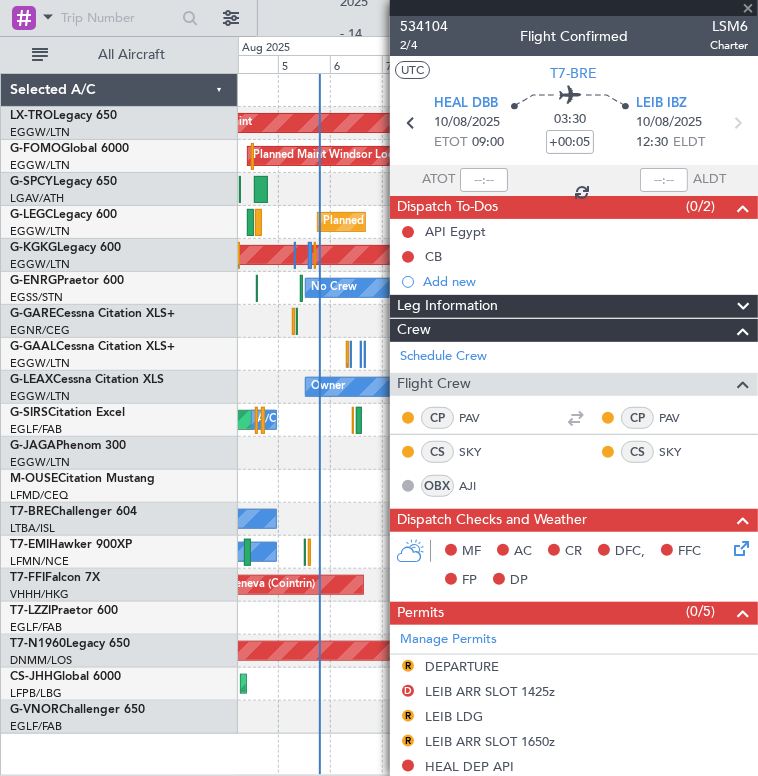 type 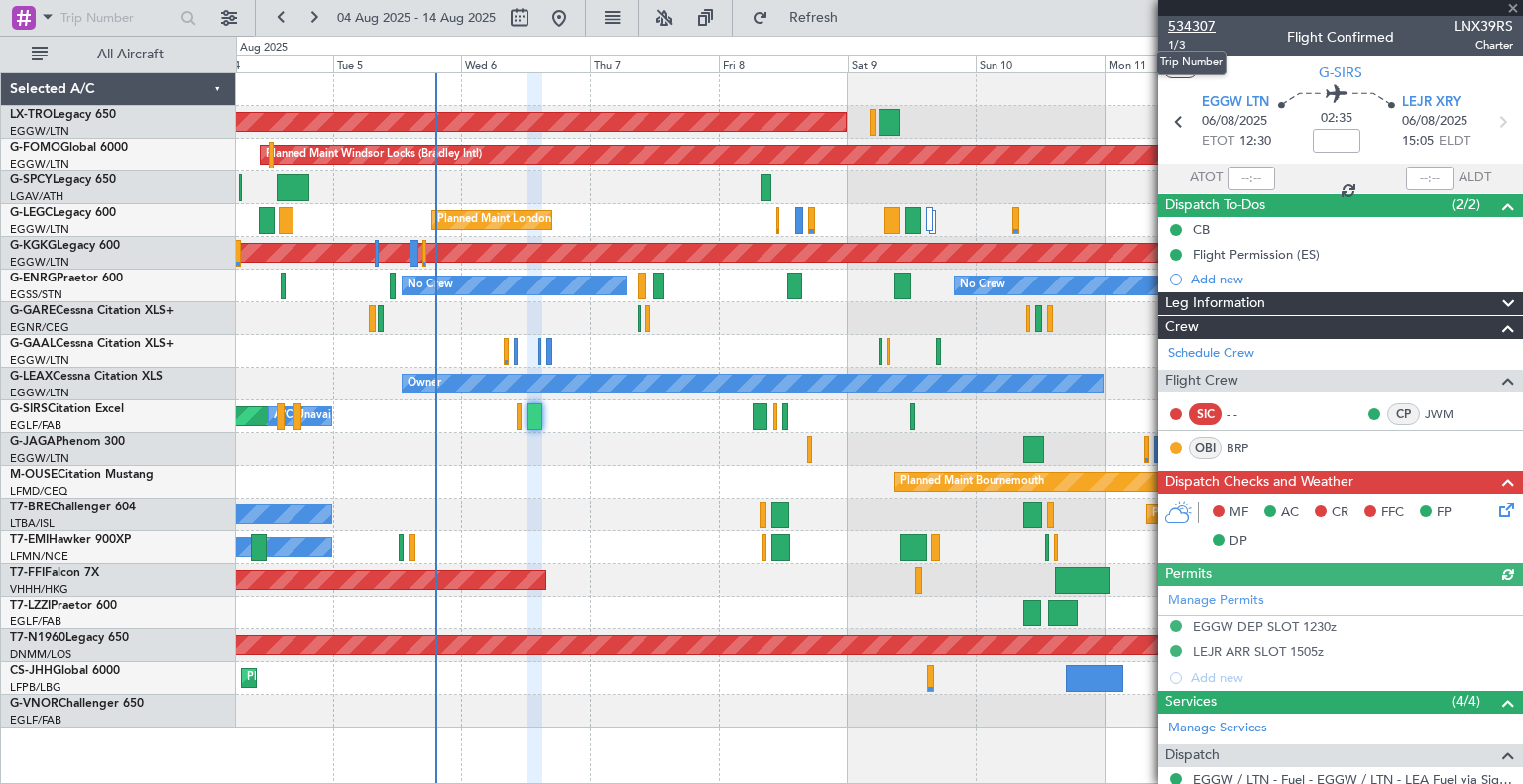click on "534307" at bounding box center (1192, 26) 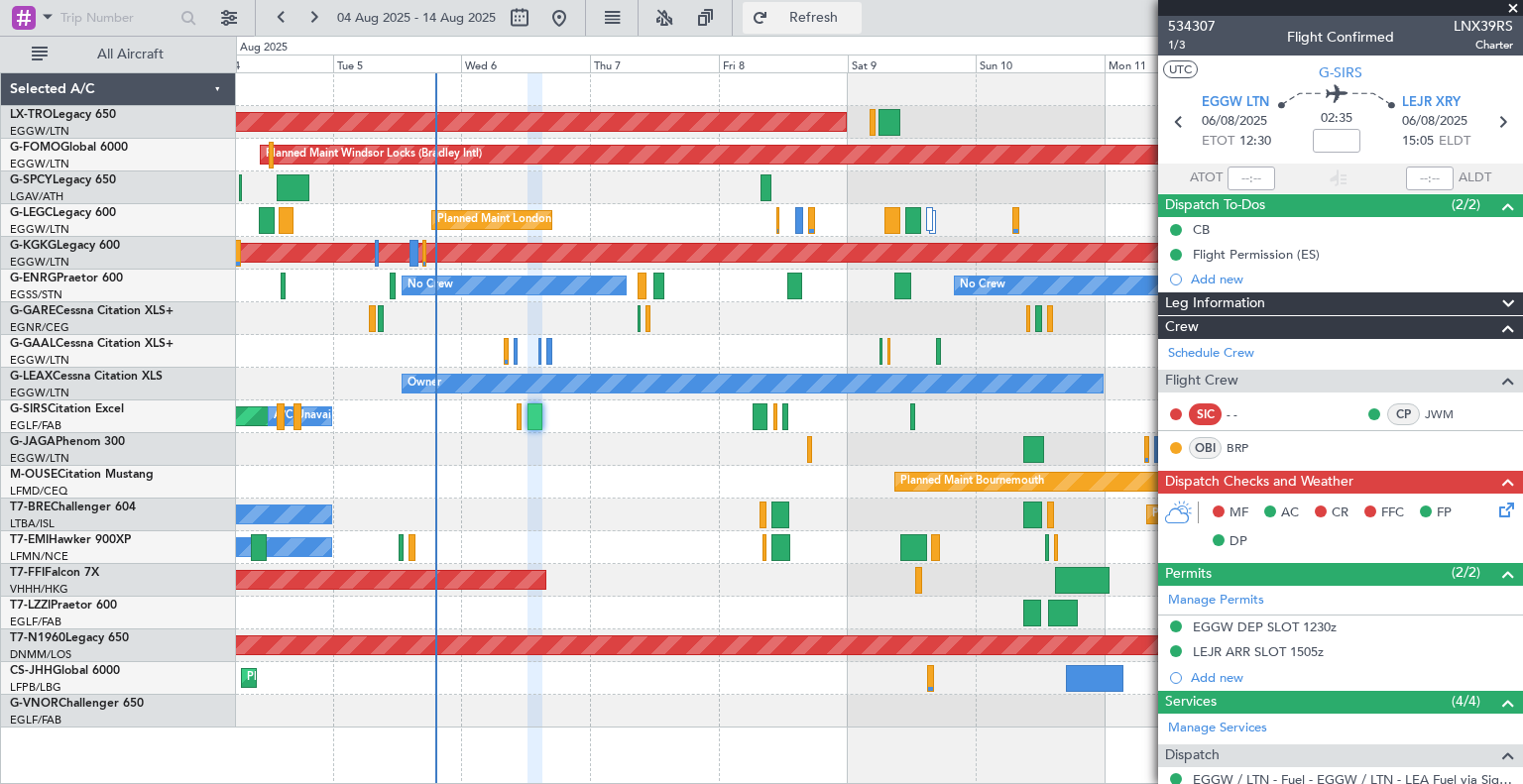 click on "Refresh" 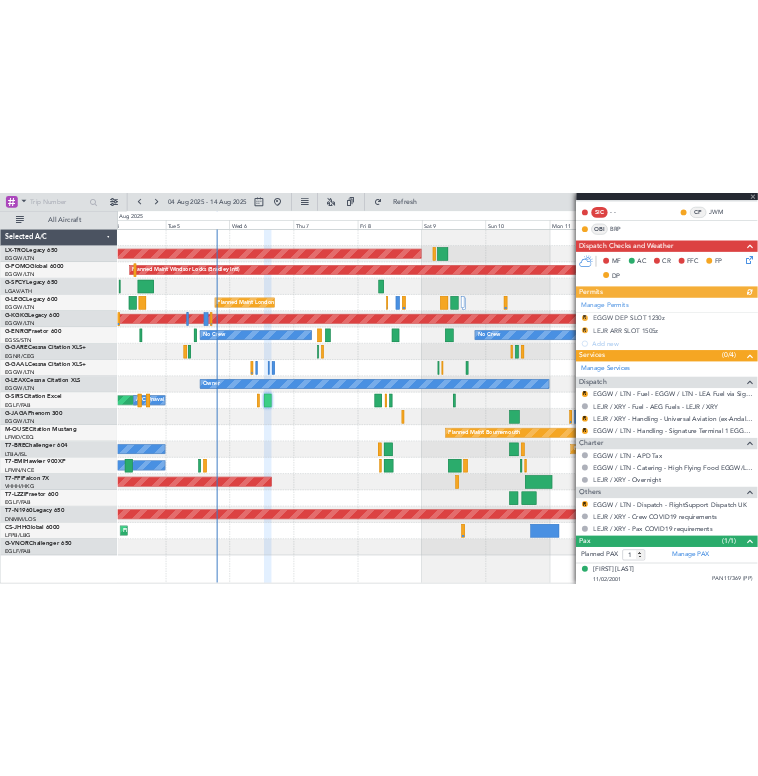 scroll, scrollTop: 378, scrollLeft: 0, axis: vertical 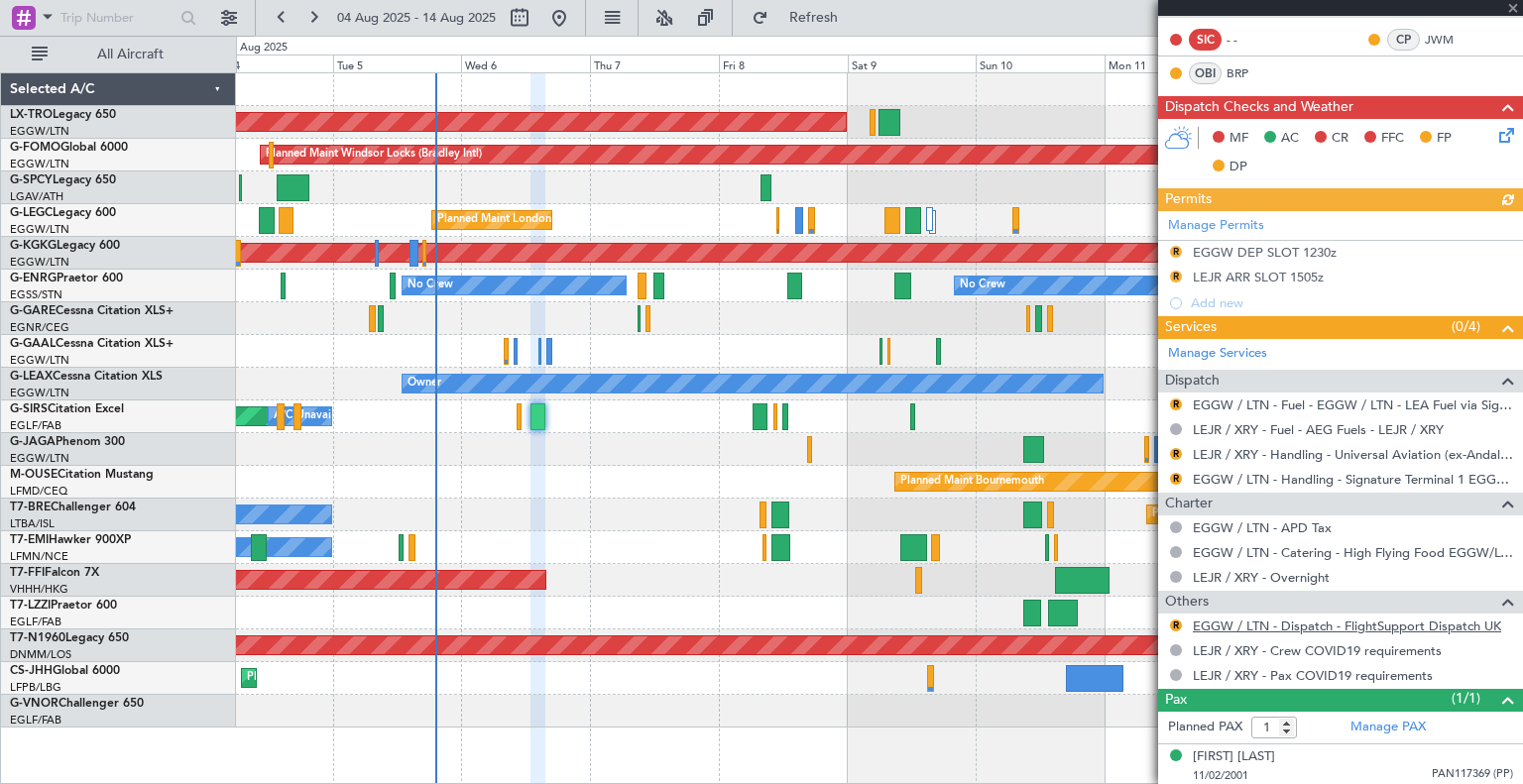click on "EGGW / LTN - Dispatch - FlightSupport Dispatch UK" at bounding box center [1347, 625] 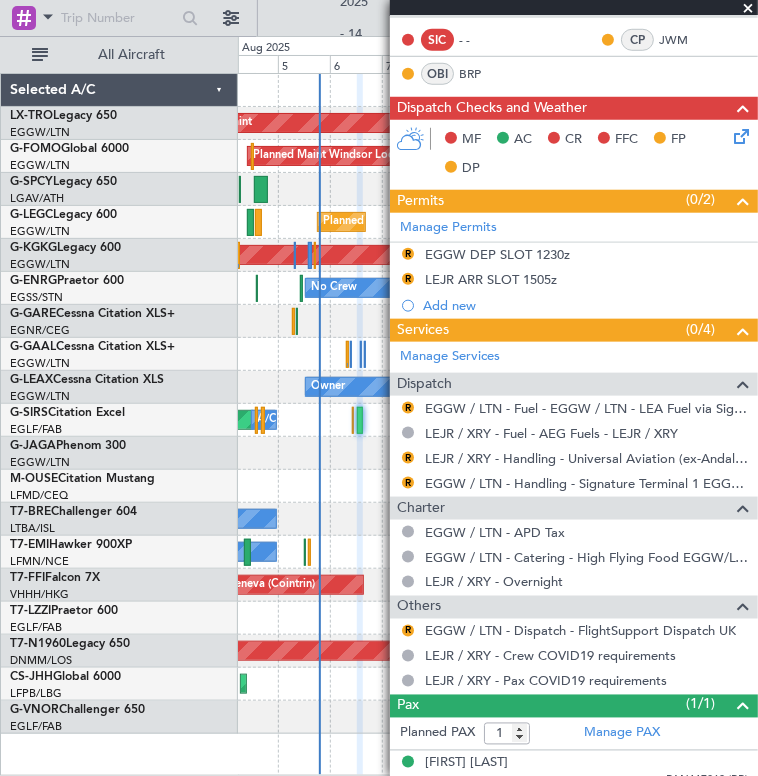 scroll, scrollTop: 0, scrollLeft: 0, axis: both 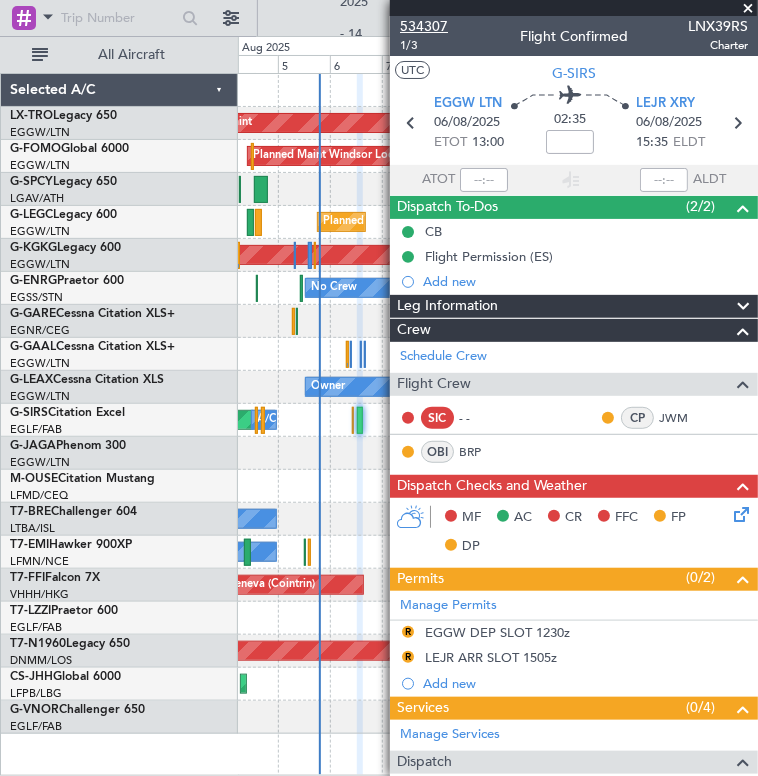 click on "534307" at bounding box center [424, 26] 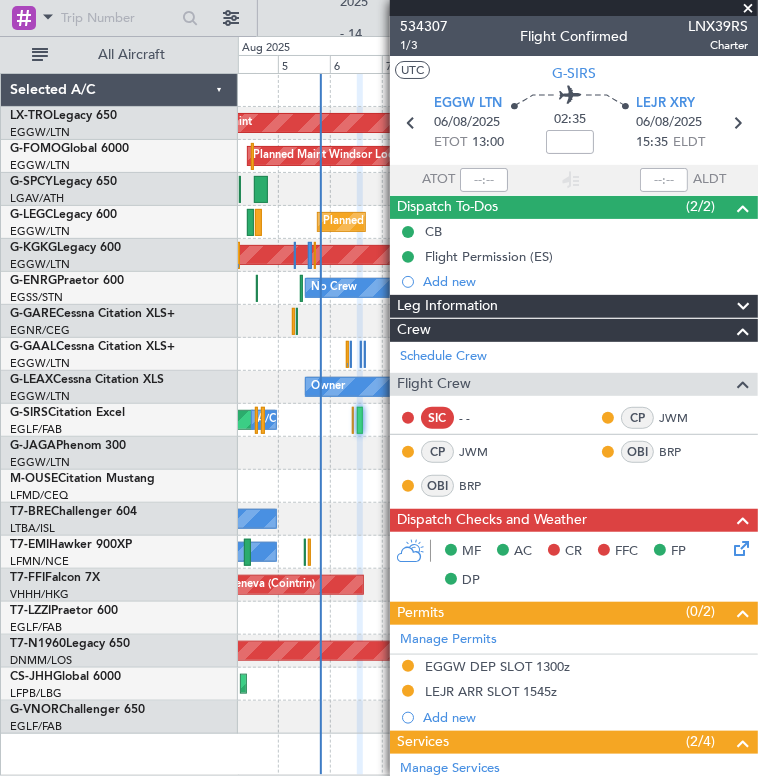 click at bounding box center (748, 9) 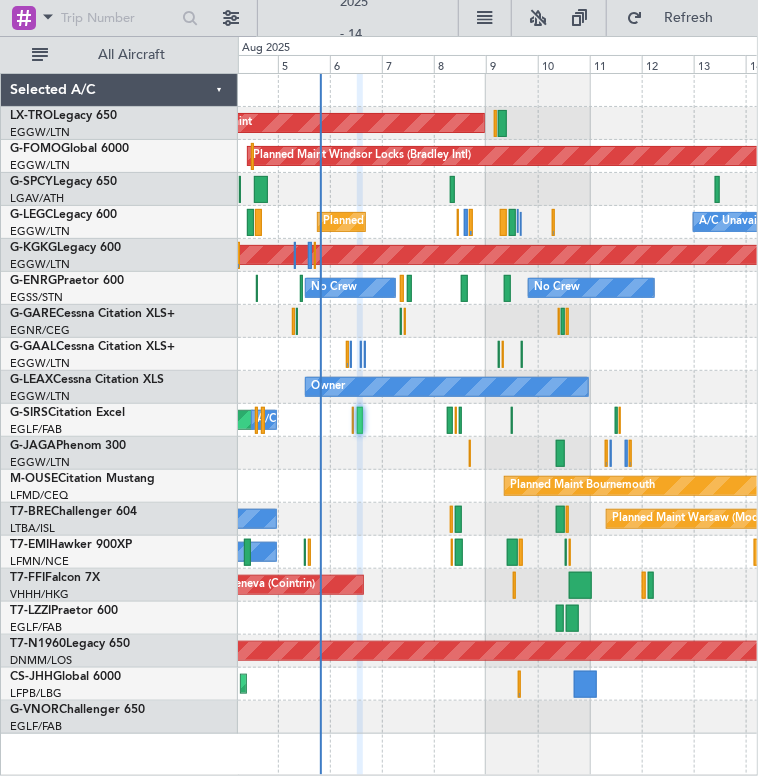 type on "0" 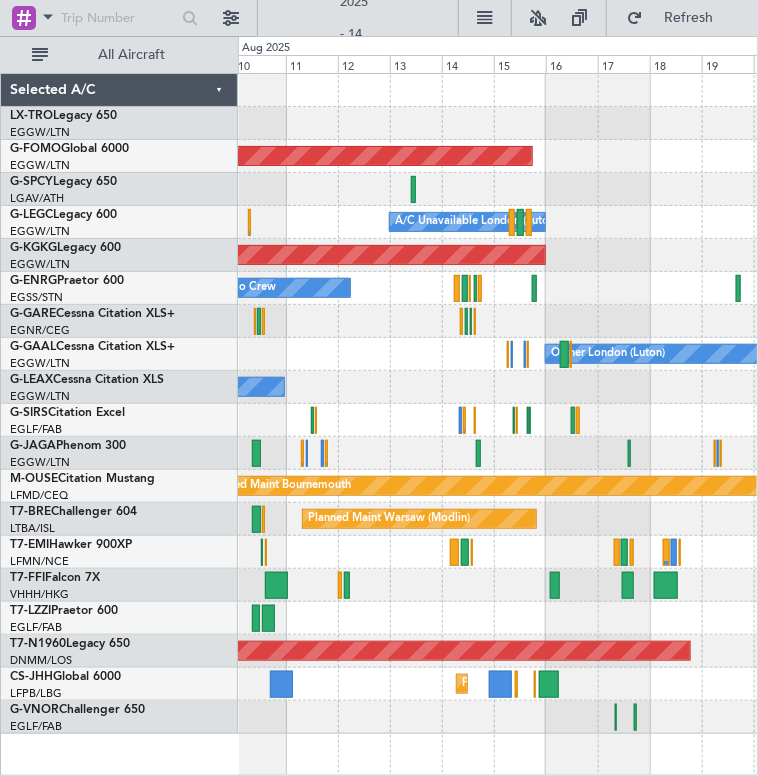 click on "Planned Maint" 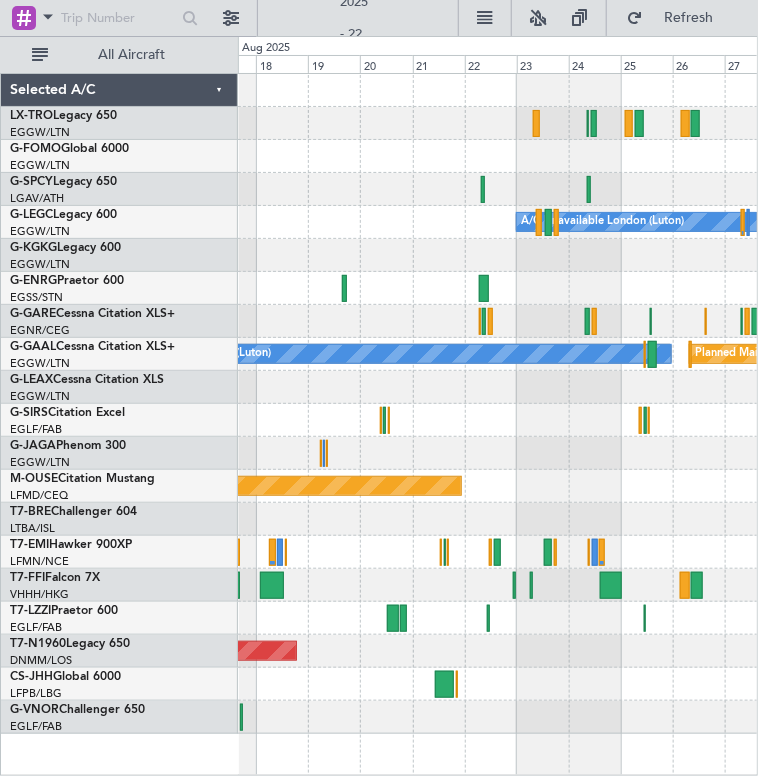 click 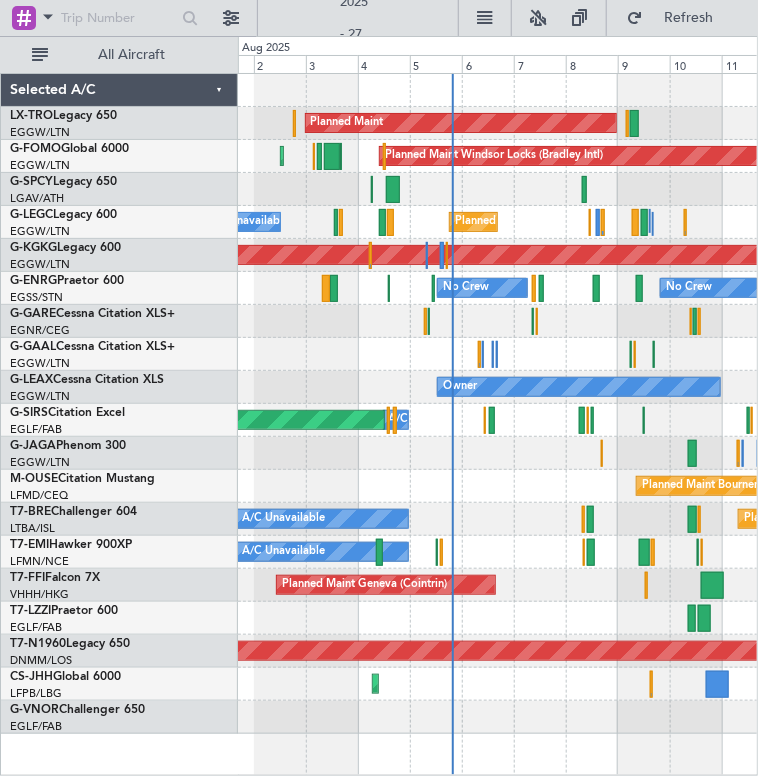 click on "[DATE] - [DATE]  Refresh Quick Links All Aircraft
Planned Maint
Planned Maint [CITY] ([CITY])
Planned Maint [CITY]
Planned Maint [CITY] ([CITY])
A/C Unavailable [CITY] ([CITY])
A/C Unavailable [CITY] ([CITY])
A/CUnavailable [CITY] ([CITY])
AOG Maint [CITY] ([CITY])
No Crew
No Crew
Owner
Planned Maint [CITY]
A/C Unavailable
Planned Maint [CITY] ([CITY])
Planned Maint [CITY]
Planned Maint [CITY] ([CITY])
A/C Unavailable
A/C Unavailable
Planned Maint [CITY] ([CITY])
Planned Maint [CITY] ([CITY])
Planned Maint [CITY] ([CITY])
Selected A/C
LX-TRO
EGGW/LTN
[CITY] ([CITY])
G-FOMO  Legacy 6000
EGGW/LTN
[CITY] ([CITY])
G-SPCY  Legacy 650
LGAV/ATH
[CITY] ([CITY])
G-LEGC  Legacy 600
EGGW/LTN" at bounding box center [379, 388] 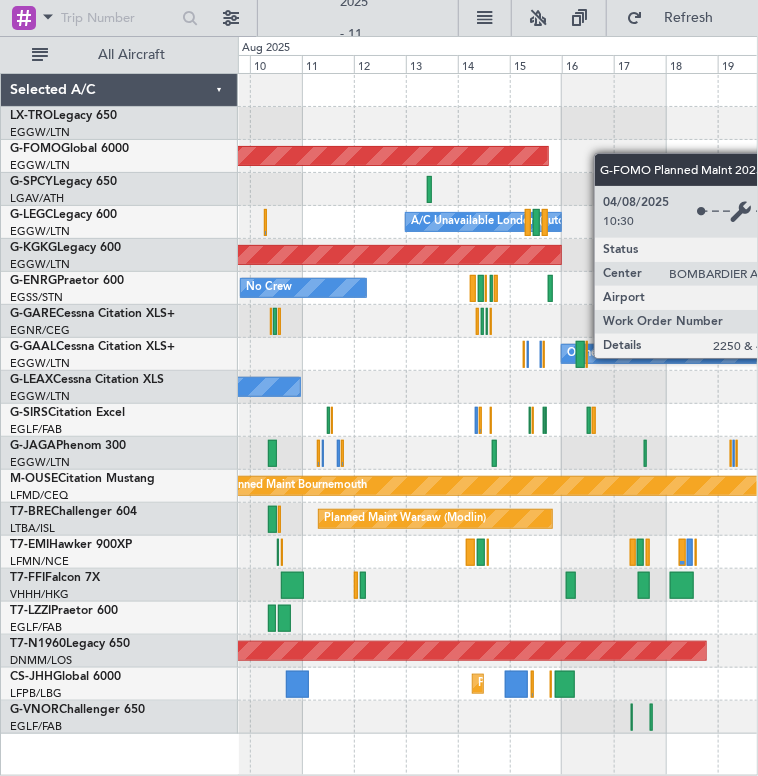 click on "Planned Maint
Planned Maint [CITY] ([CITY])
A/CUnavailable [CITY] ([CITY])
AOG Maint [CITY] ([CITY])
No Crew
No Crew
Owner [CITY] ([CITY])
Owner
Planned Maint [CITY]
Planned Maint [CITY] ([CITY])
Planned Maint [CITY] ([CITY])
Planned Maint [CITY] ([CITY])
Planned Maint [CITY] ([CITY])
Planned Maint [CITY] ([CITY])
Selected A/C
LX-TRO  Legacy 650
EGGW/LTN
[CITY] ([CITY])
G-FOMO  Global 6000
EGGW/LTN
[CITY] ([CITY])
G-SPCY  Legacy 650
LGAV/ATH
[CITY] ([CITY])
G-LEGC  Legacy 600
EGGW/LTN" 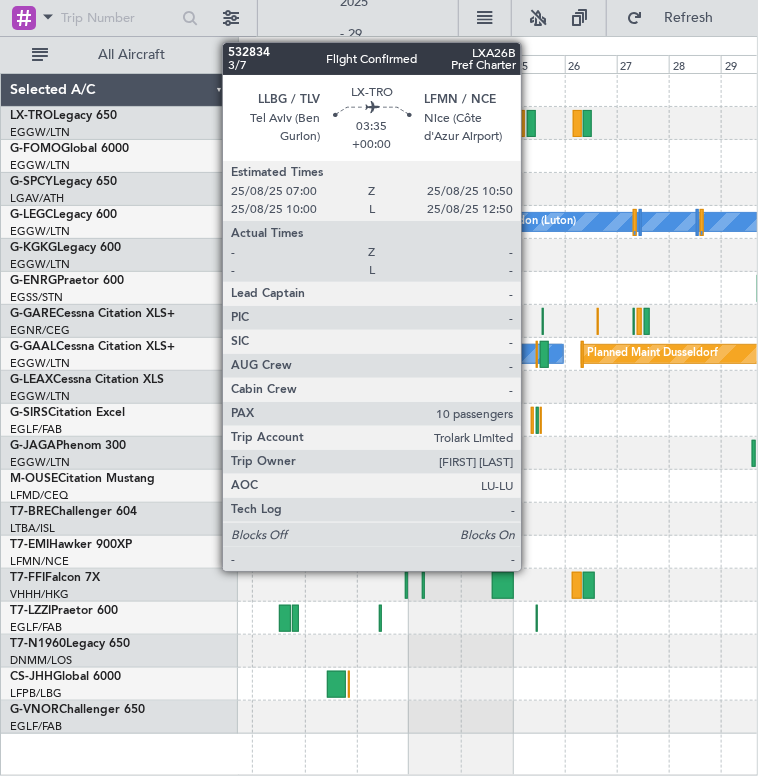 click 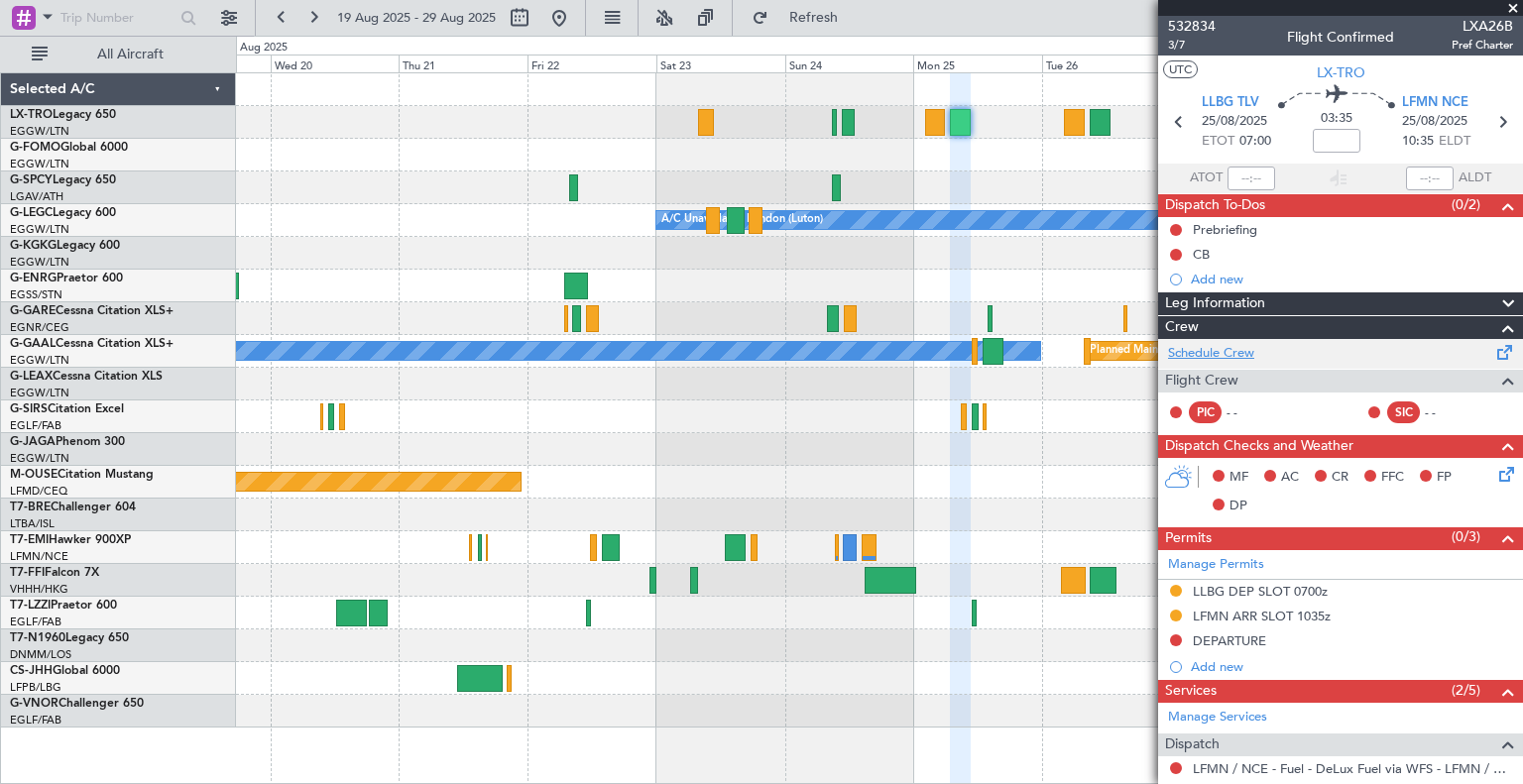 click on "Schedule Crew" 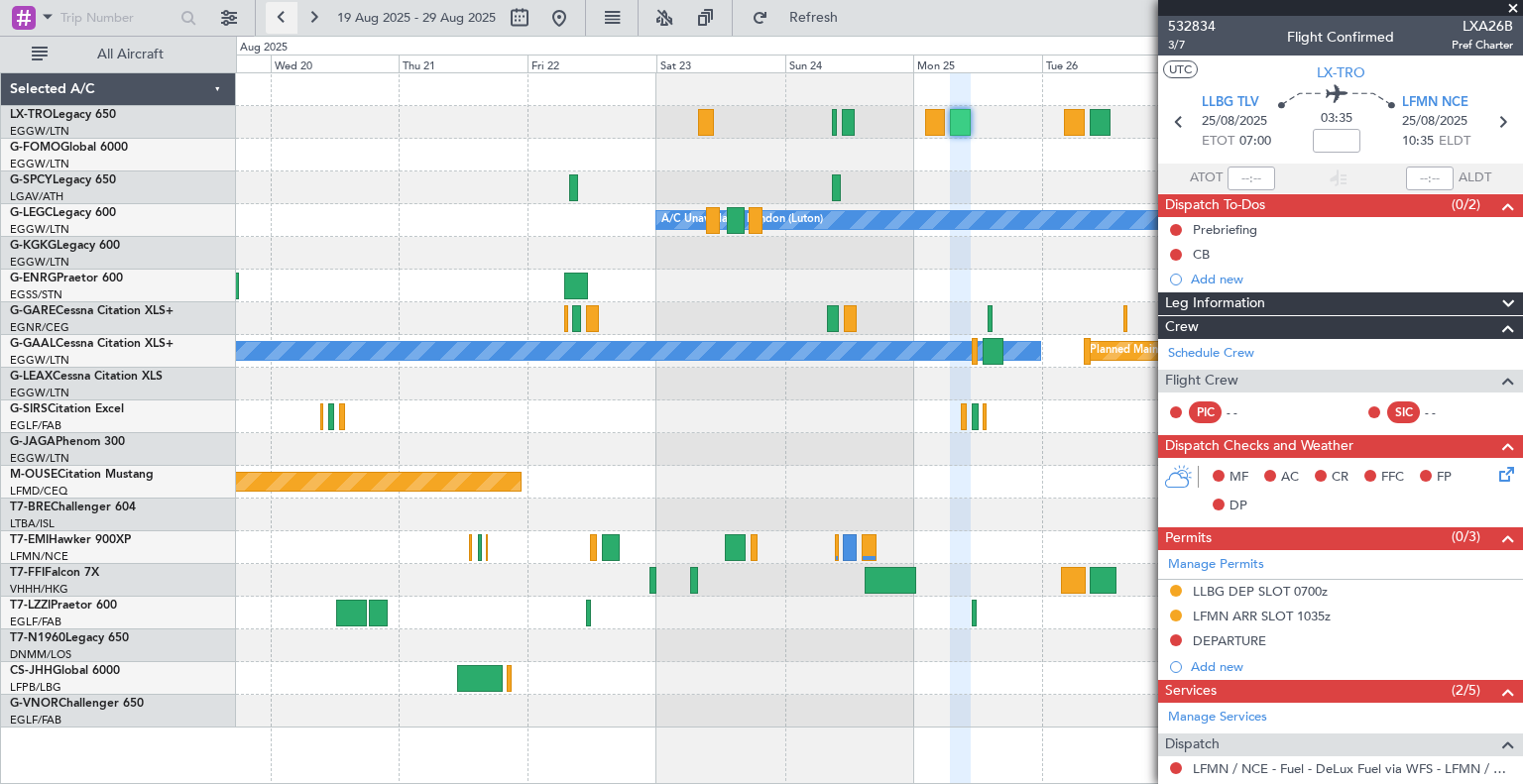 click at bounding box center (282, 18) 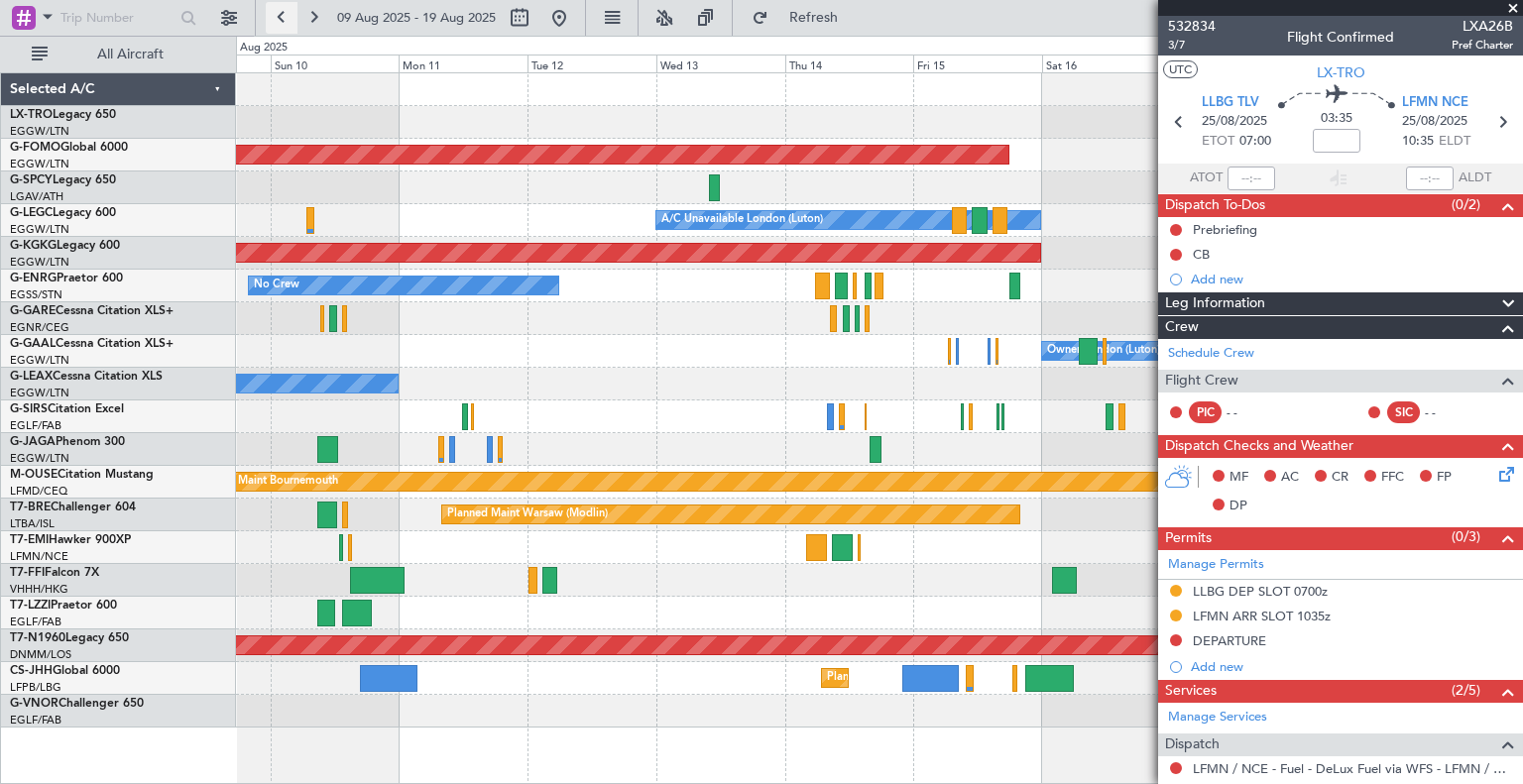 click at bounding box center (282, 18) 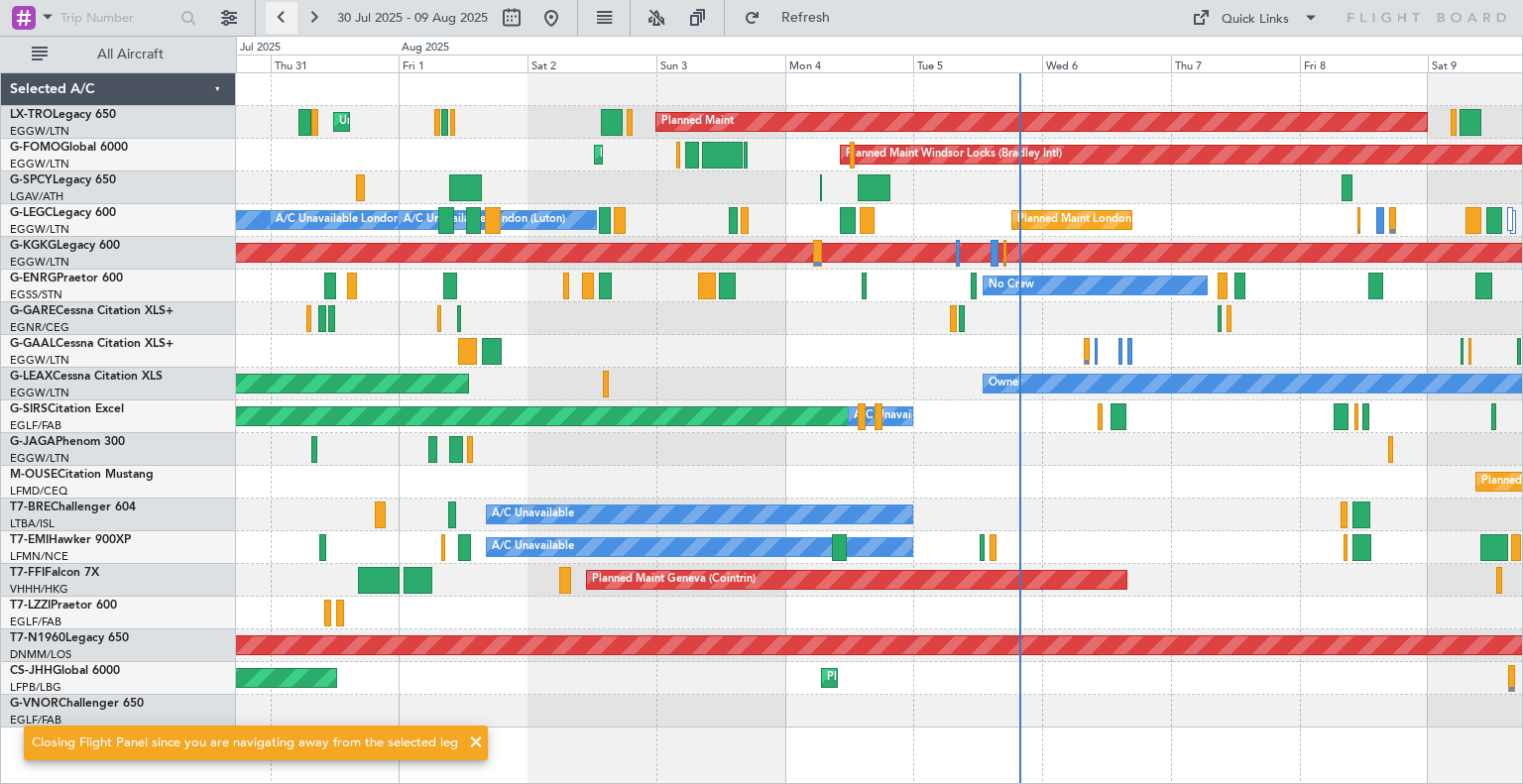 click at bounding box center [282, 18] 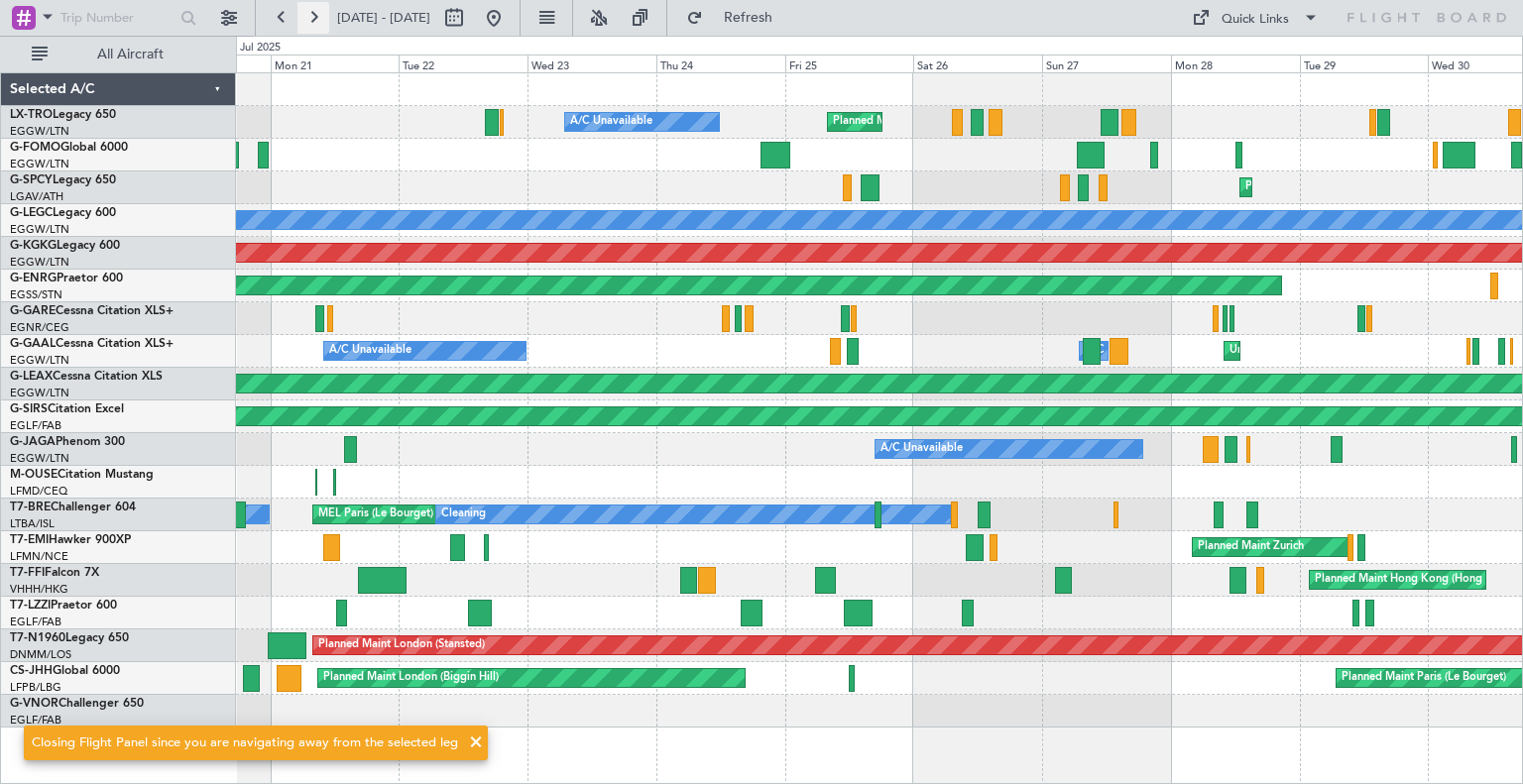 click at bounding box center (313, 18) 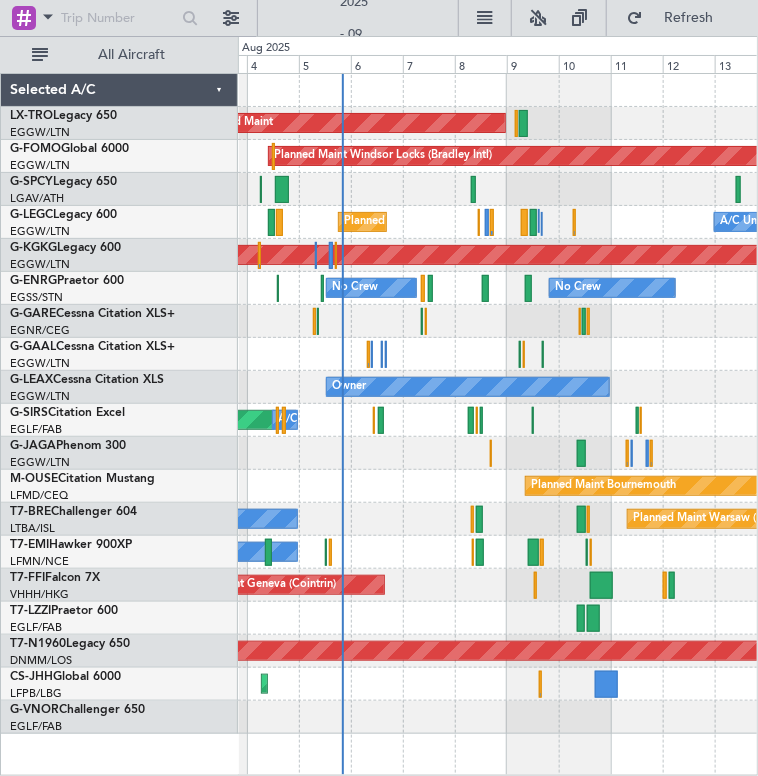 click on "Planned Maint
Planned Maint [CITY] ([CITY])
Planned Maint [CITY]
Planned Maint [CITY] ([CITY])
A/CUnavailable [CITY] ([CITY])
A/CUnavailable [CITY] ([CITY])
AOG Maint [CITY] ([CITY])
No Crew
No Crew
Owner [CITY] ([CITY])
Owner
Planned Maint [CITY]
Planned Maint [CITY] ([CITY])
A/C Unavailable
Planned Maint [CITY]
A/C Unavailable
Planned Maint [CITY] ([CITY])
A/C Unavailable
Planned Maint [CITY] ([CITY])
Planned Maint [CITY] ([CITY])
Planned Maint [CITY] ([CITY])
Planned Maint [CITY] ([CITY])" 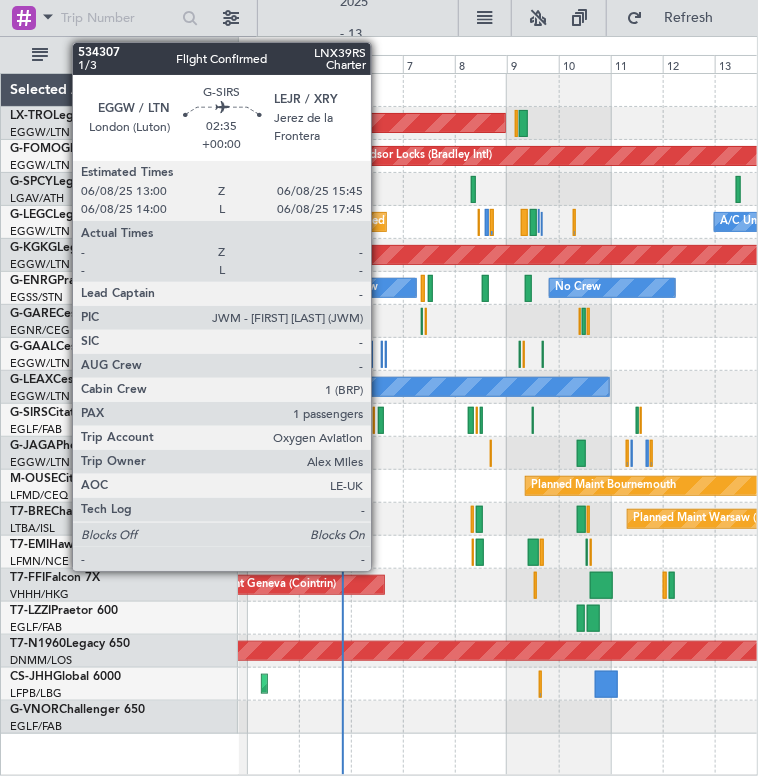 click 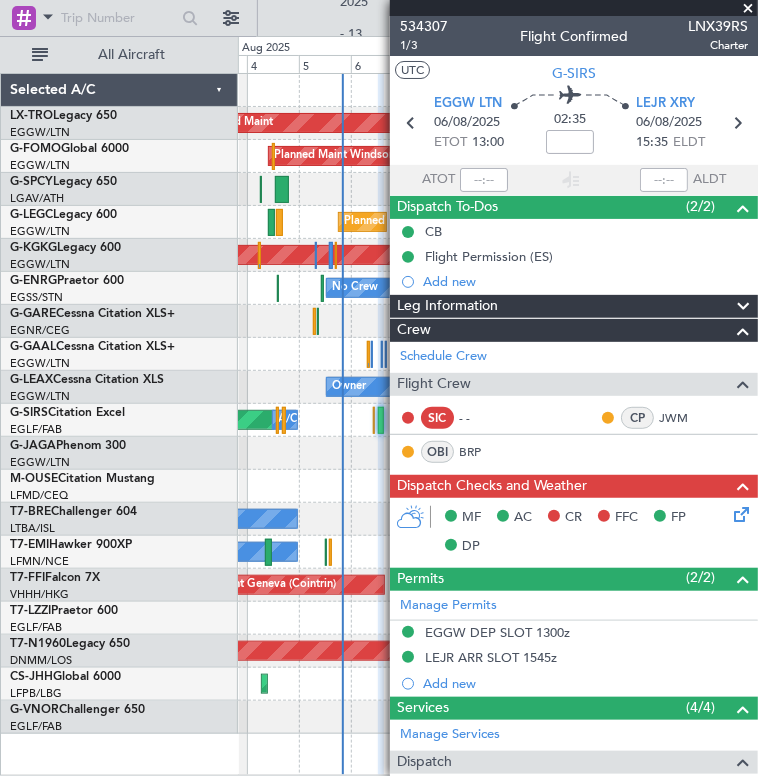 click at bounding box center [748, 9] 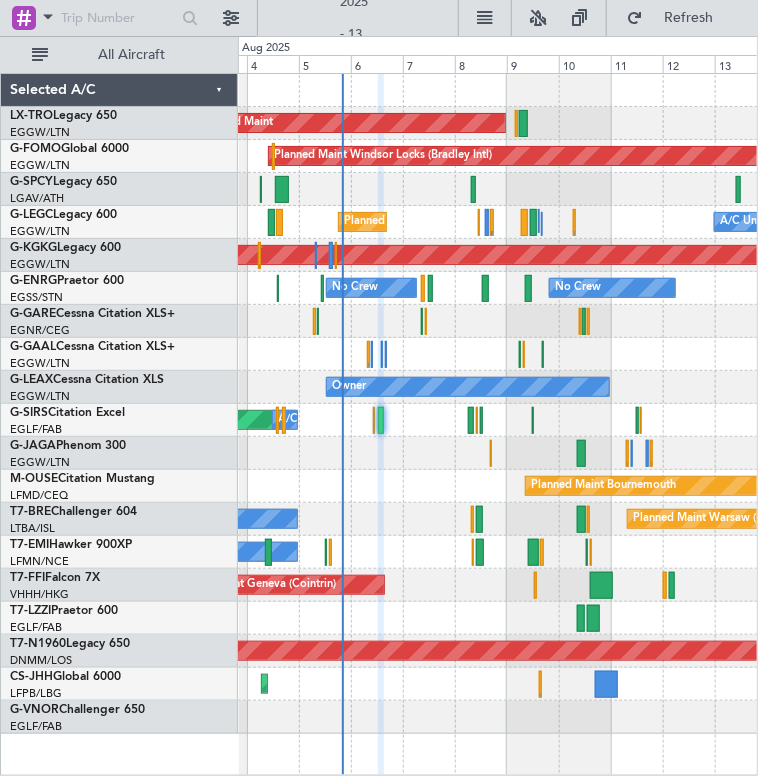 type on "0" 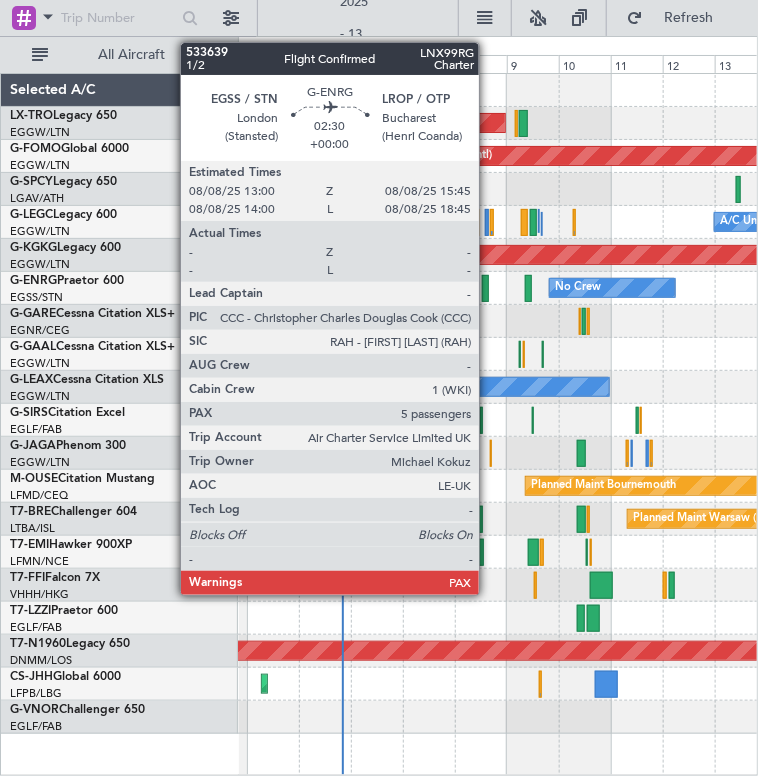 click 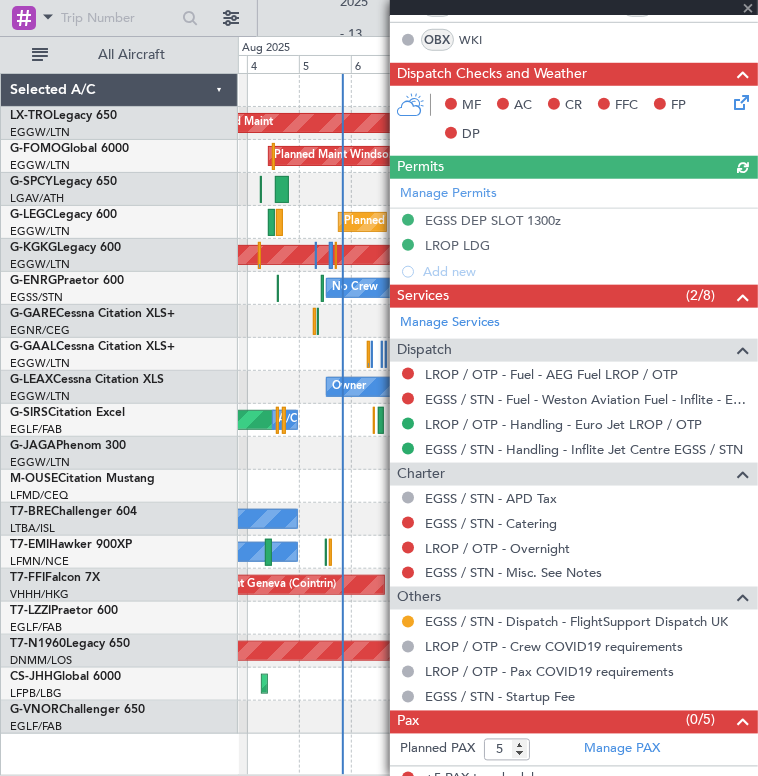 scroll, scrollTop: 388, scrollLeft: 0, axis: vertical 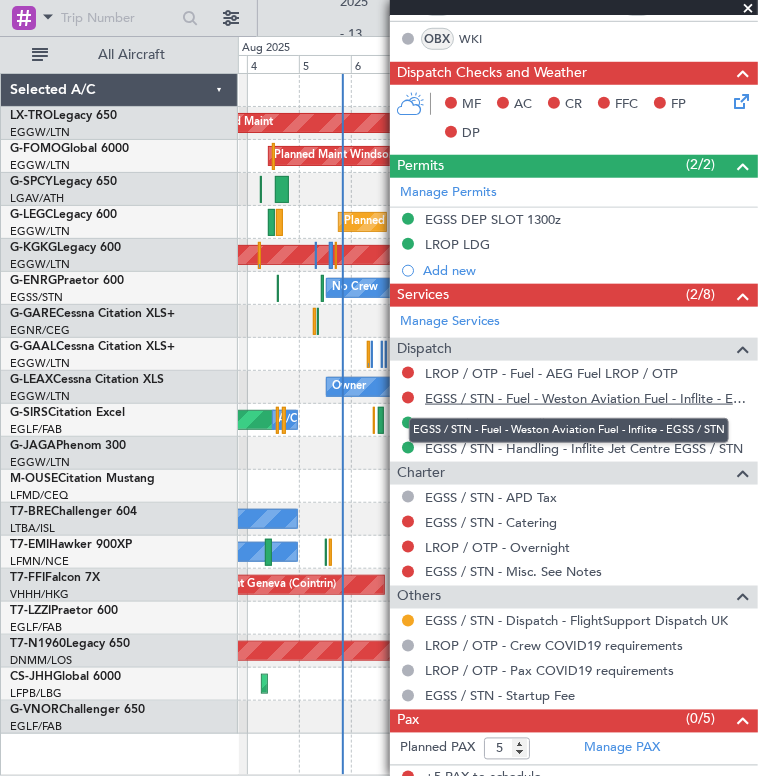 click on "EGSS / STN - Fuel - Weston Aviation Fuel - Inflite - EGSS / STN" at bounding box center (586, 398) 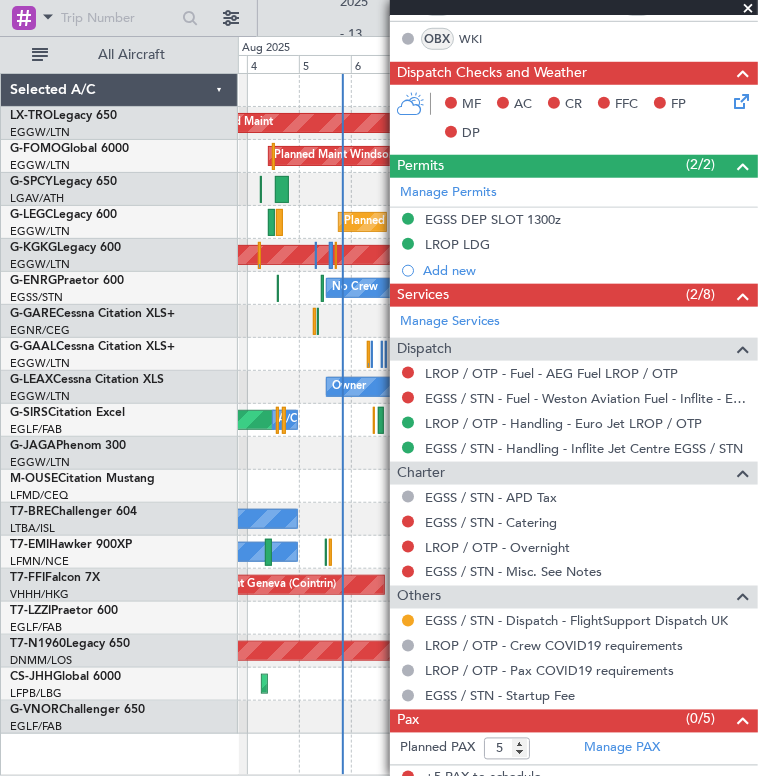 click at bounding box center [748, 9] 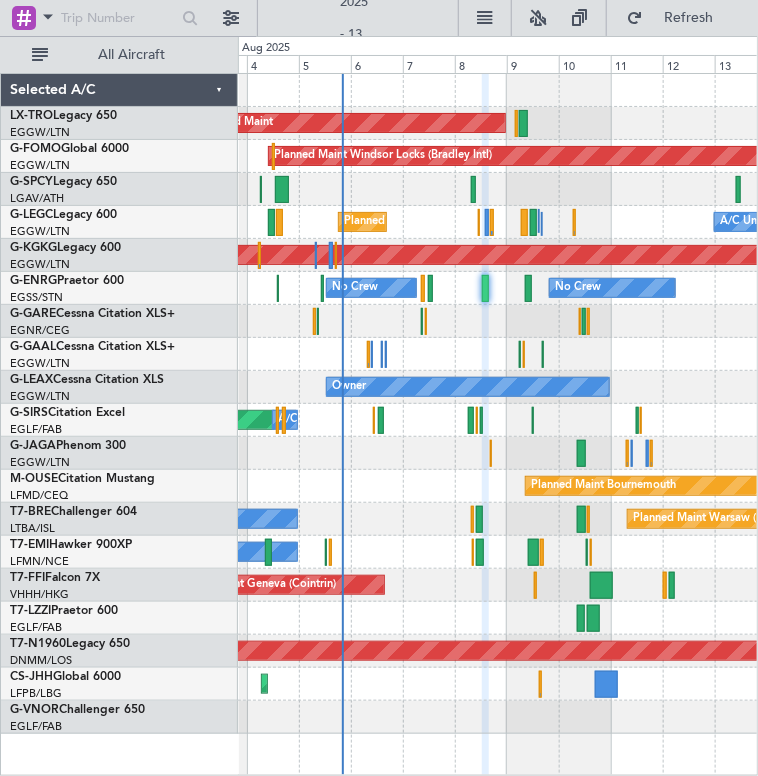 type on "0" 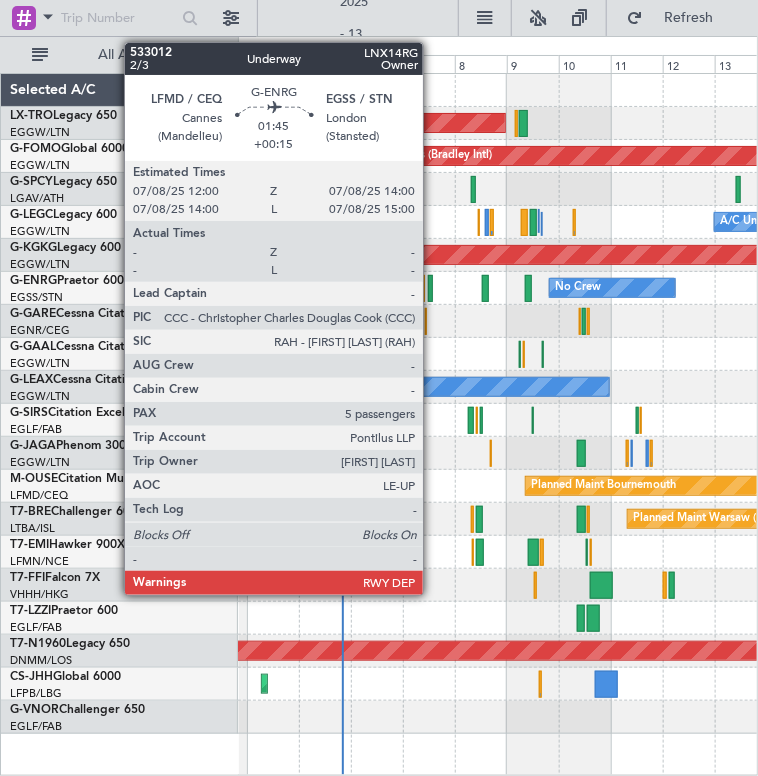 click 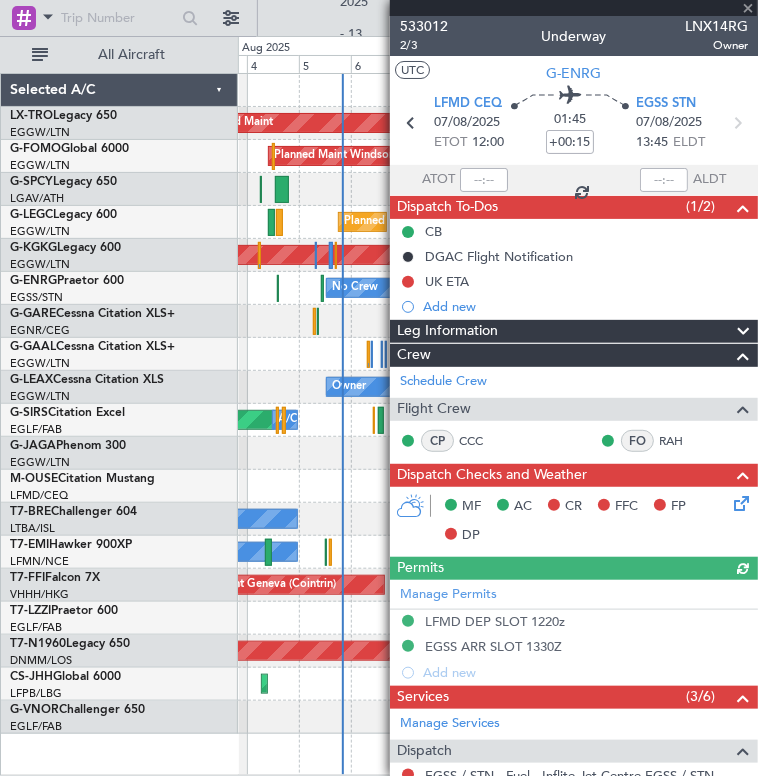 scroll, scrollTop: 400, scrollLeft: 0, axis: vertical 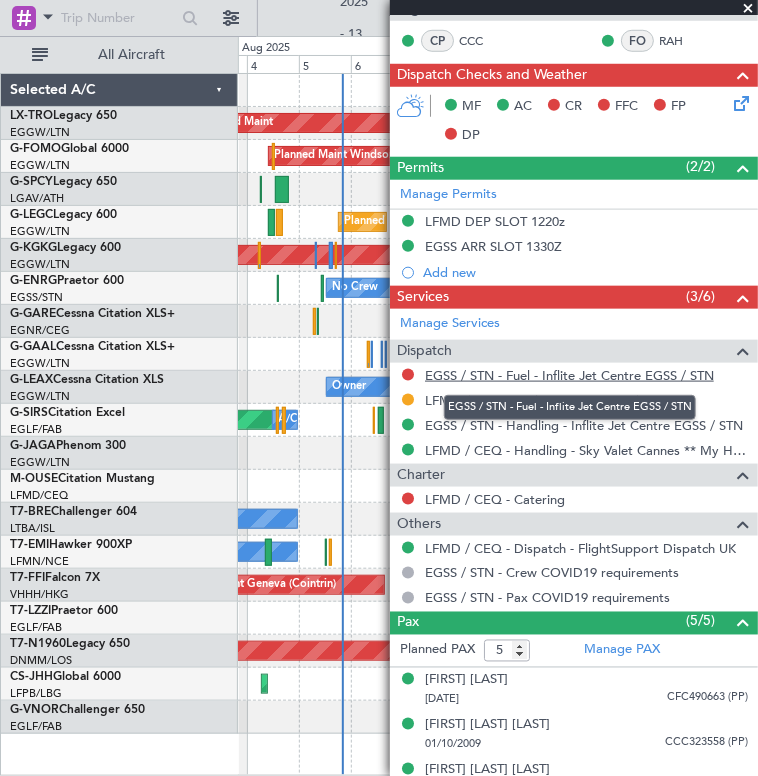 click on "EGSS / STN - Fuel - Inflite Jet Centre EGSS / STN" at bounding box center (569, 375) 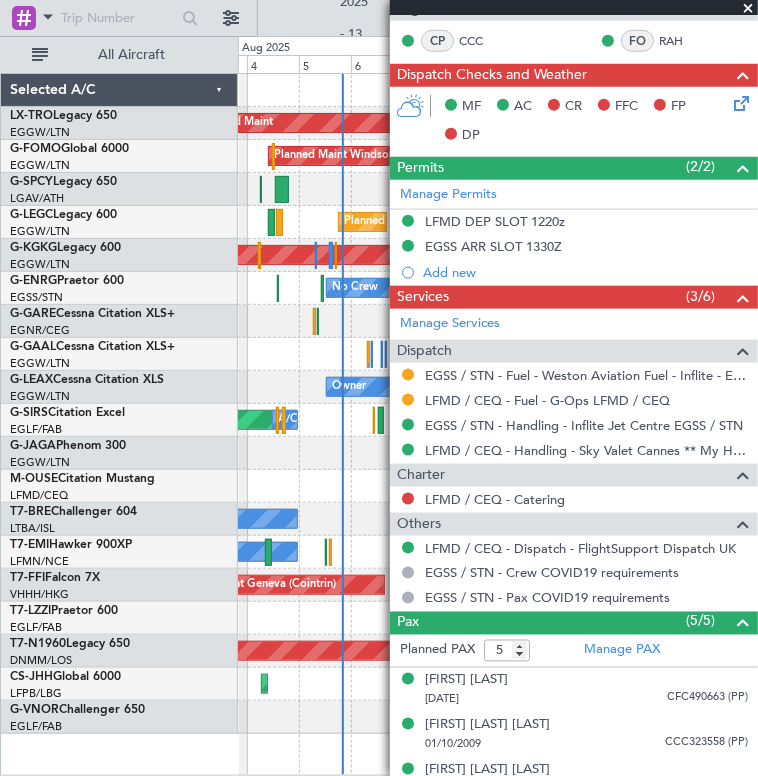 click at bounding box center [748, 9] 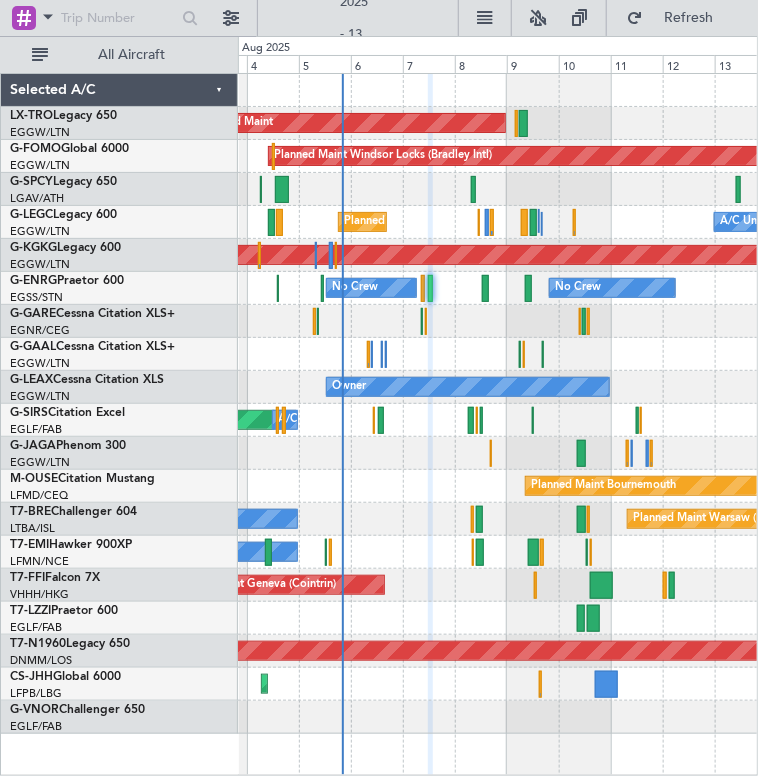 type on "0" 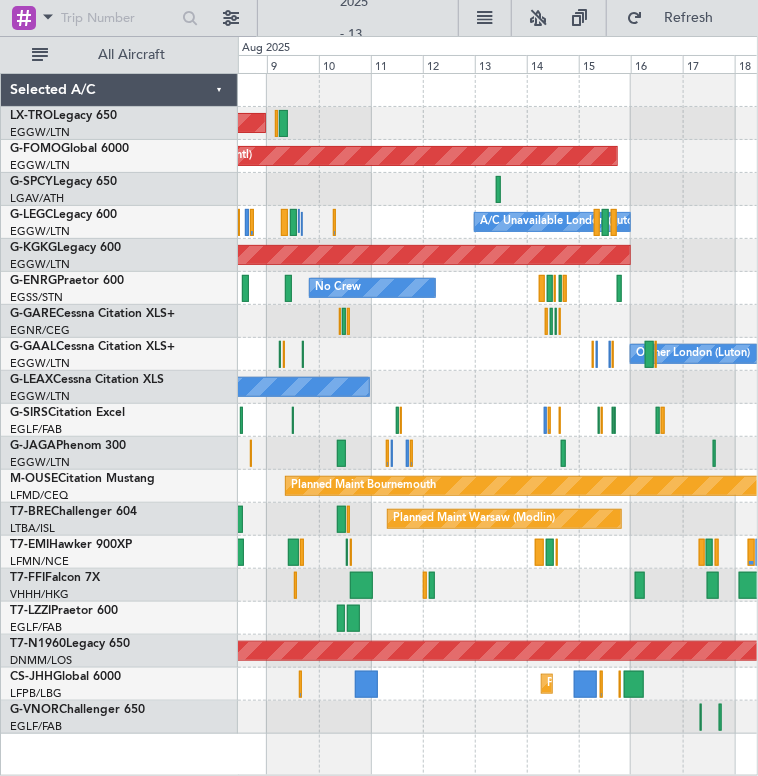 click on "Planned Maint
Planned Maint [CITY] ([CITY])
A/CUnavailable [CITY] ([CITY])
Planned Maint [CITY] ([CITY])
AOG Maint [CITY] ([CITY])
No Crew
No Crew
Owner [CITY] ([CITY])
Owner
Planned Maint [CITY]
Planned Maint [CITY] ([CITY])
Planned Maint [CITY] ([CITY])
Planned Maint [CITY] ([CITY])
Planned Maint [CITY] ([CITY])
Planned Maint [CITY] ([CITY])" 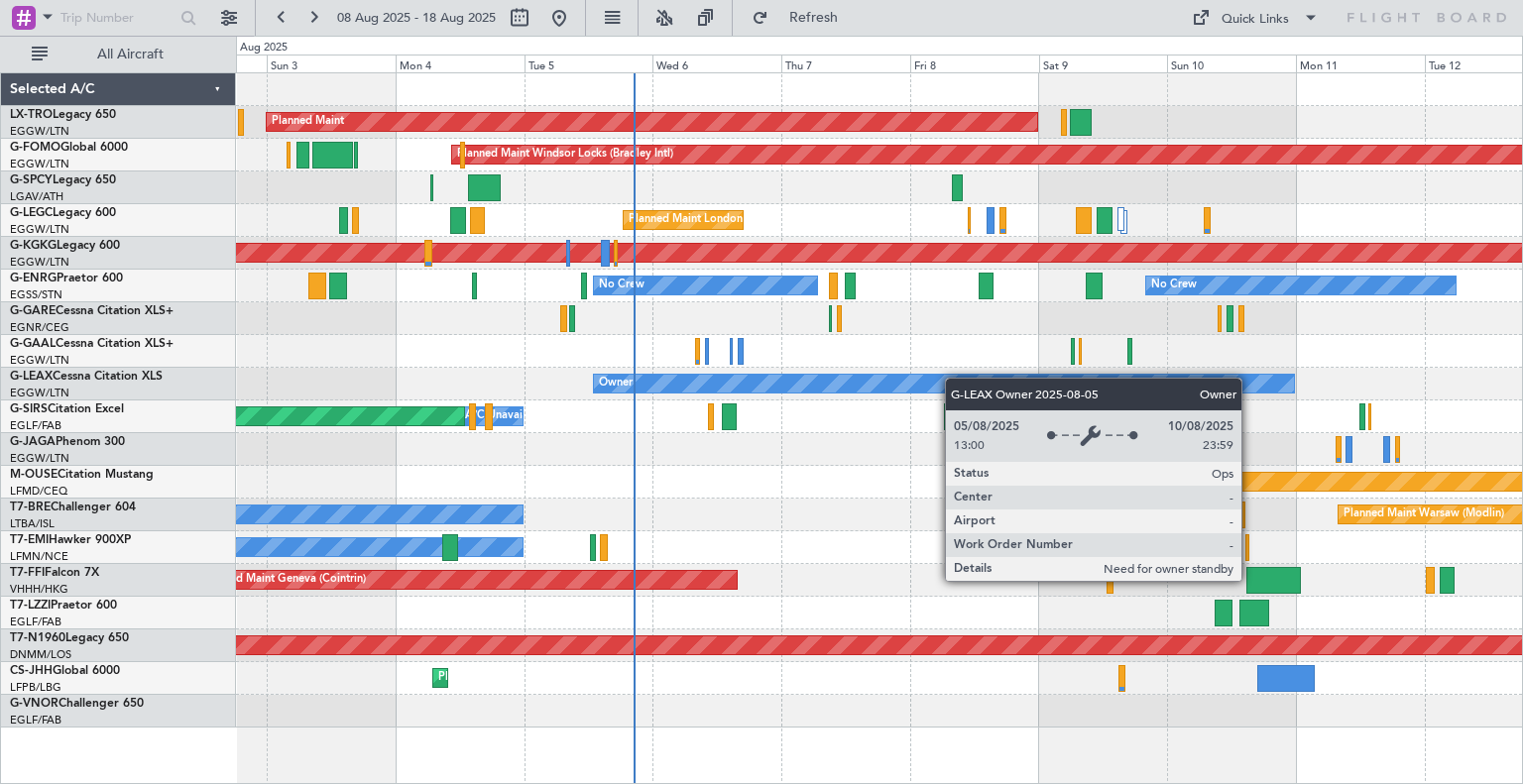 click on "Planned Maint
Planned Maint [CITY] ([CITY])
Planned Maint [CITY] ([CITY])
Planned Maint [CITY]
Planned Maint [CITY] ([CITY])
A/CUnavailable [CITY] ([CITY])
A/CUnavailable [CITY] ([CITY])
A/CUnavailable [CITY] ([CITY])
AOG Maint [CITY] ([CITY])
No Crew
No Crew
Owner
Planned Maint [CITY]
A/CUnavailable
Planned Maint [CITY] ([CITY])
Planned Maint [CITY]
Planned Maint [CITY] ([CITY])
A/C Unavailable
A/CUnavailable
Planned Maint [CITY] ([CITY])
Planned Maint [CITY] ([CITY])
Planned Maint [CITY] ([CITY])" 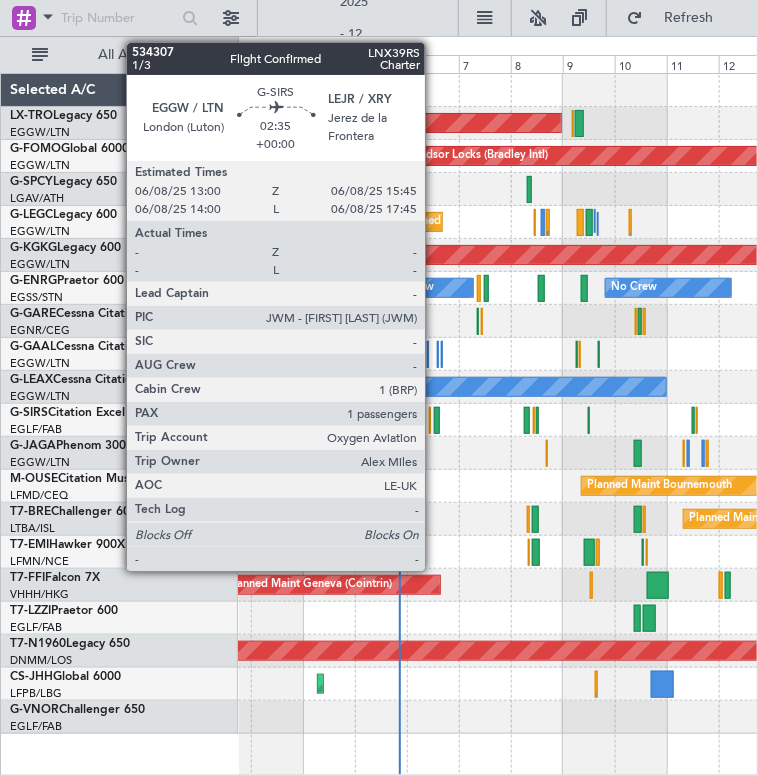 click 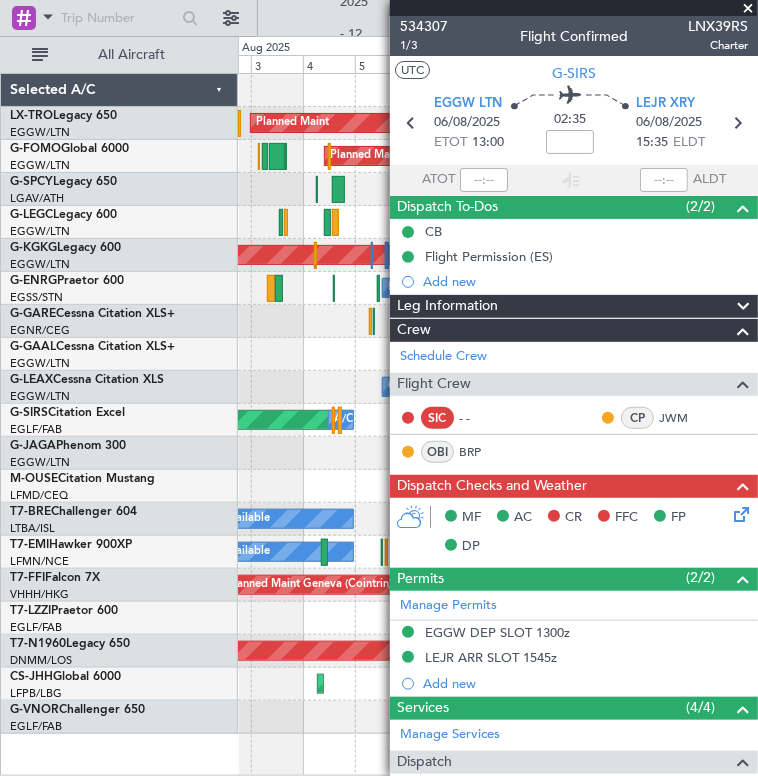 click at bounding box center [748, 9] 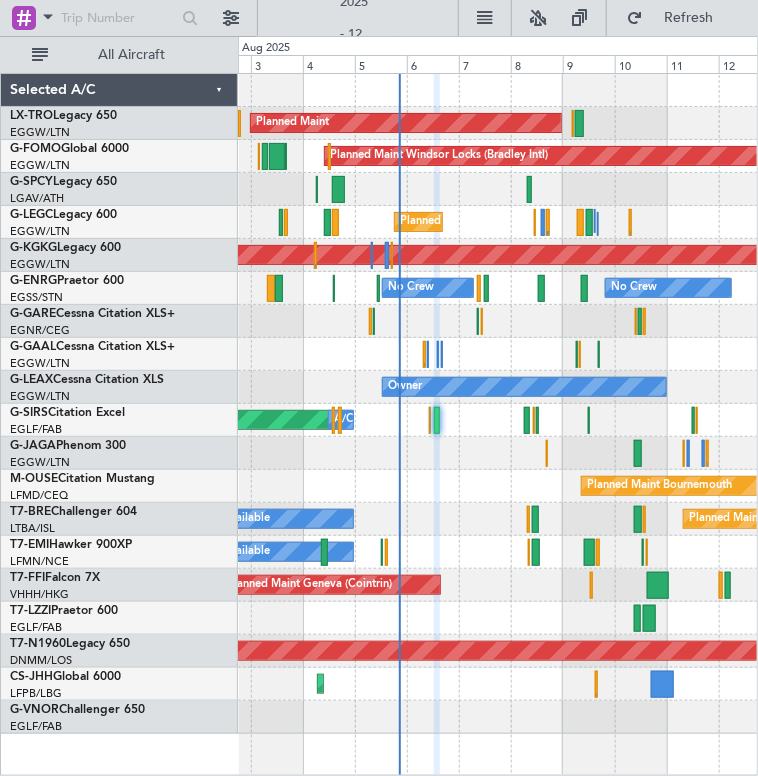 type on "0" 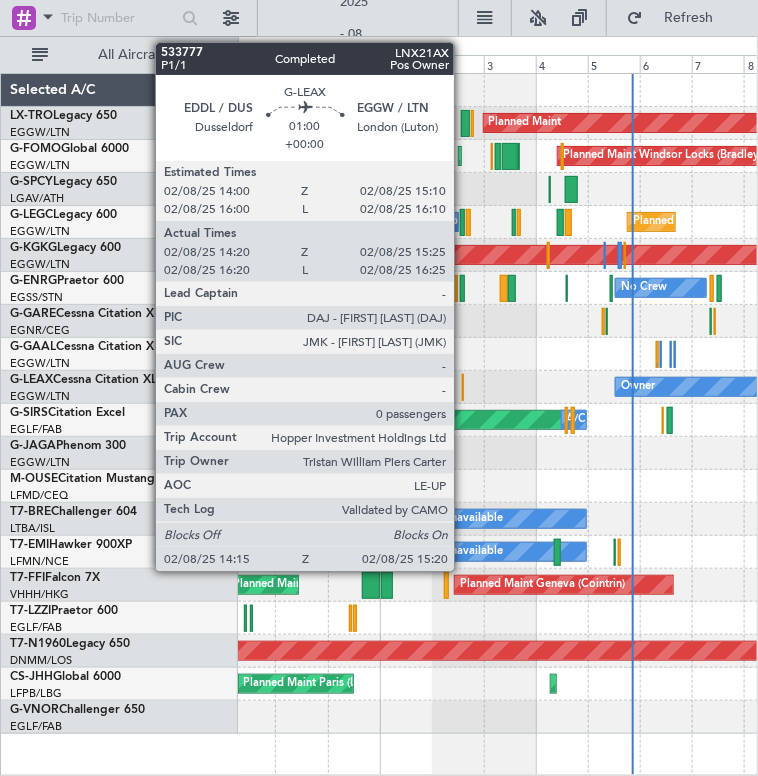 click 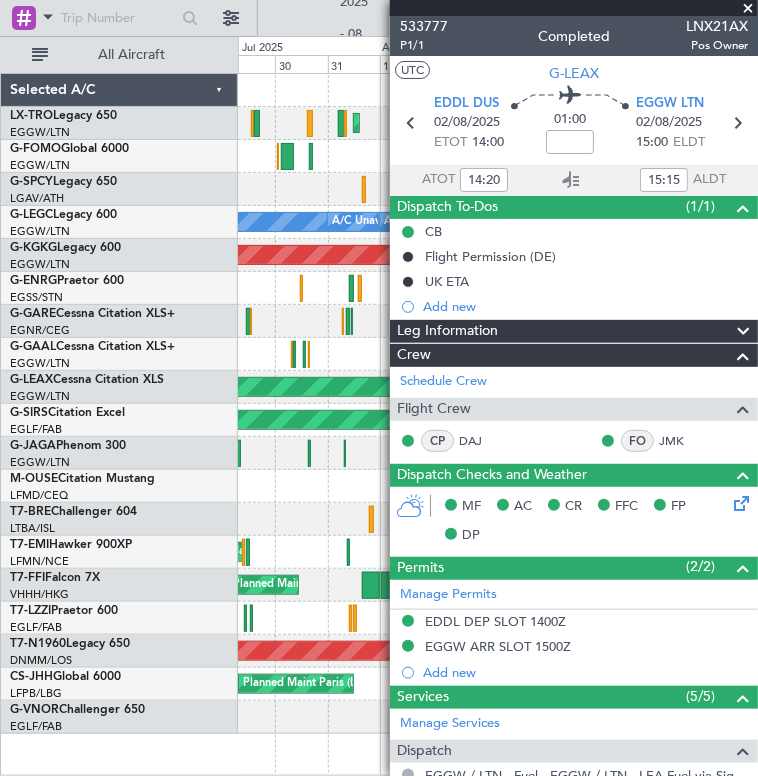 click at bounding box center [748, 9] 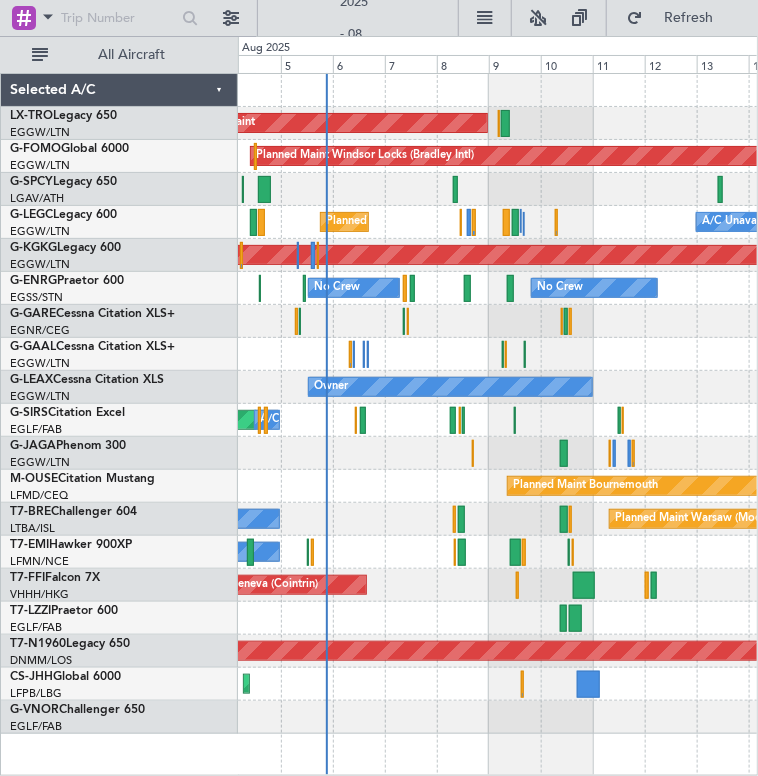 click 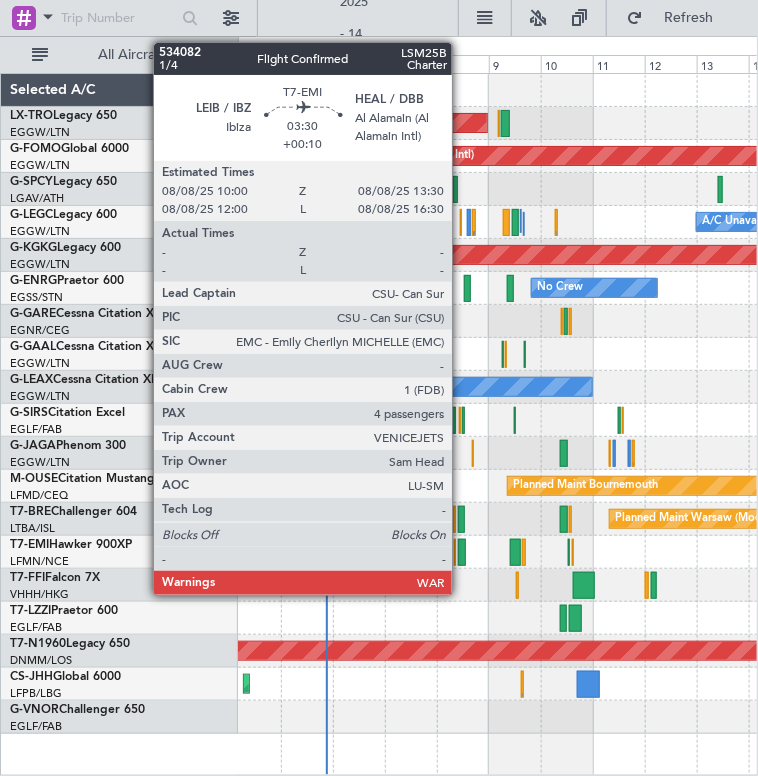 click 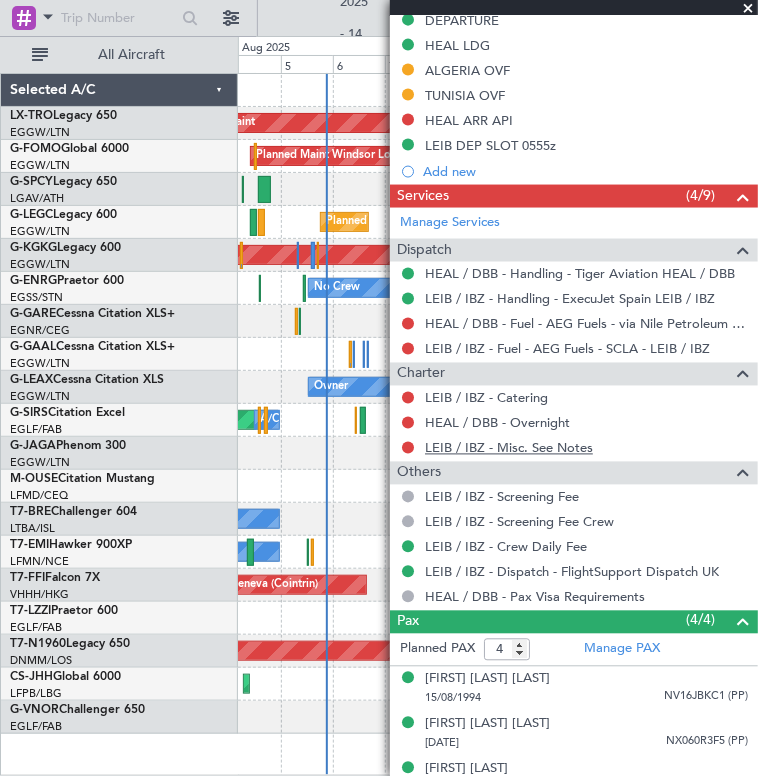 scroll, scrollTop: 715, scrollLeft: 0, axis: vertical 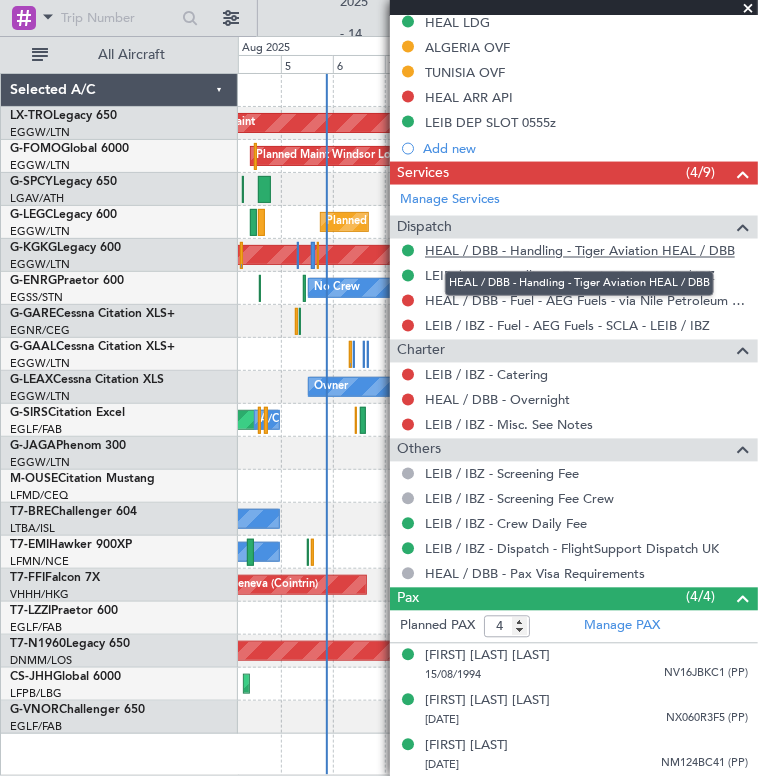click on "HEAL / DBB - Handling - Tiger Aviation HEAL / DBB" at bounding box center [580, 251] 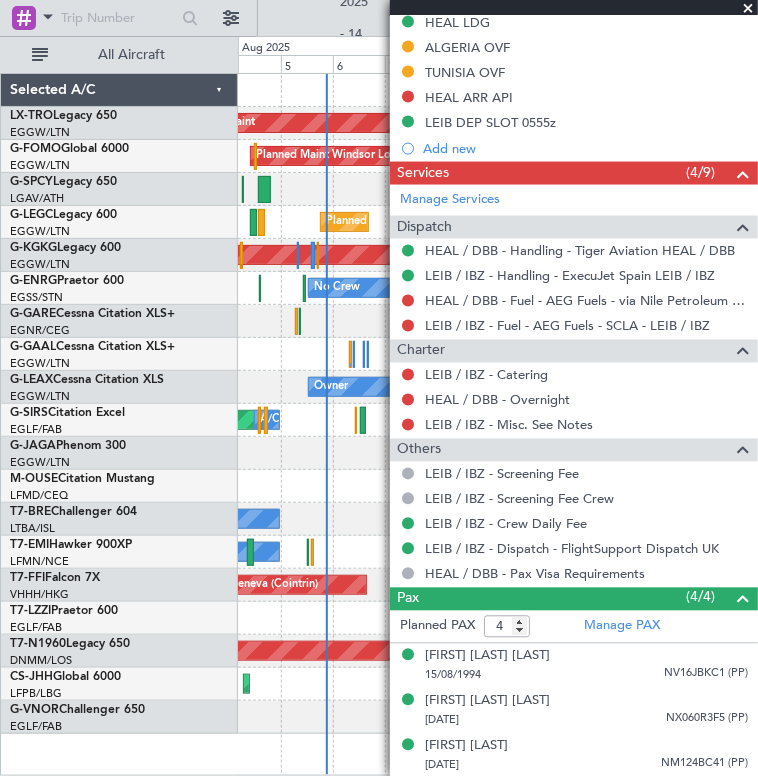 click at bounding box center (748, 9) 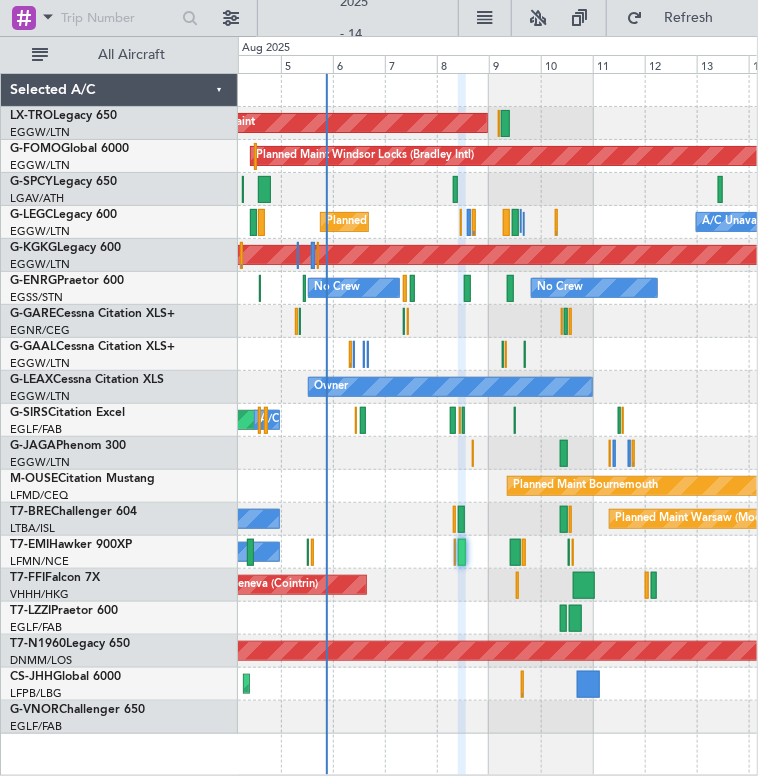 type on "0" 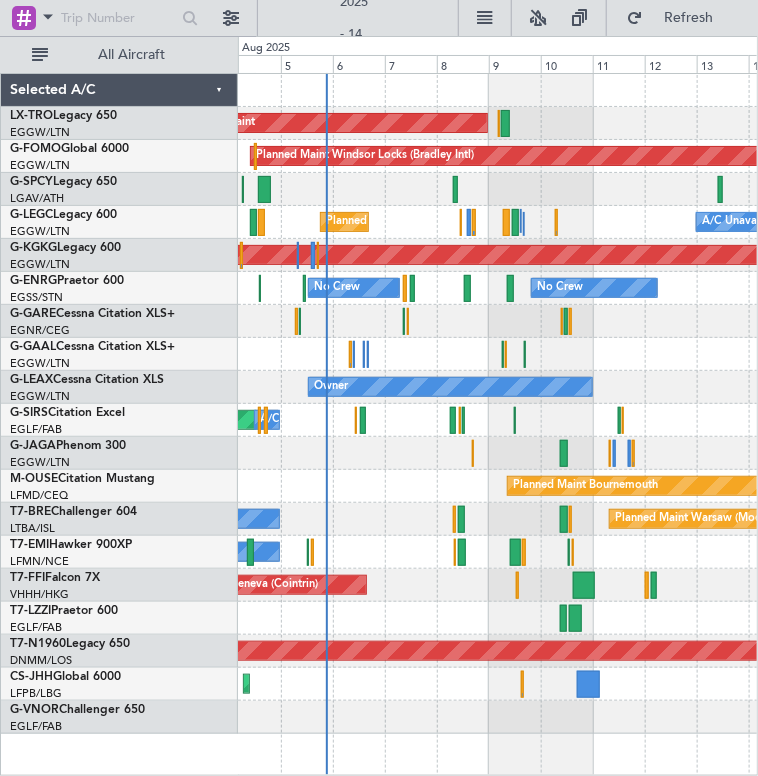 scroll, scrollTop: 0, scrollLeft: 0, axis: both 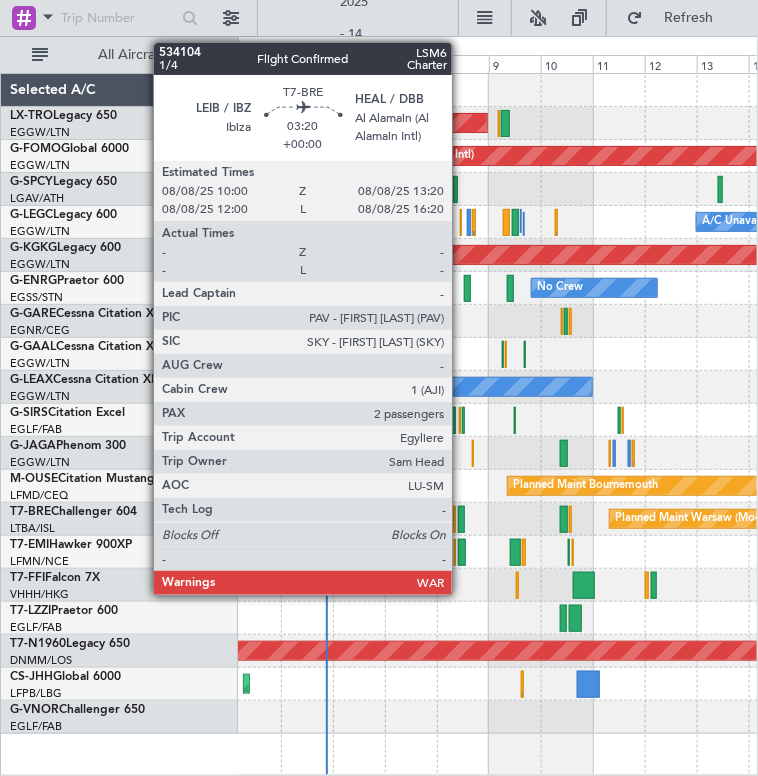 click 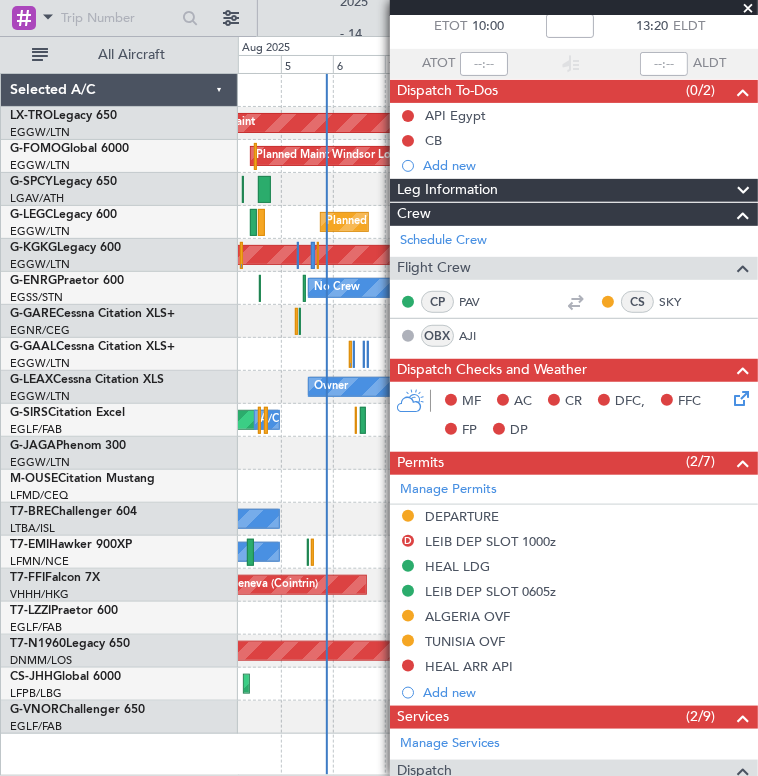 scroll, scrollTop: 115, scrollLeft: 0, axis: vertical 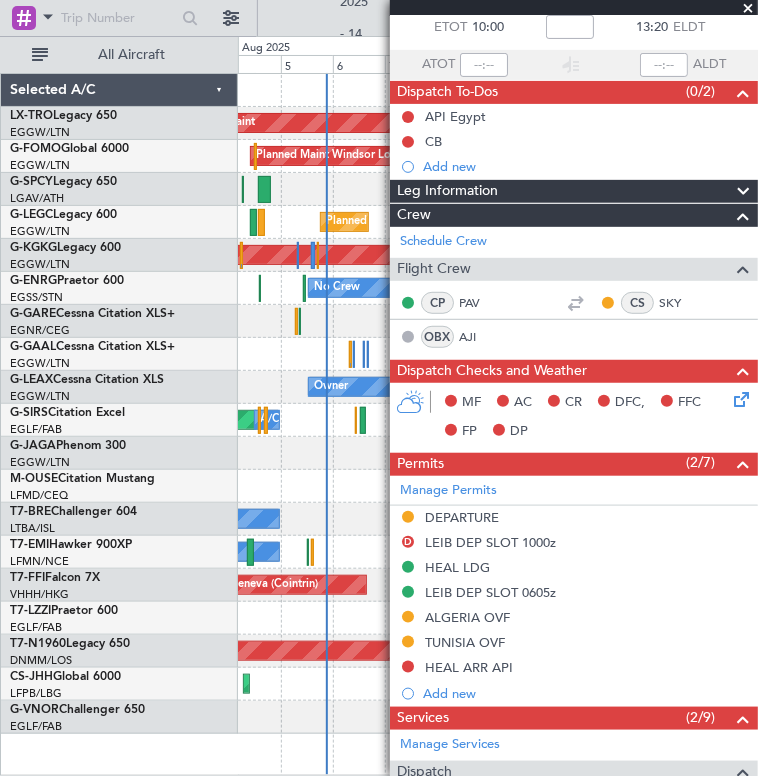 click at bounding box center [748, 9] 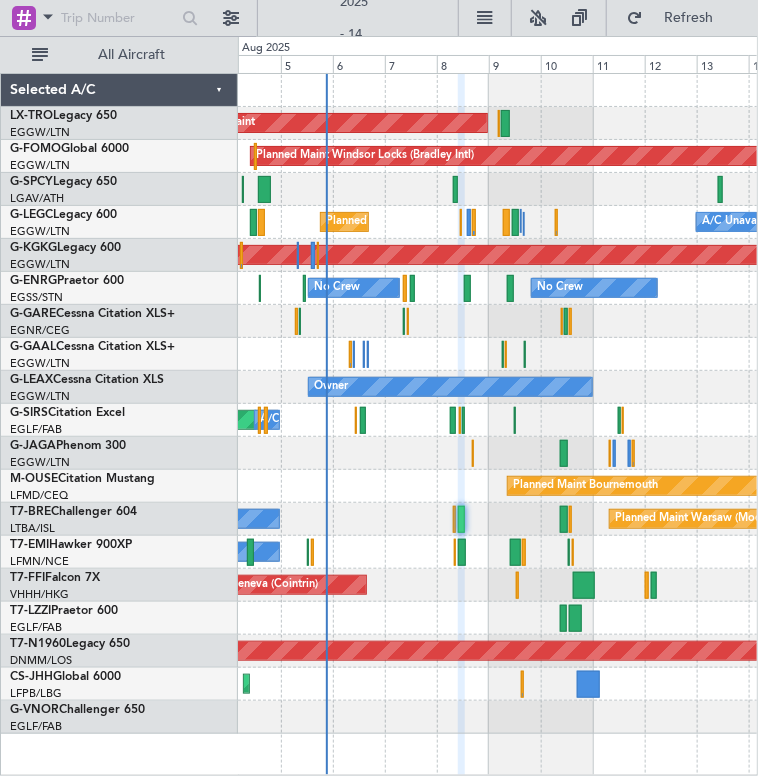 type on "0" 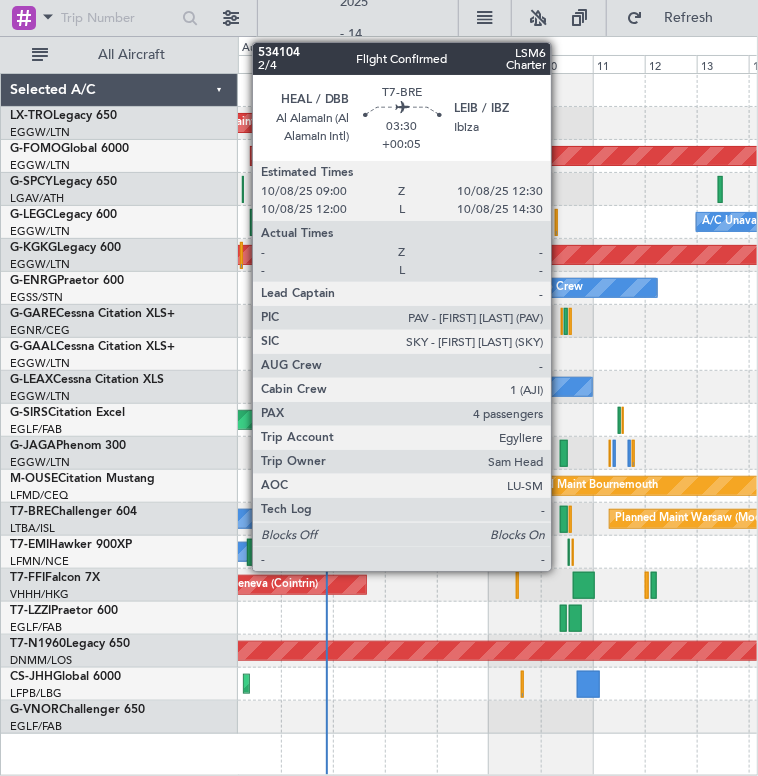 click 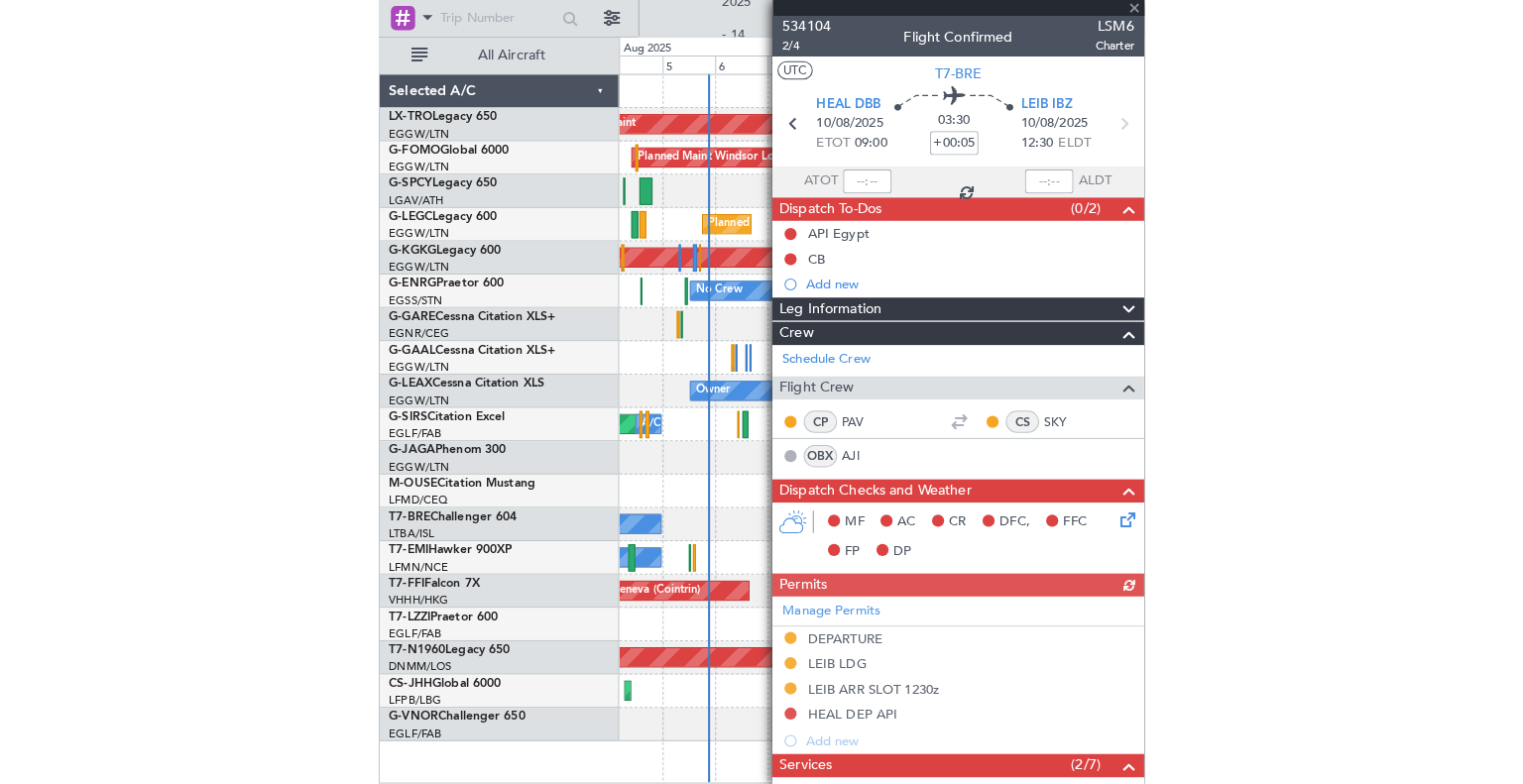 scroll, scrollTop: 105, scrollLeft: 0, axis: vertical 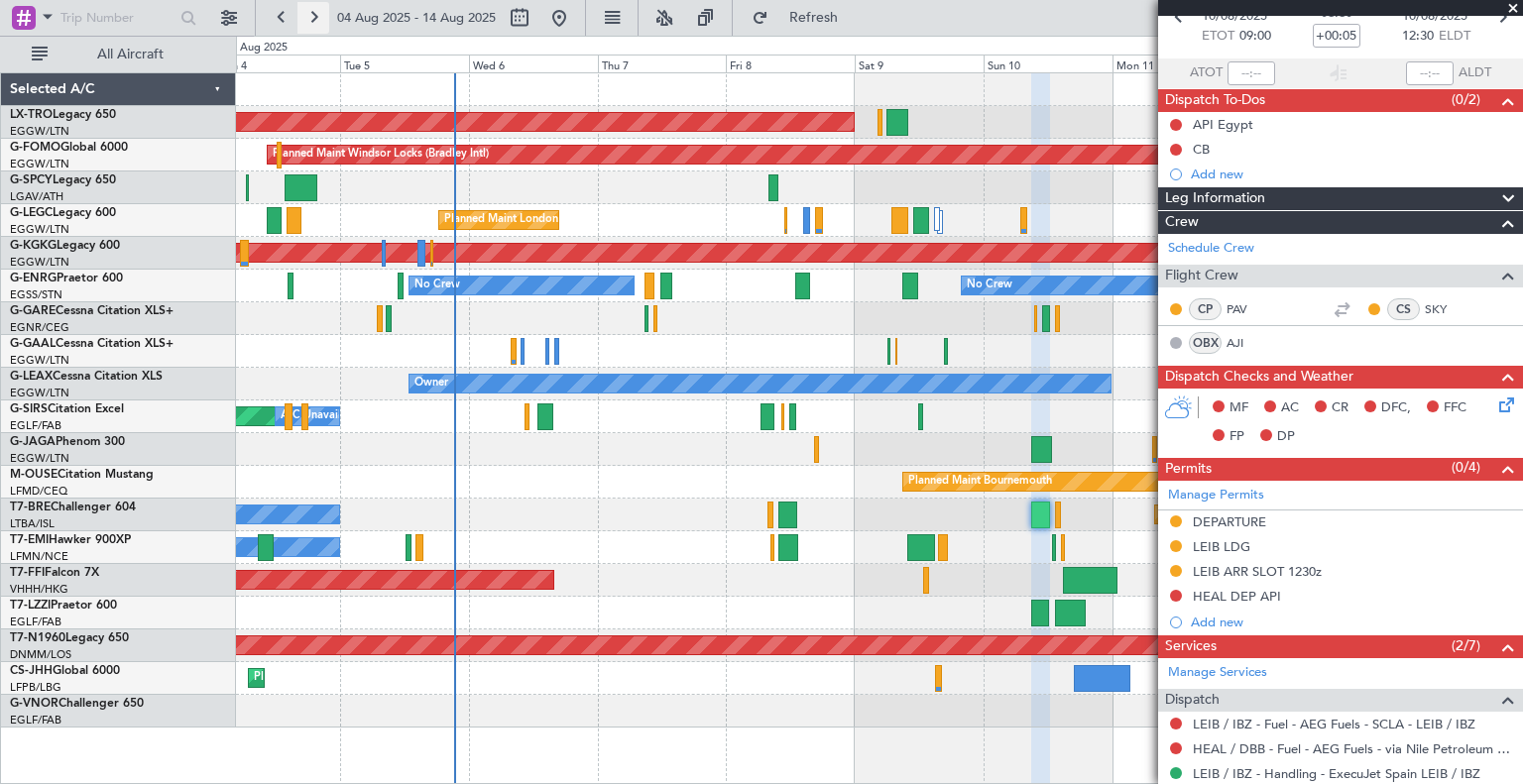 click at bounding box center [313, 18] 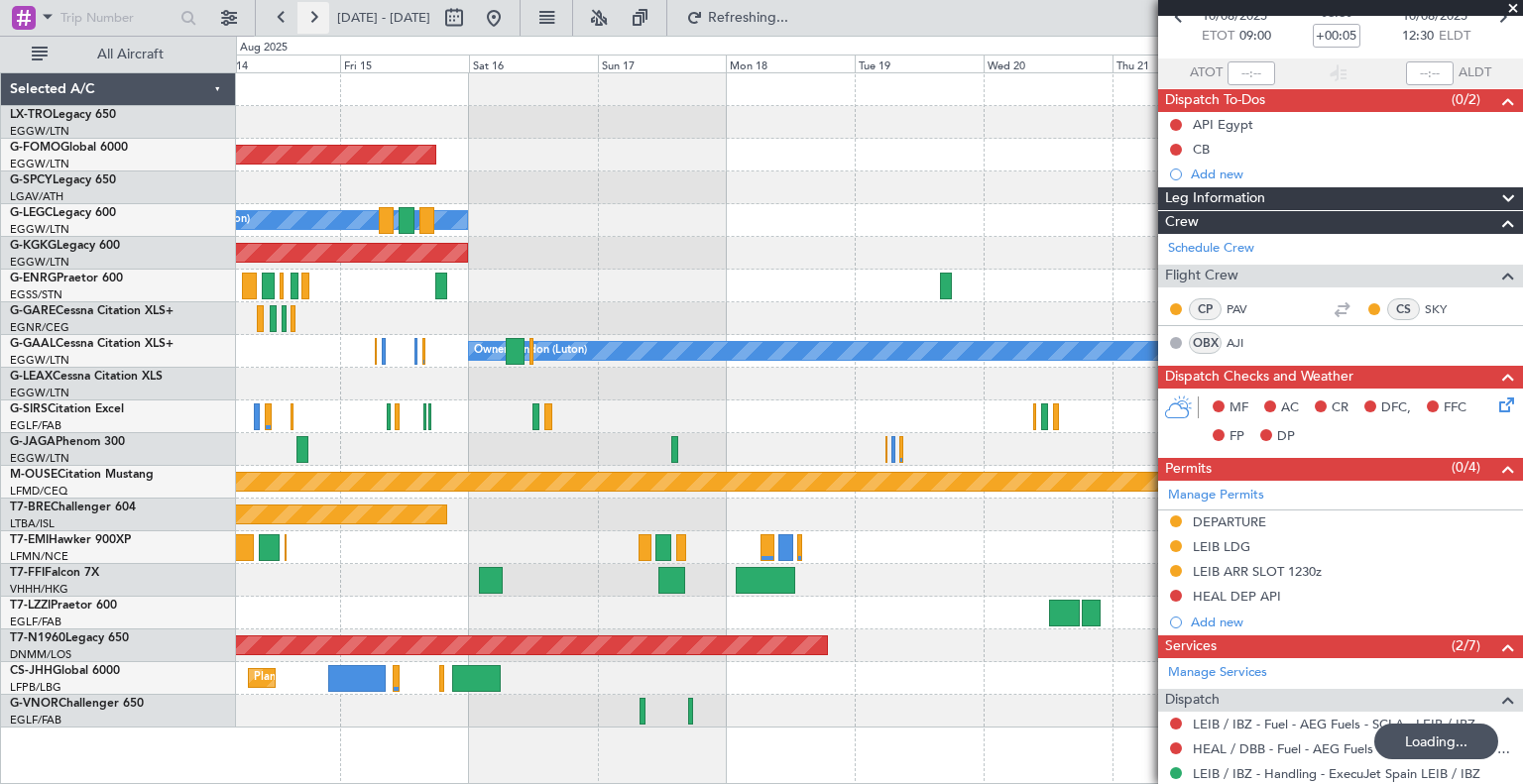 click at bounding box center [313, 18] 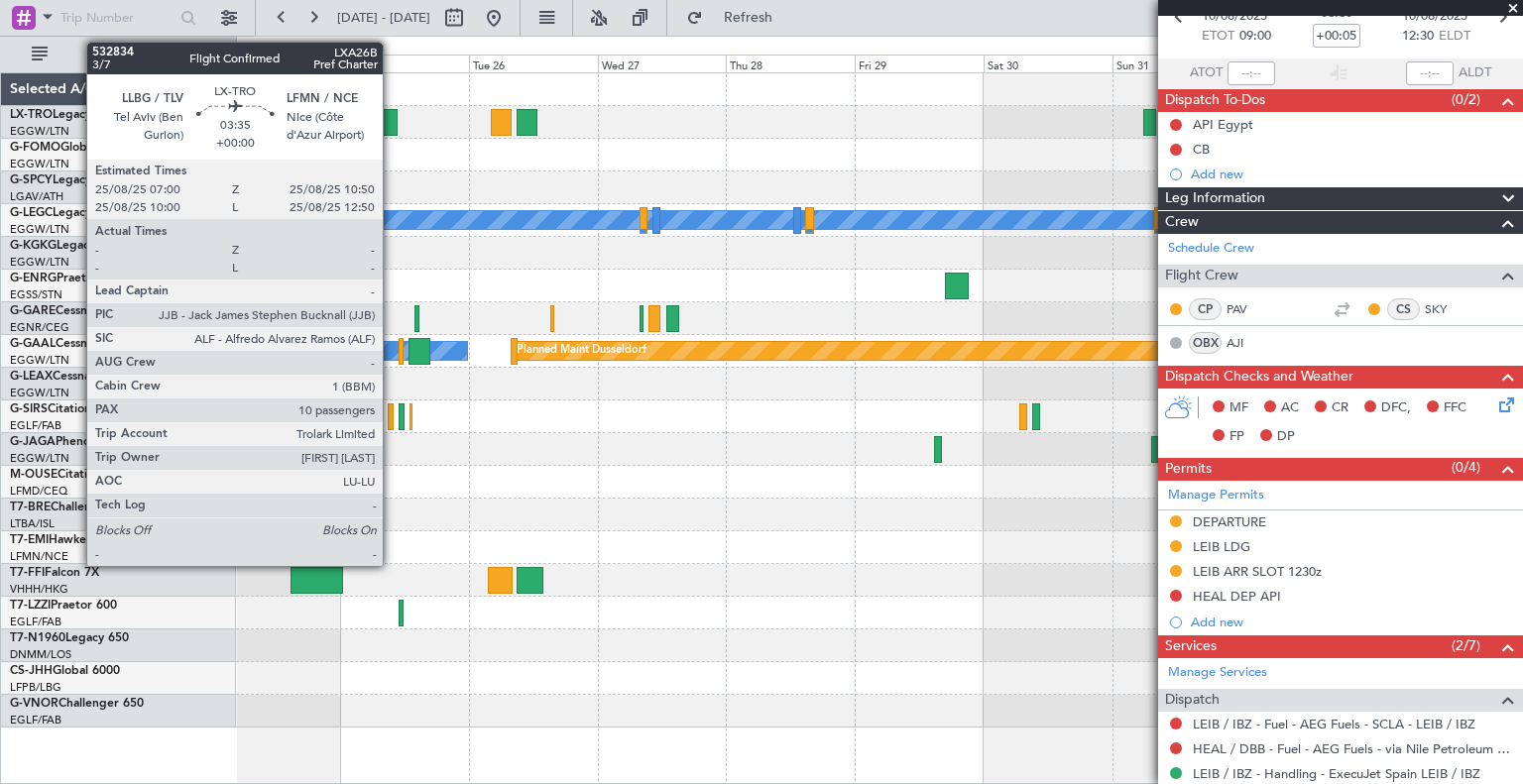 click 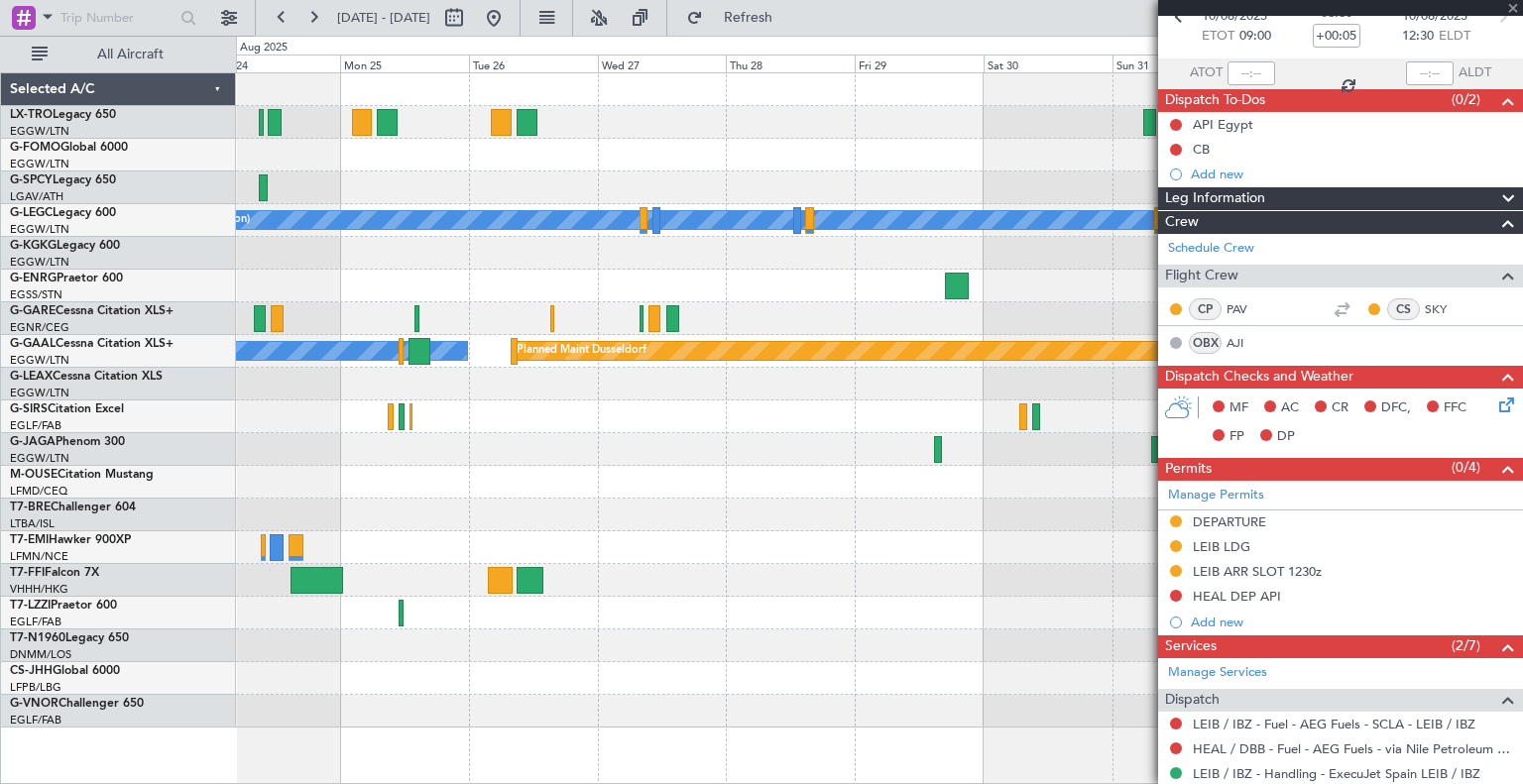 type 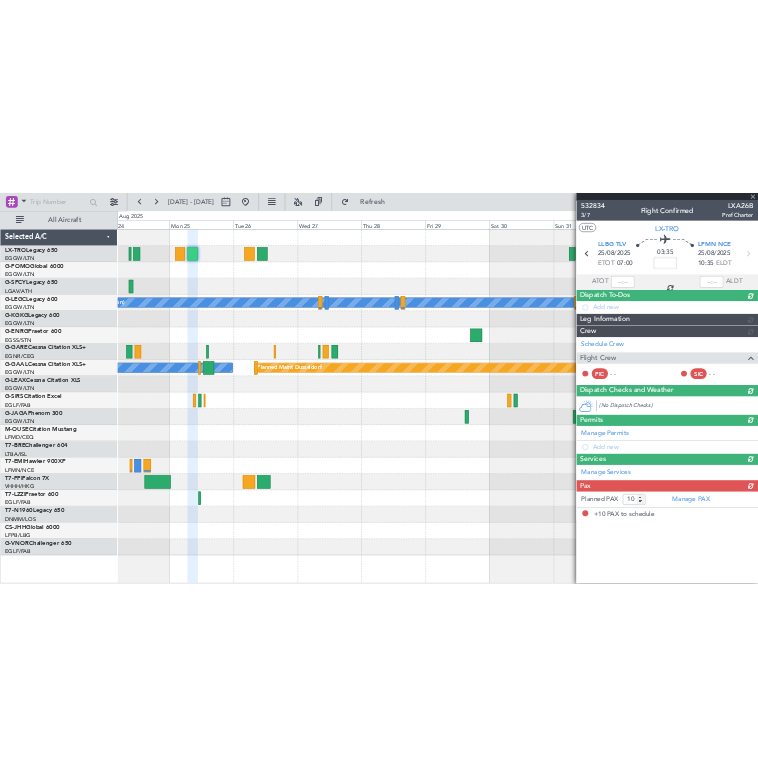scroll, scrollTop: 0, scrollLeft: 0, axis: both 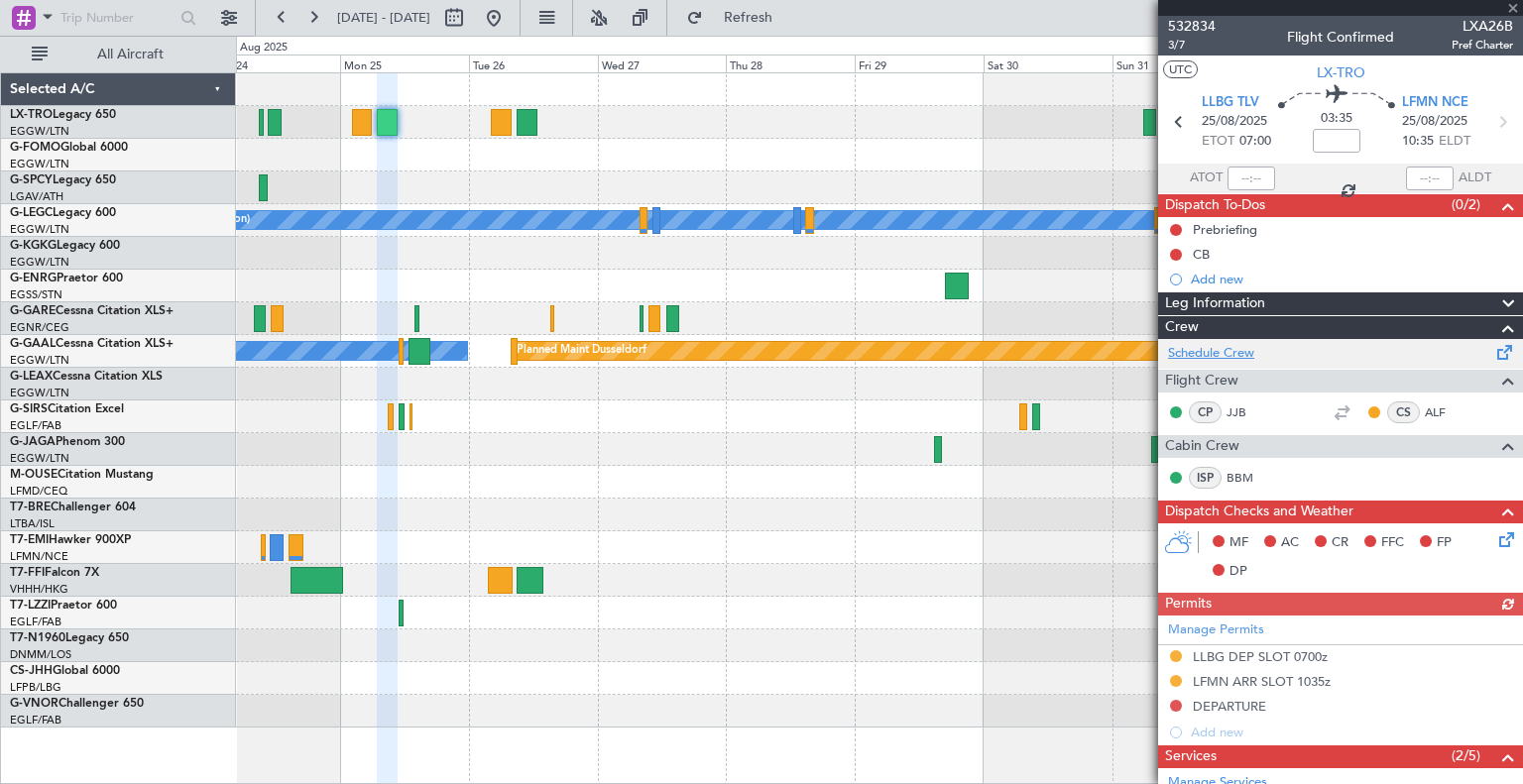 click on "Schedule Crew" 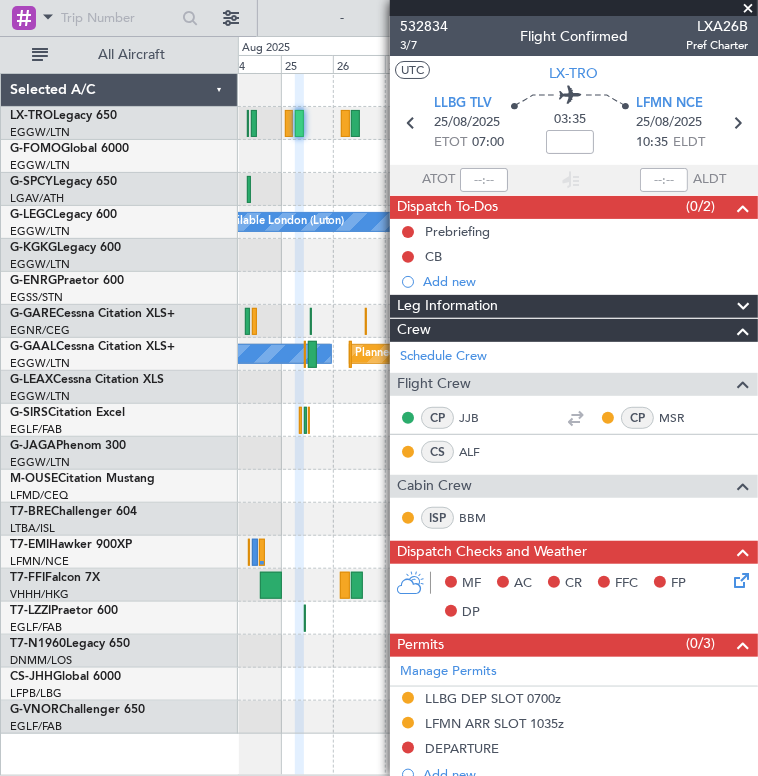 click at bounding box center [748, 9] 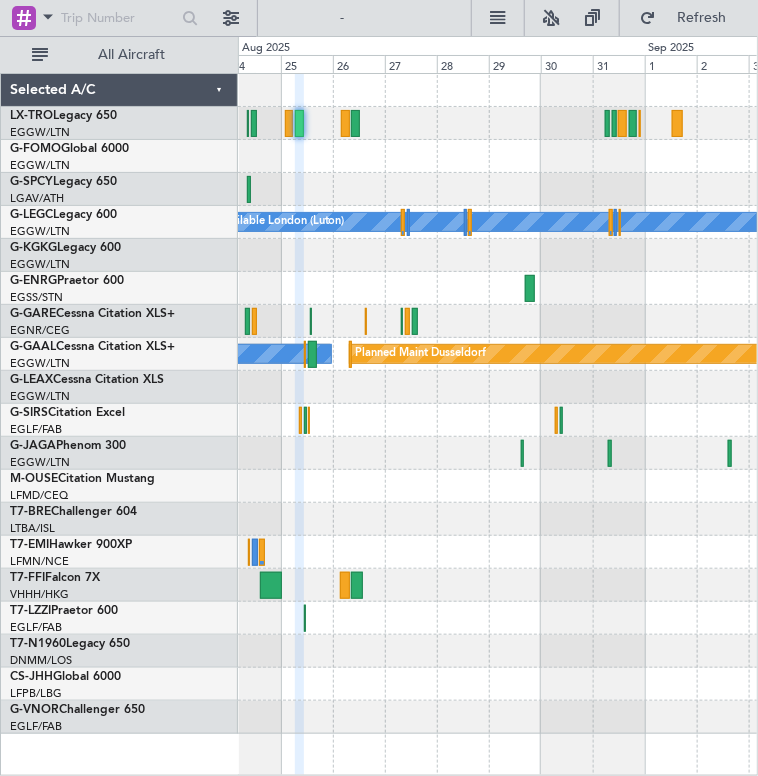 type on "0" 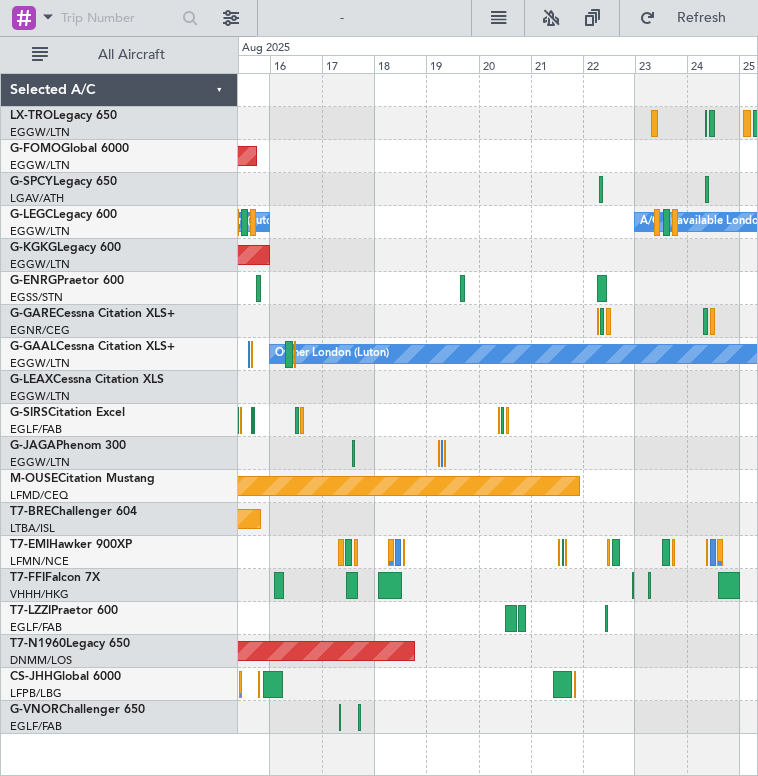 scroll, scrollTop: 0, scrollLeft: 0, axis: both 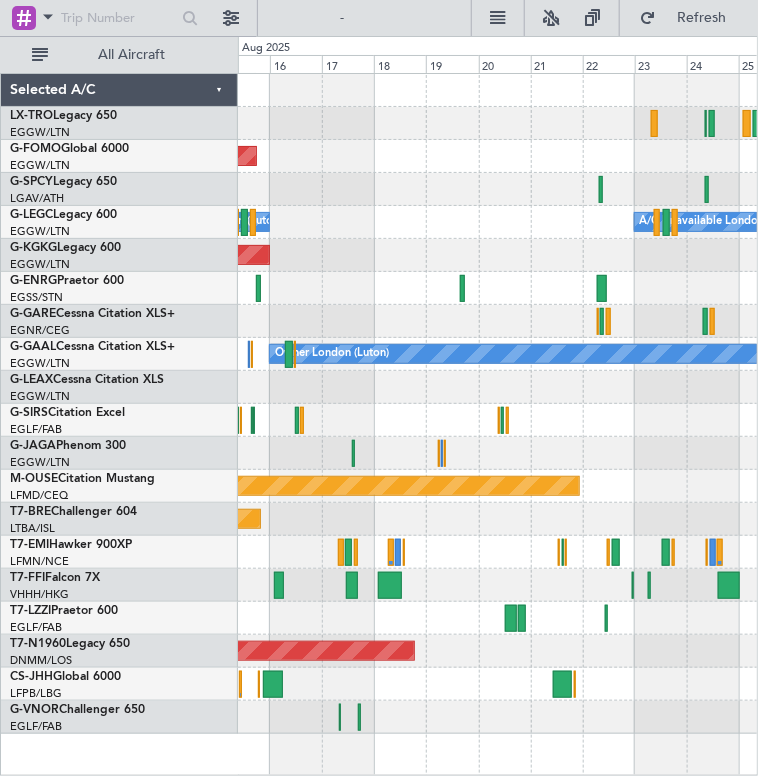 click on "[DATE] - [DATE]  Refresh Quick Links All Aircraft
Planned Maint [CITY] ([AIRPORT])
A/C Unavailable [CITY] ([AIRPORT])
A/C Unavailable [CITY] ([AIRPORT])
AOG Maint [CITY] ([AIRPORT])
Owner [CITY] ([AIRPORT])
Planned Maint [CITY]
Planned Maint [CITY]
Planned Maint [CITY] ([AIRPORT])
Planned Maint [CITY] ([AIRPORT])
Planned Maint [CITY] ([AIRPORT])
Selected A/C
LX-TRO  Legacy 650
EGGW/LTN
[CITY] ([AIRPORT])
G-FOMO  Global 6000
EGGW/LTN
[CITY] ([AIRPORT])
G-SPCY  Legacy 650
LGAV/ATH
[CITY] ([AIRPORT])
G-LEGC  Legacy 600" at bounding box center (379, 388) 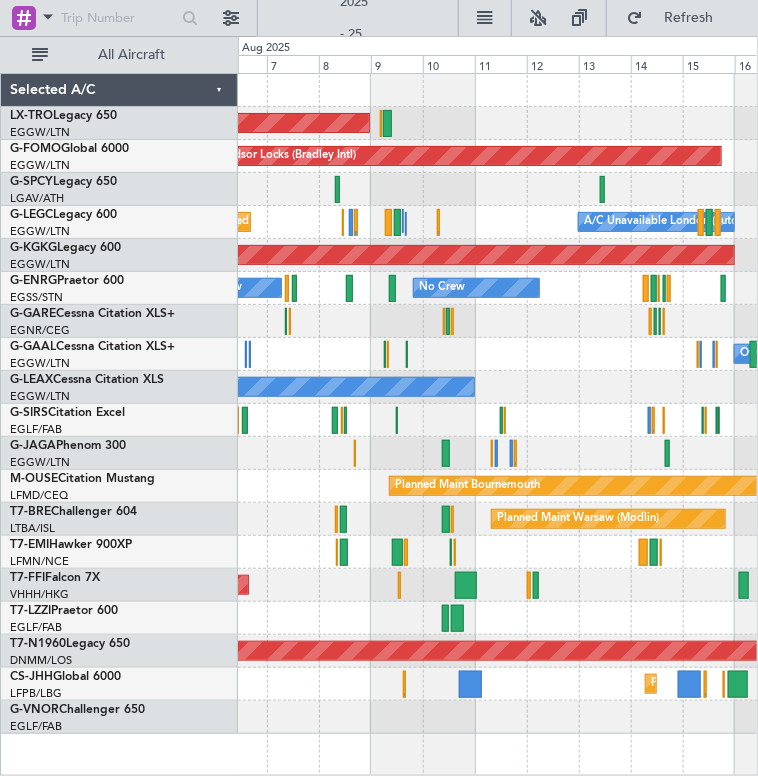 click on "[DATE] - [DATE]  Refresh Quick Links All Aircraft
Planned Maint
Planned Maint [CITY] ([AIRPORT])
A/C Unavailable [CITY] ([AIRPORT])
Planned Maint [CITY] ([AIRPORT])
AOG Maint [CITY] ([AIRPORT])
No Crew
No Crew
Owner [CITY] ([AIRPORT])
Owner
A/CUnavailable
Planned Maint [CITY] ([AIRPORT])
Planned Maint [CITY]
Planned Maint [CITY] ([AIRPORT])
A/C Unavailable
A/C Unavailable
Planned Maint [CITY] ([AIRPORT])
Planned Maint [CITY] ([AIRPORT])
Planned Maint [CITY] ([AIRPORT])
Selected A/C
LX-TRO  Legacy 650
EGGW/LTN
[CITY] ([AIRPORT])
0" at bounding box center (379, 388) 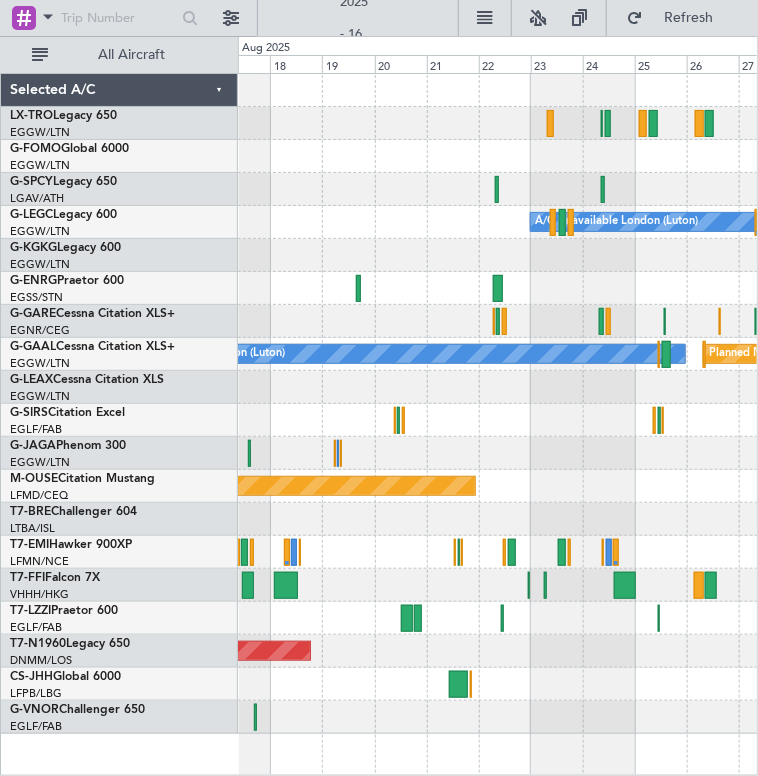 click on "Planned Maint [CITY] ([AIRPORT])
A/C Unavailable [CITY] ([AIRPORT])
A/C Unavailable [CITY] ([AIRPORT])
AOG Maint [CITY] ([AIRPORT])
Owner [CITY] ([AIRPORT])
Planned Maint [CITY]
Planned Maint [CITY]
Planned Maint [CITY] ([AIRPORT])
Planned Maint [CITY] ([AIRPORT])
Selected A/C
LX-TRO  Legacy 650
EGGW/LTN
[CITY] ([AIRPORT])
G-FOMO  Global 6000
EGGW/LTN
[CITY] ([AIRPORT])
G-SPCY  Legacy 650
LGAV/ATH
[CITY] ([AIRPORT])
G-LEGC  Legacy 600
EGGW/LTN
[CITY] ([AIRPORT])
G-KGKG  Legacy 600" 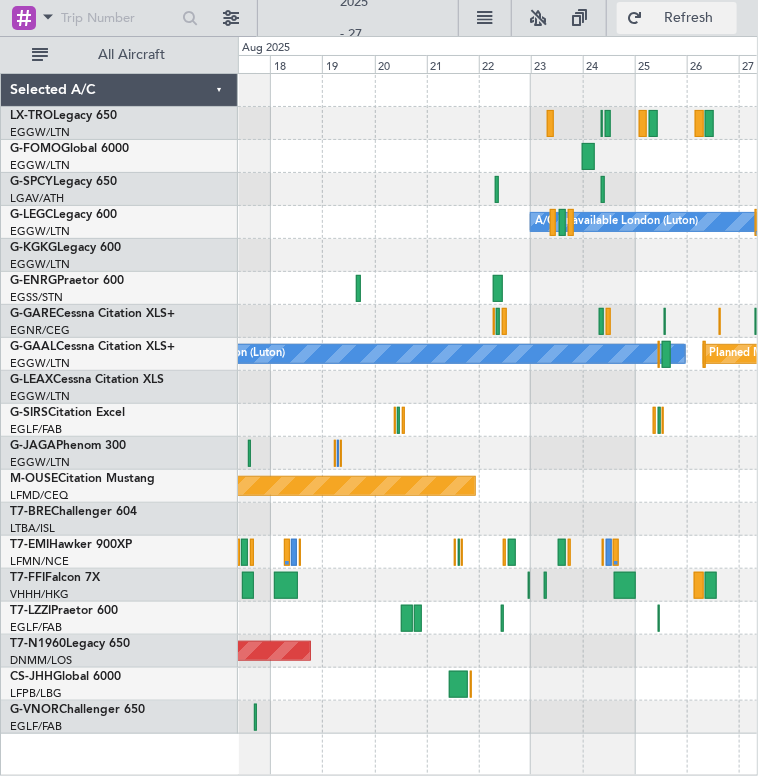 click on "Refresh" 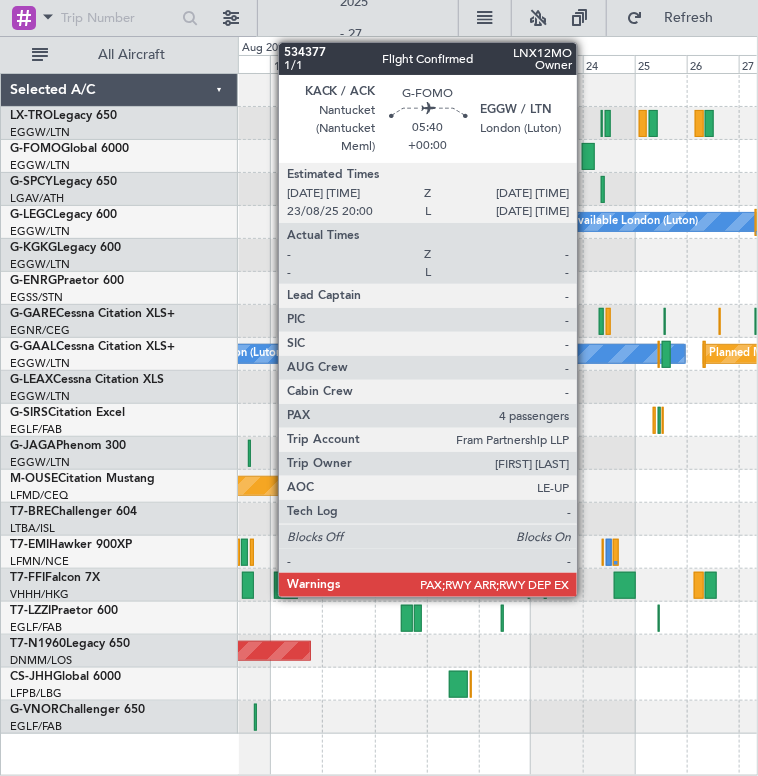 click 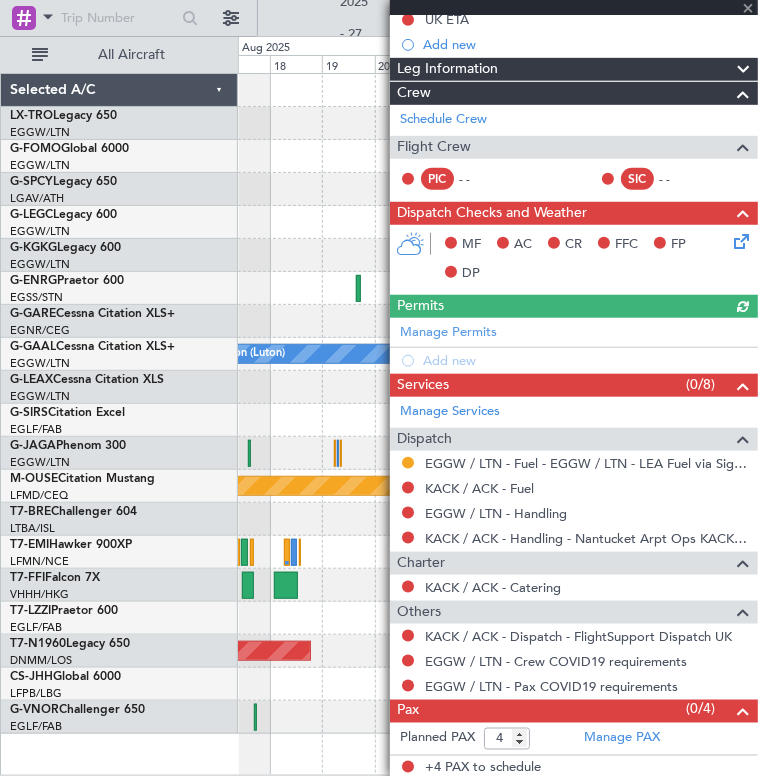 scroll, scrollTop: 263, scrollLeft: 0, axis: vertical 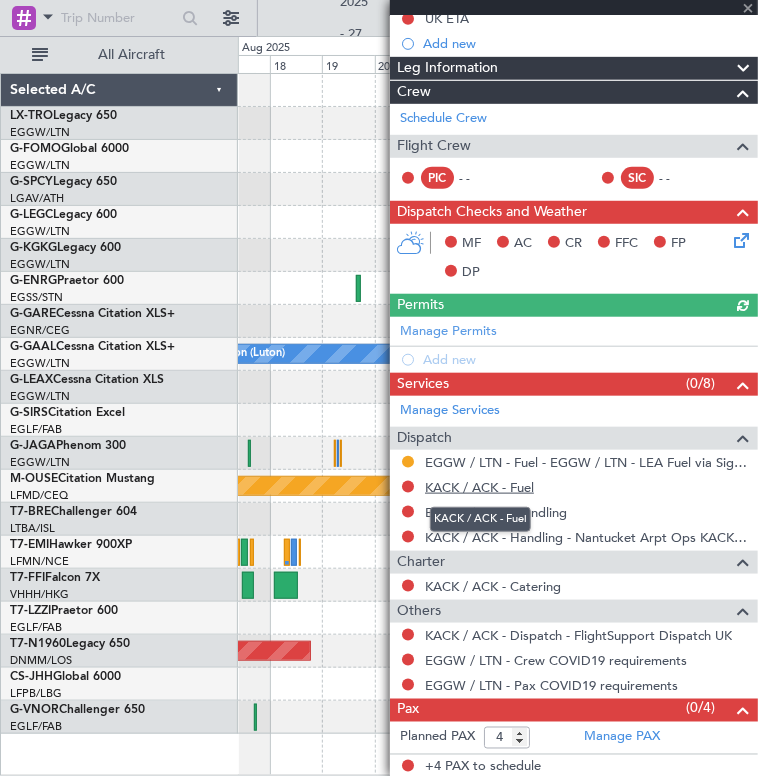 click on "KACK / ACK - Fuel" at bounding box center [479, 487] 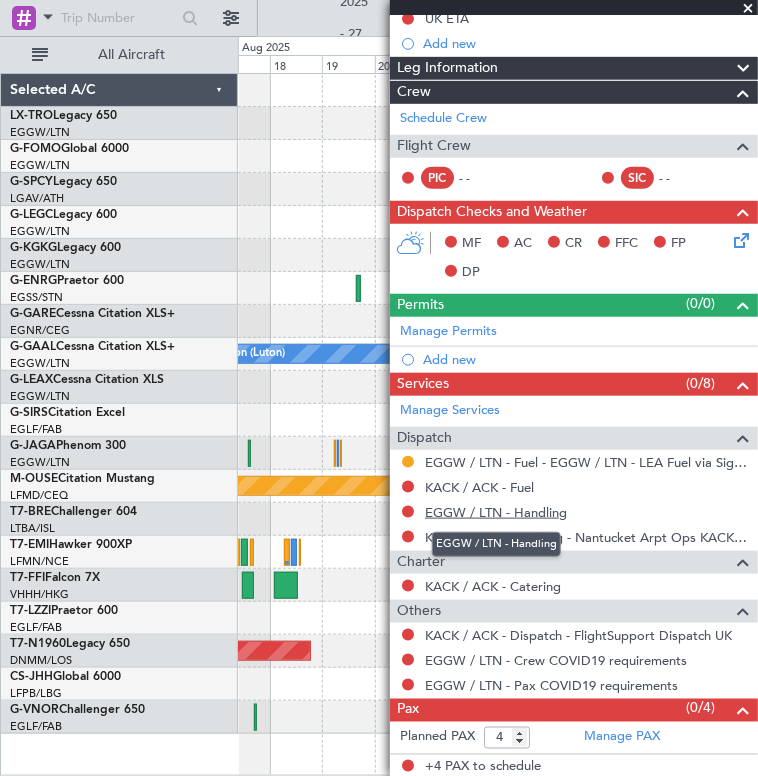 click on "EGGW / LTN - Handling" at bounding box center (496, 512) 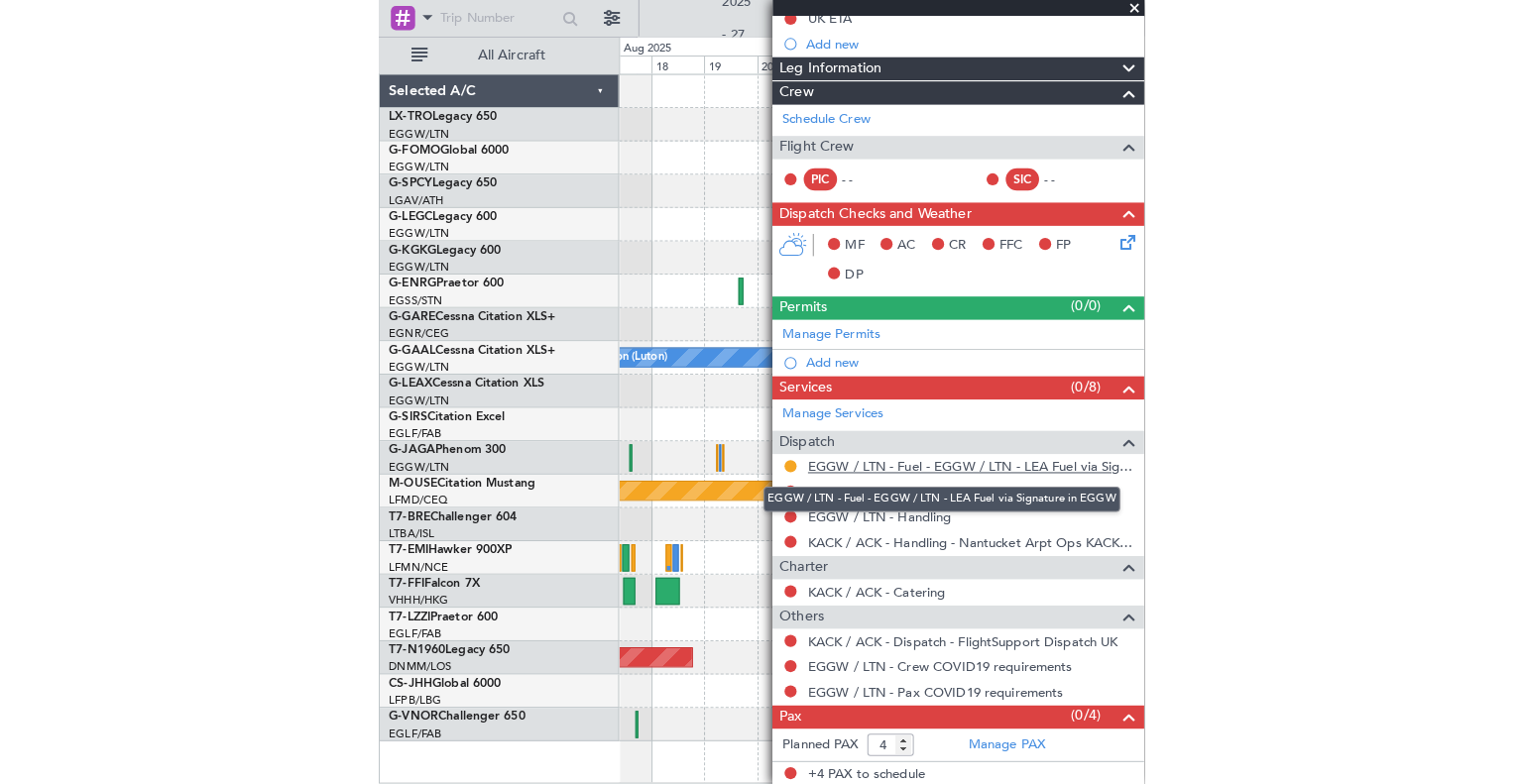 scroll, scrollTop: 262, scrollLeft: 0, axis: vertical 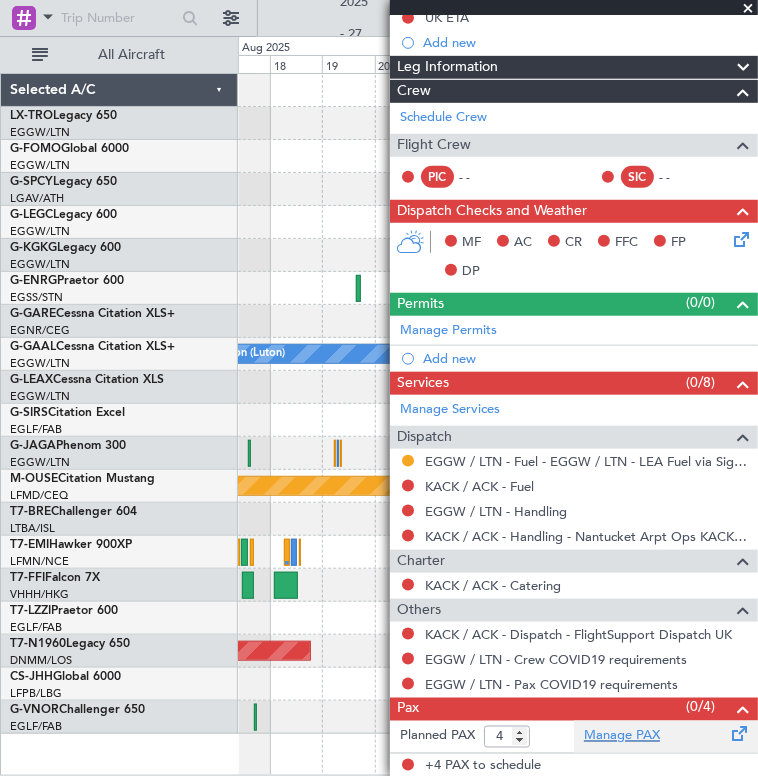 click on "Manage PAX" 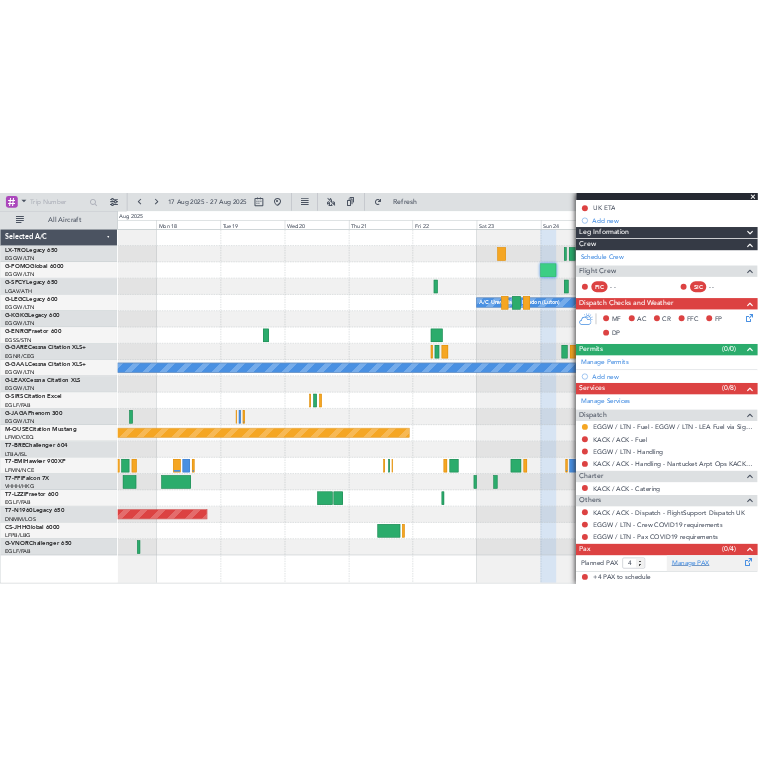scroll, scrollTop: 248, scrollLeft: 0, axis: vertical 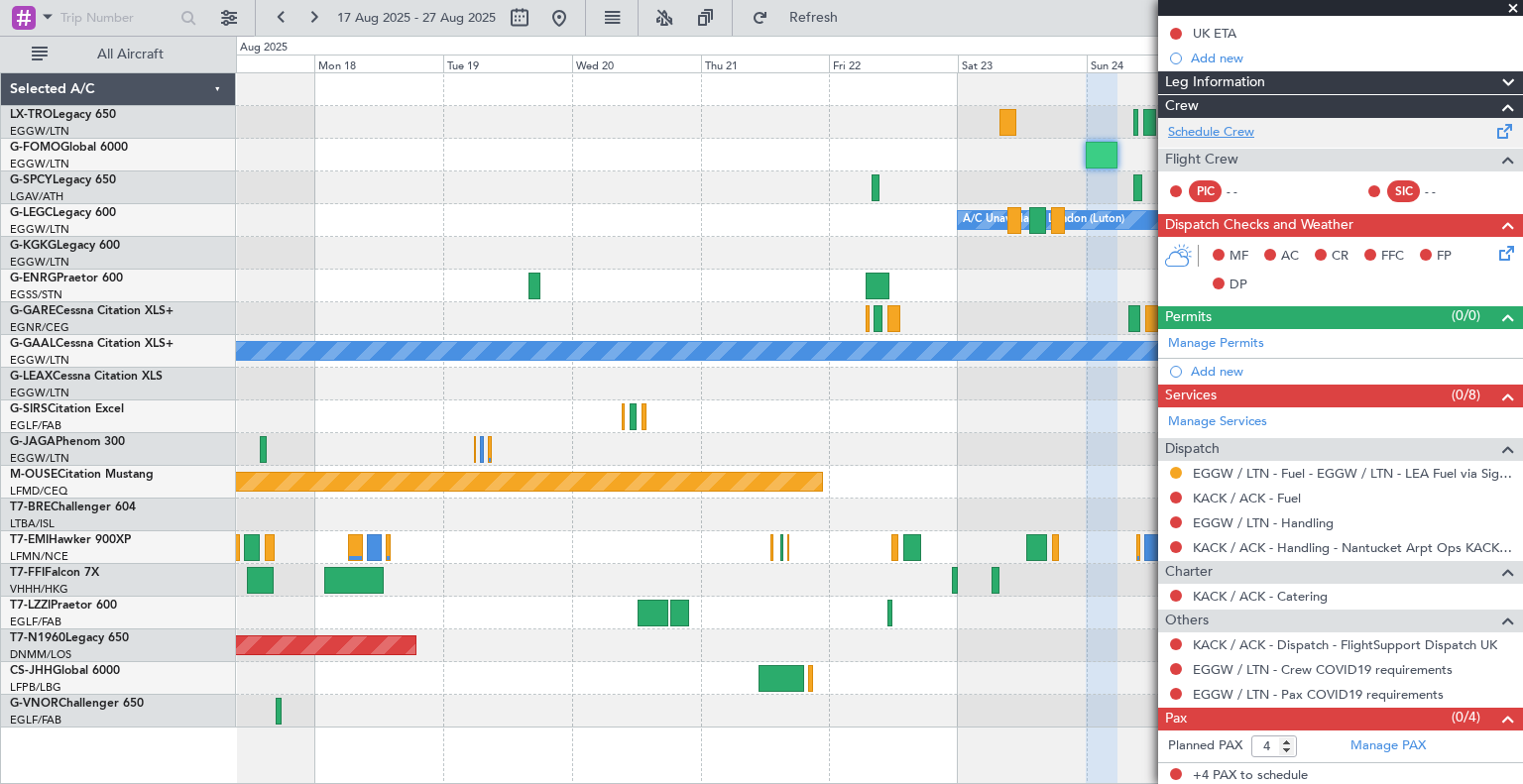click on "Schedule Crew" 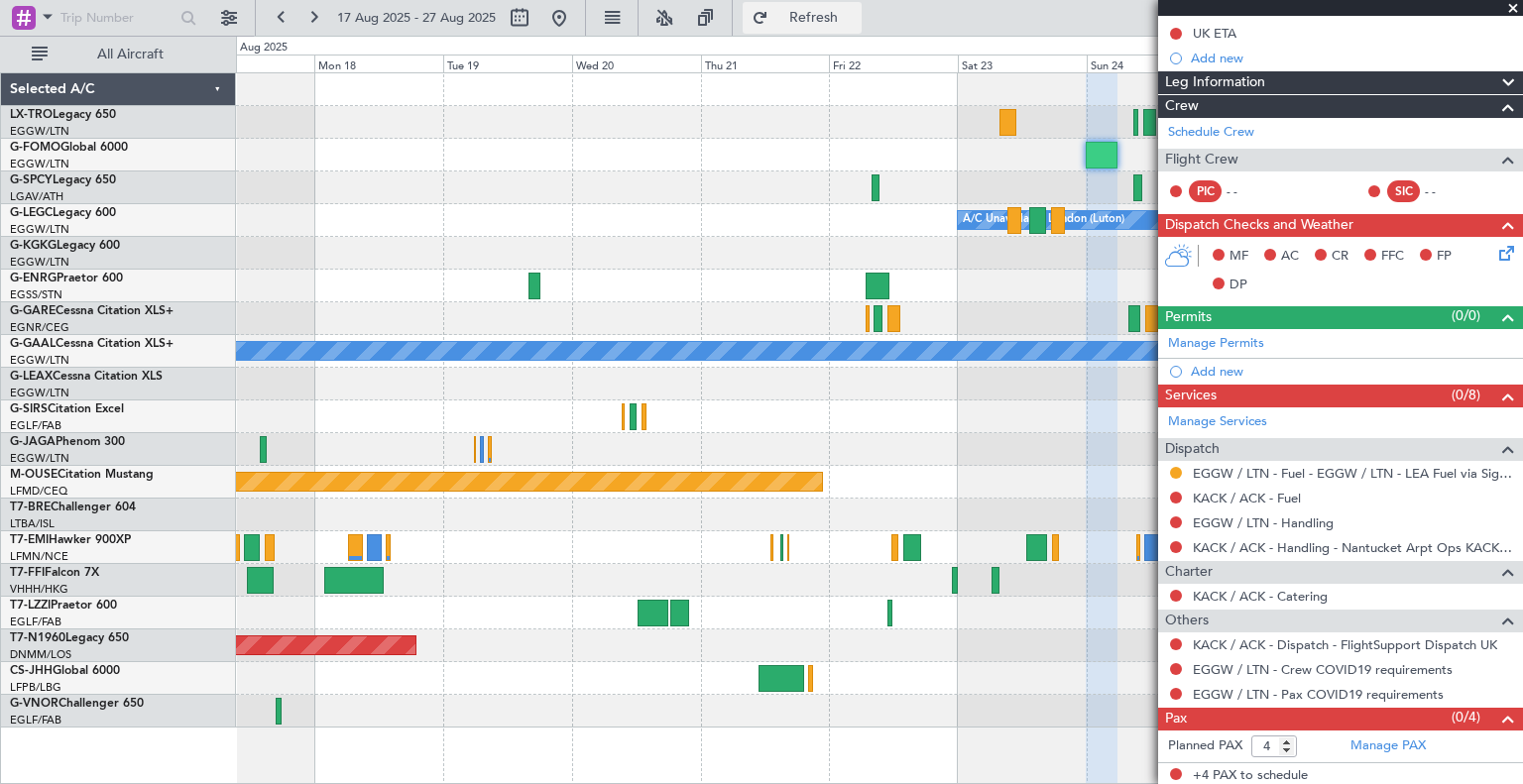 click on "Refresh" 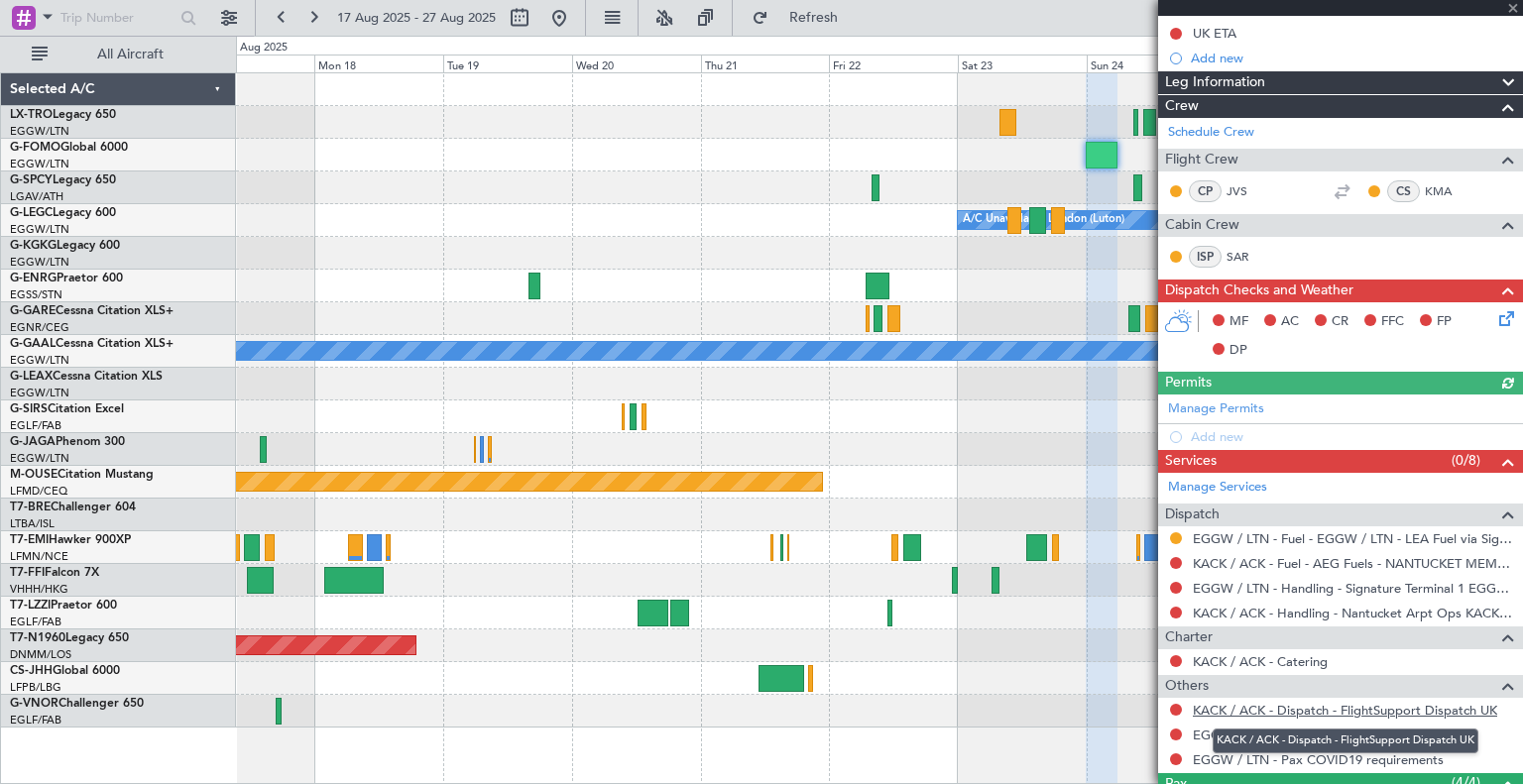 click on "KACK / ACK - Dispatch - FlightSupport Dispatch UK" at bounding box center (1345, 710) 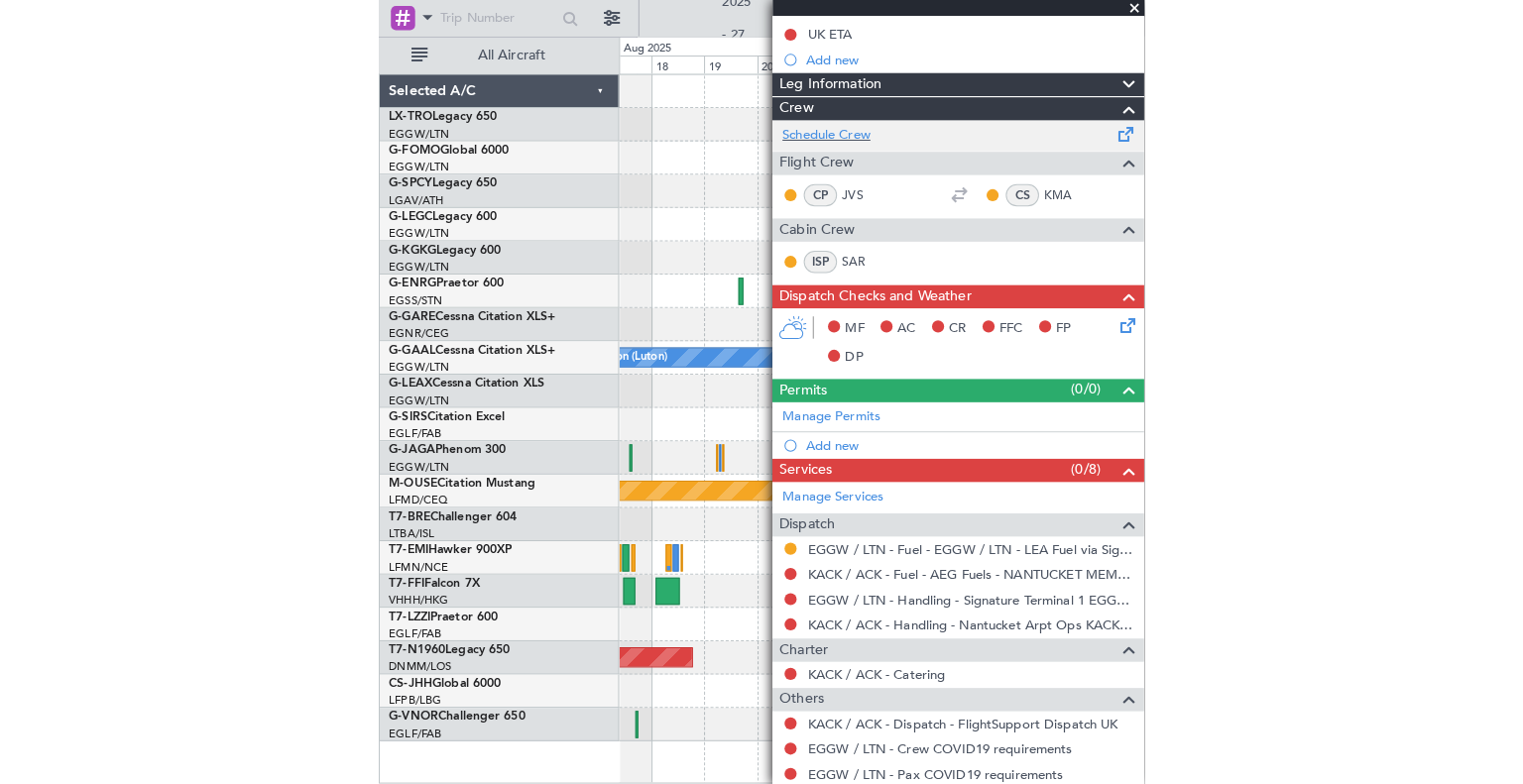 scroll, scrollTop: 0, scrollLeft: 0, axis: both 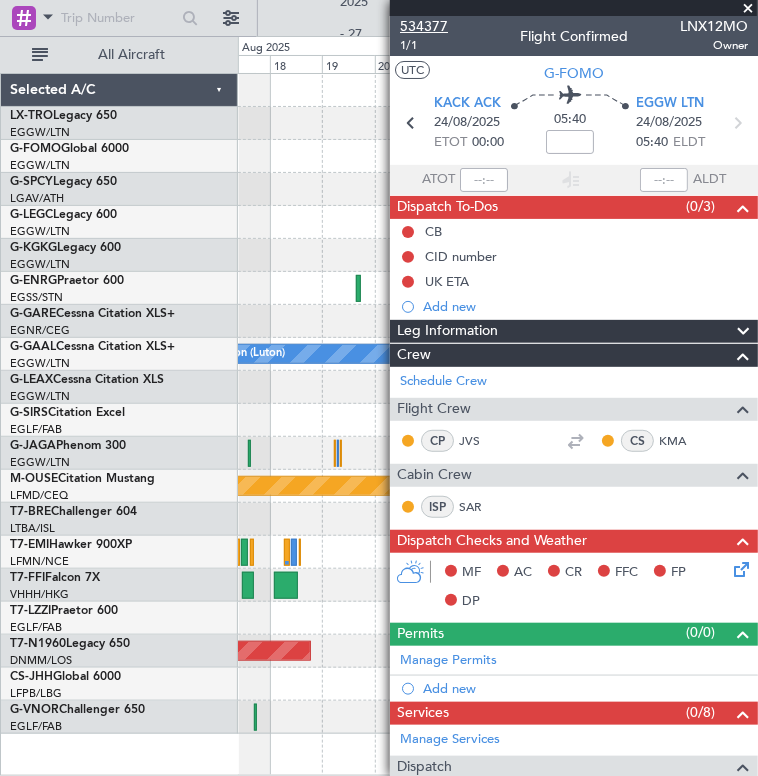 click on "534377" at bounding box center [424, 26] 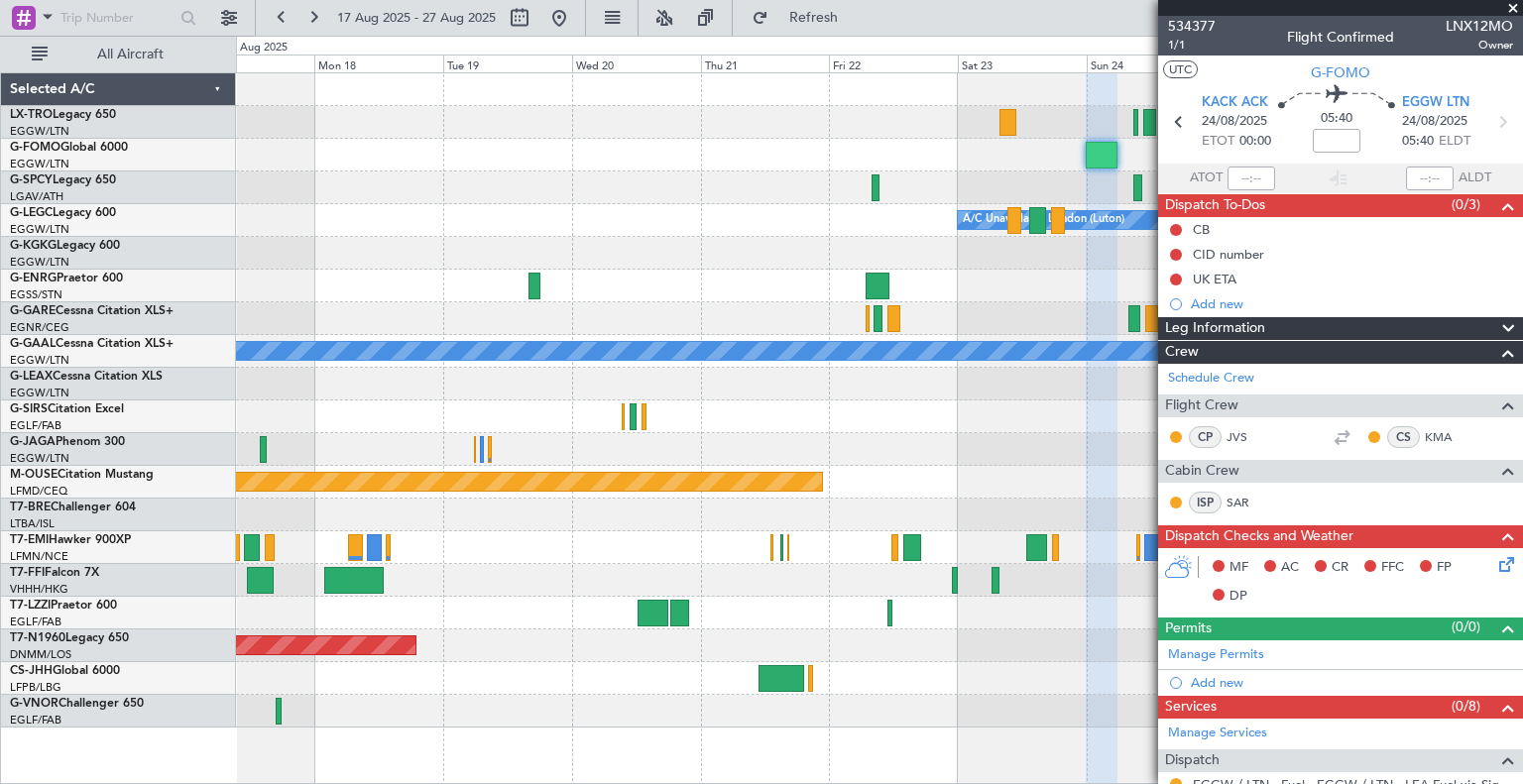 drag, startPoint x: 840, startPoint y: 209, endPoint x: 366, endPoint y: 231, distance: 474.51 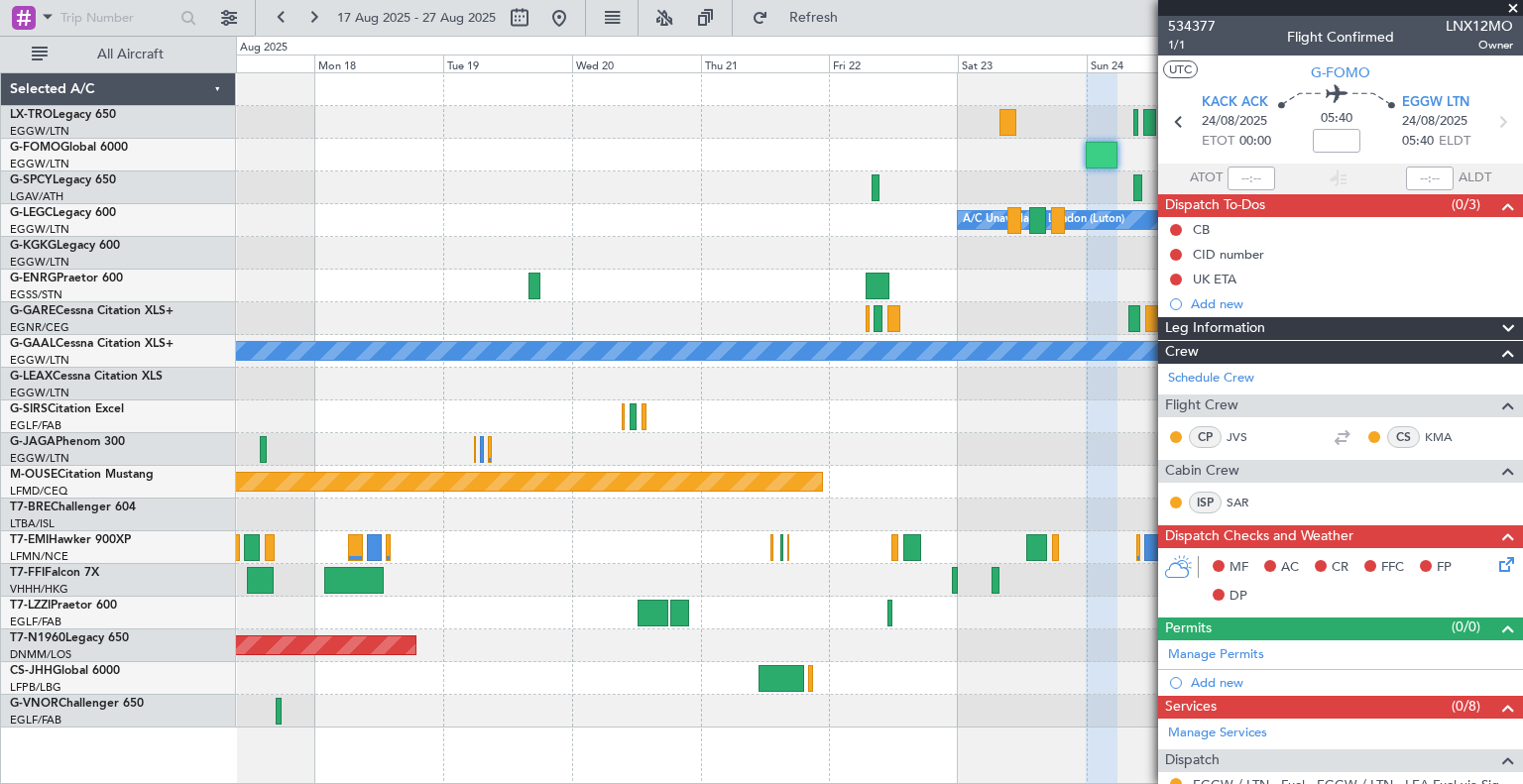 click 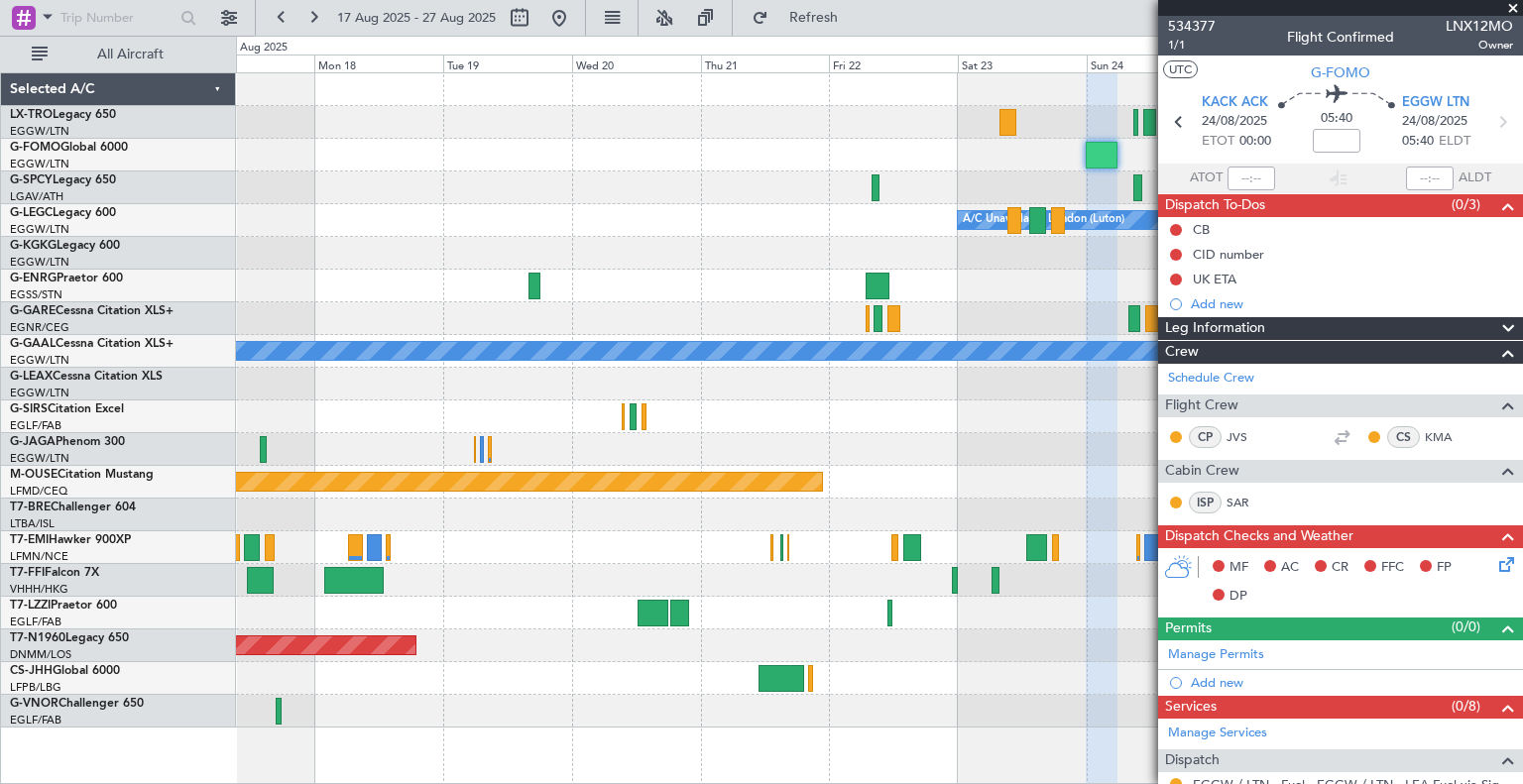 drag, startPoint x: 604, startPoint y: 138, endPoint x: 1513, endPoint y: 4, distance: 918.8237 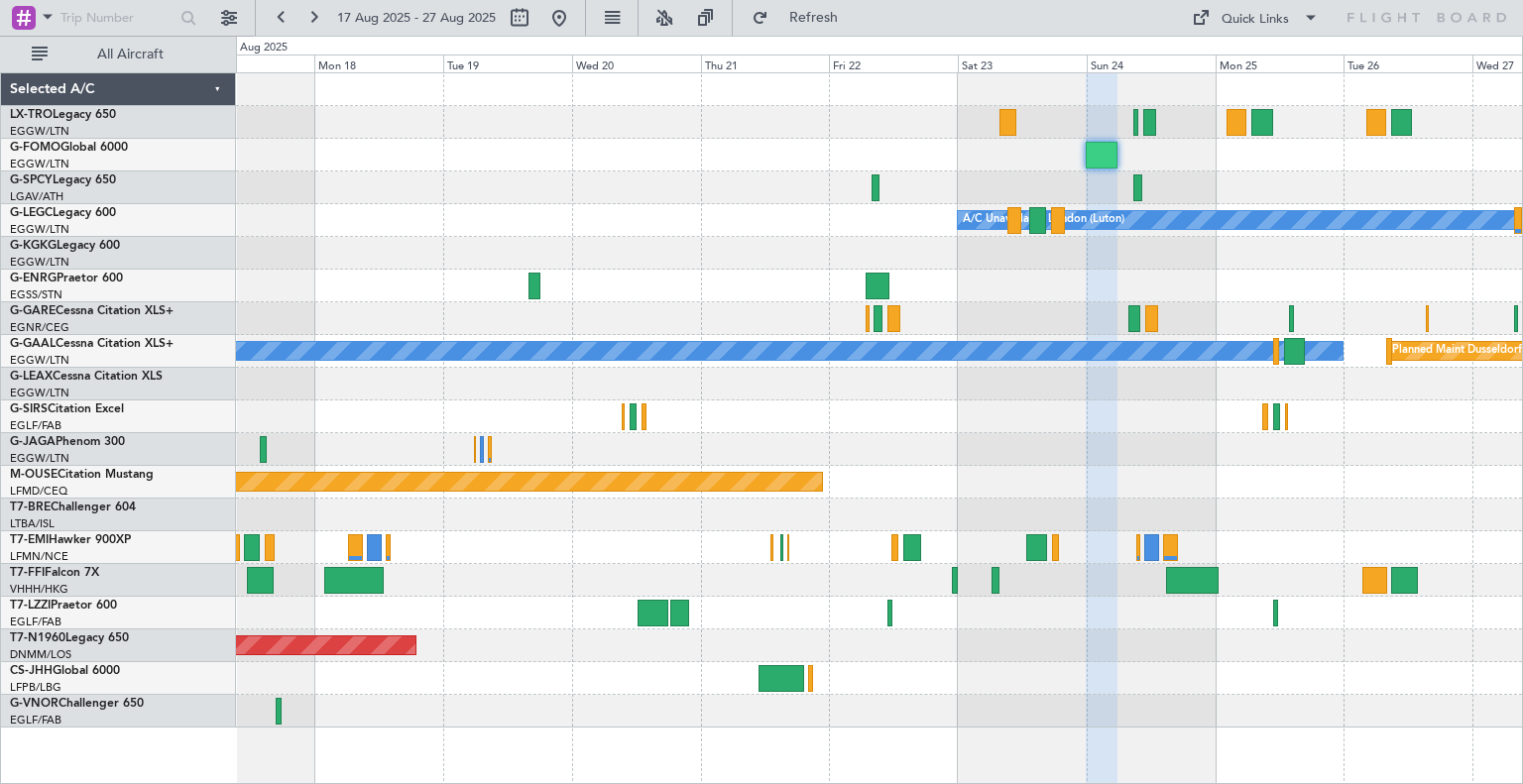type on "0" 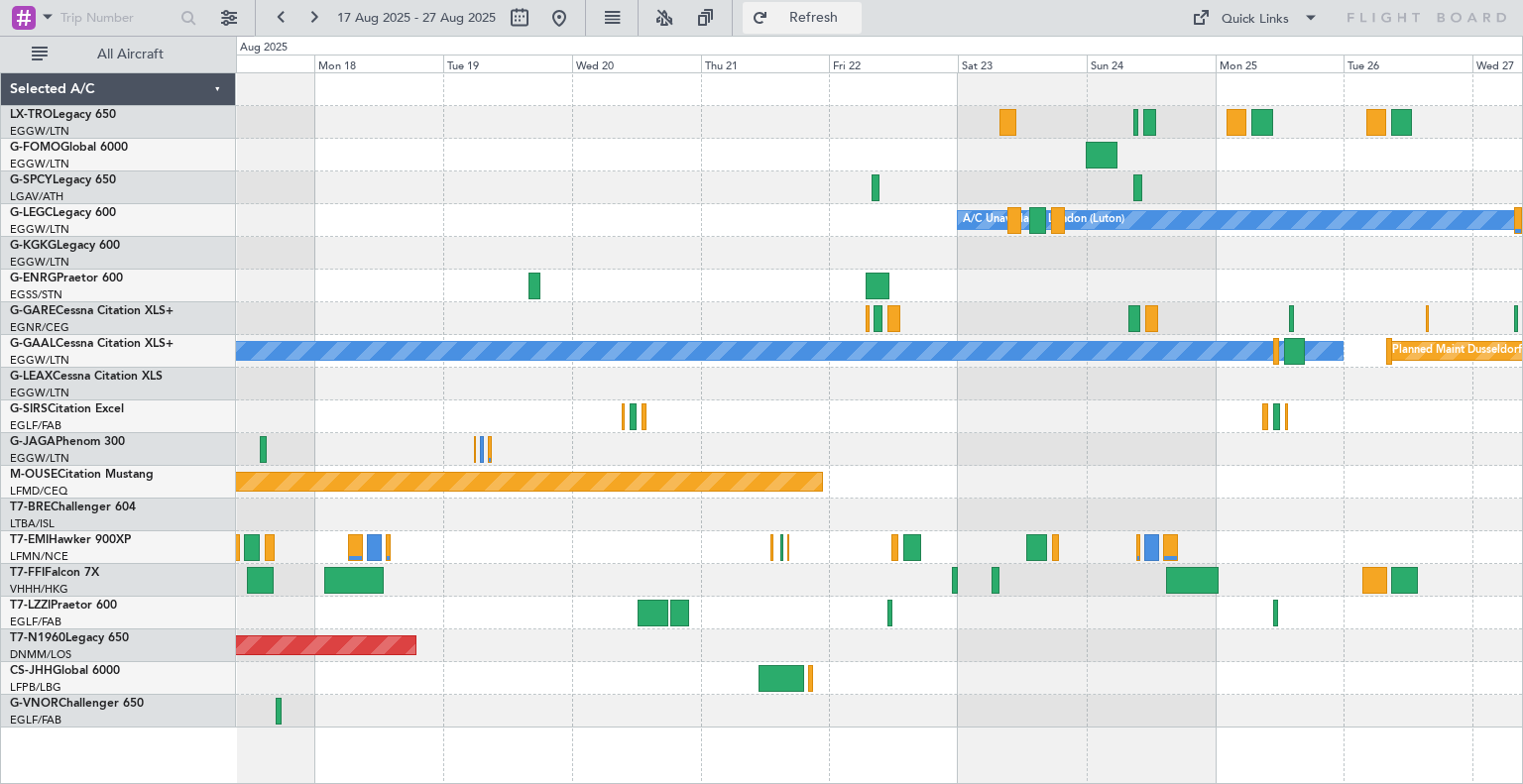 click on "Refresh" 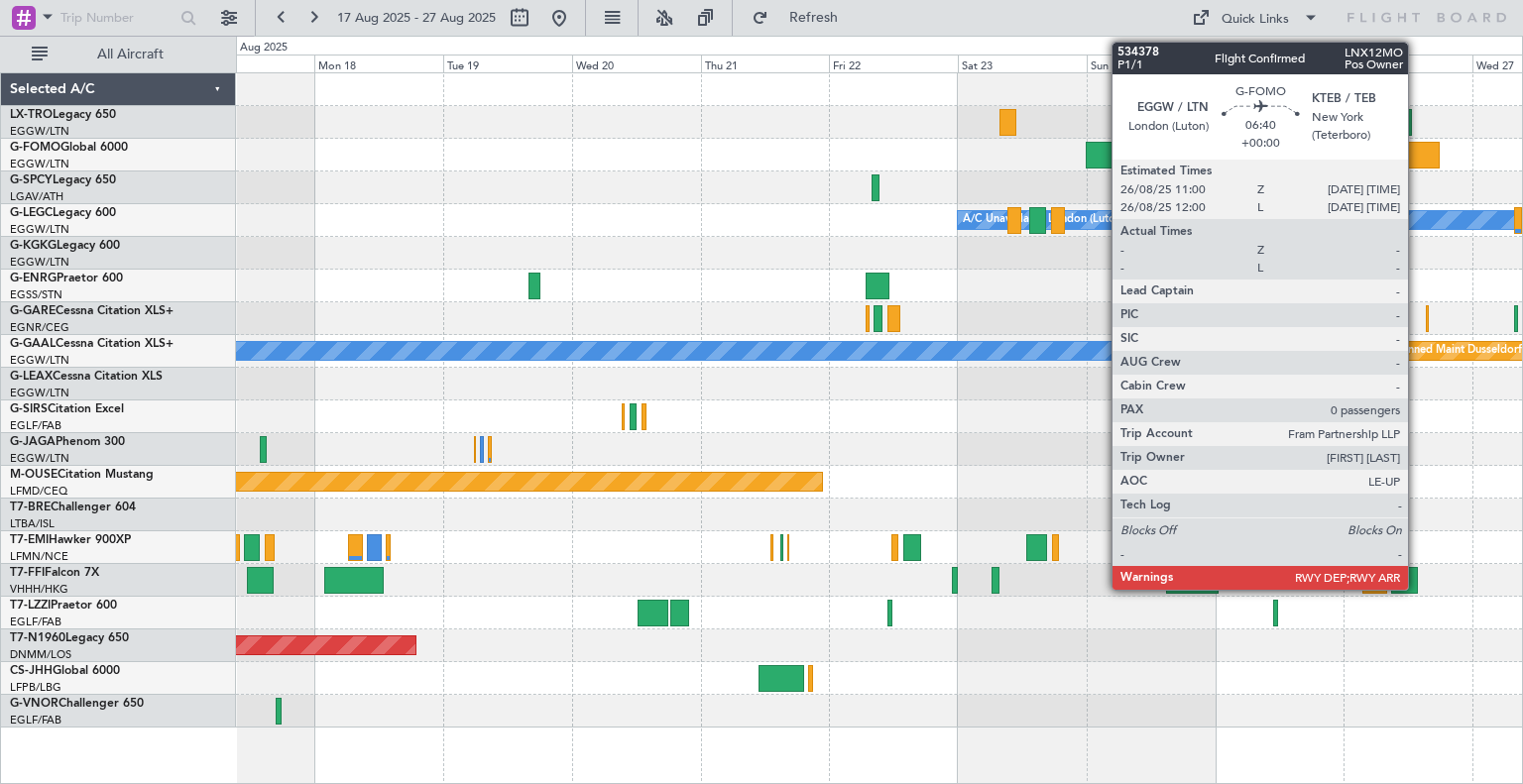 click 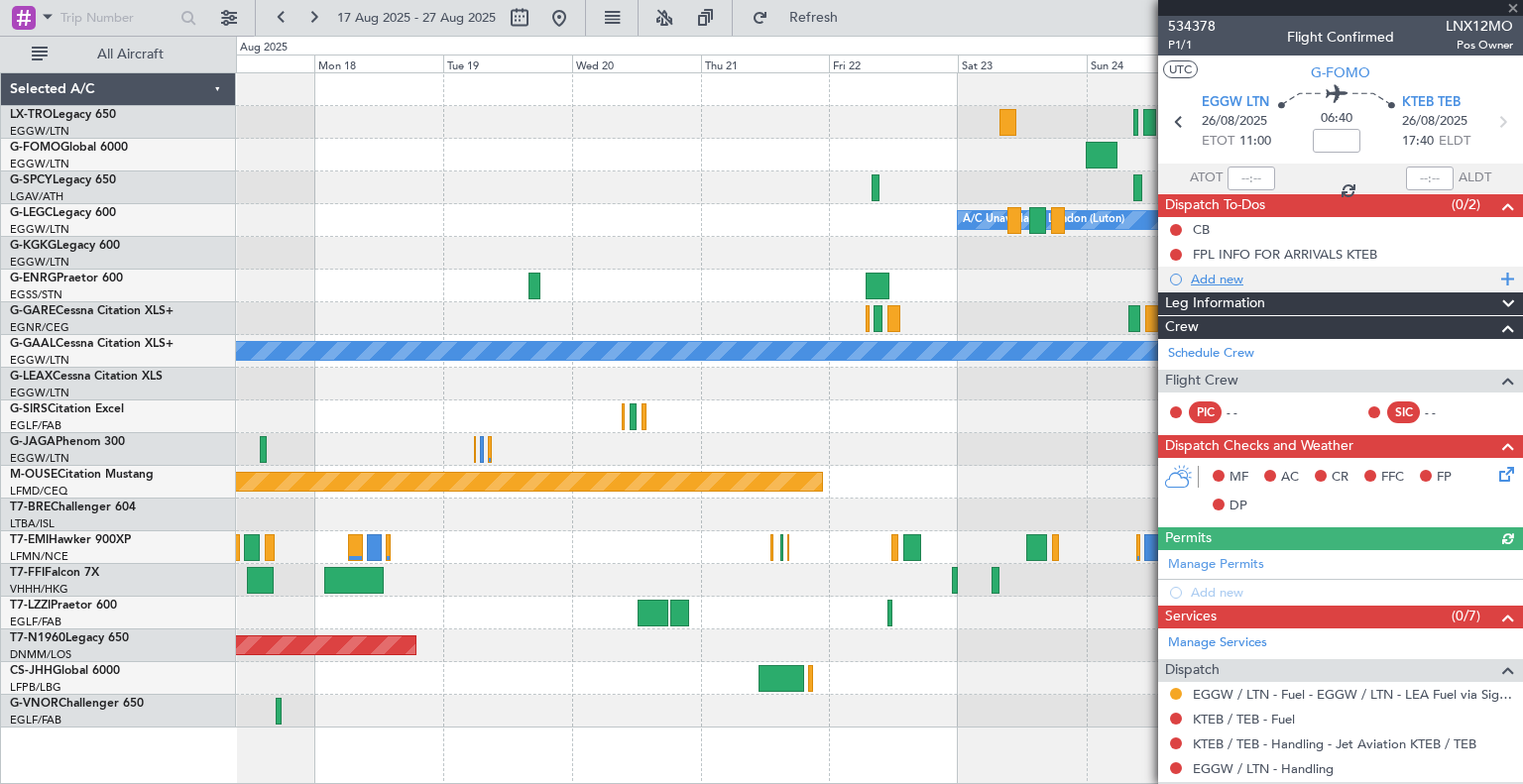 click on "Add new" 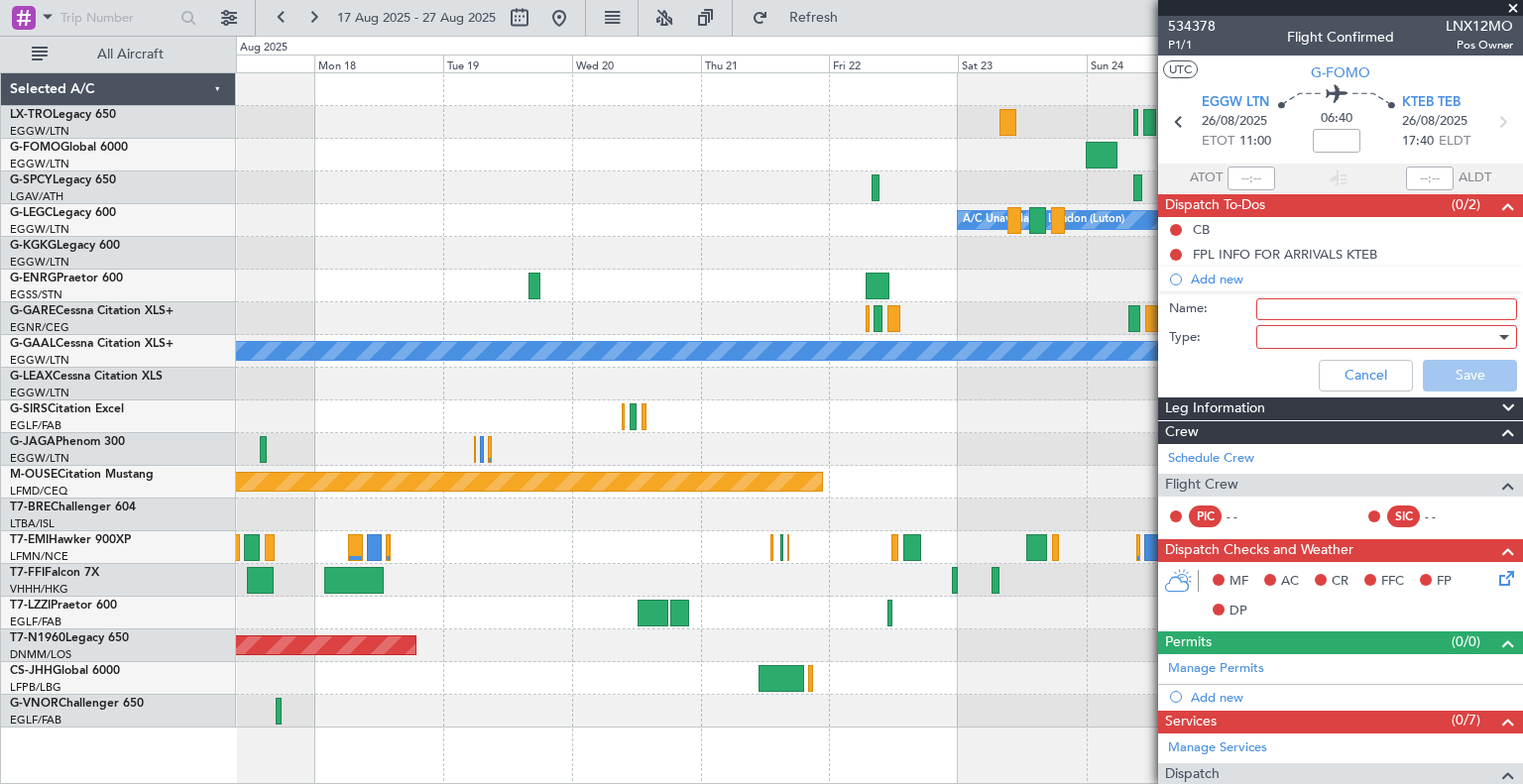 click on "Name:" at bounding box center (1386, 309) 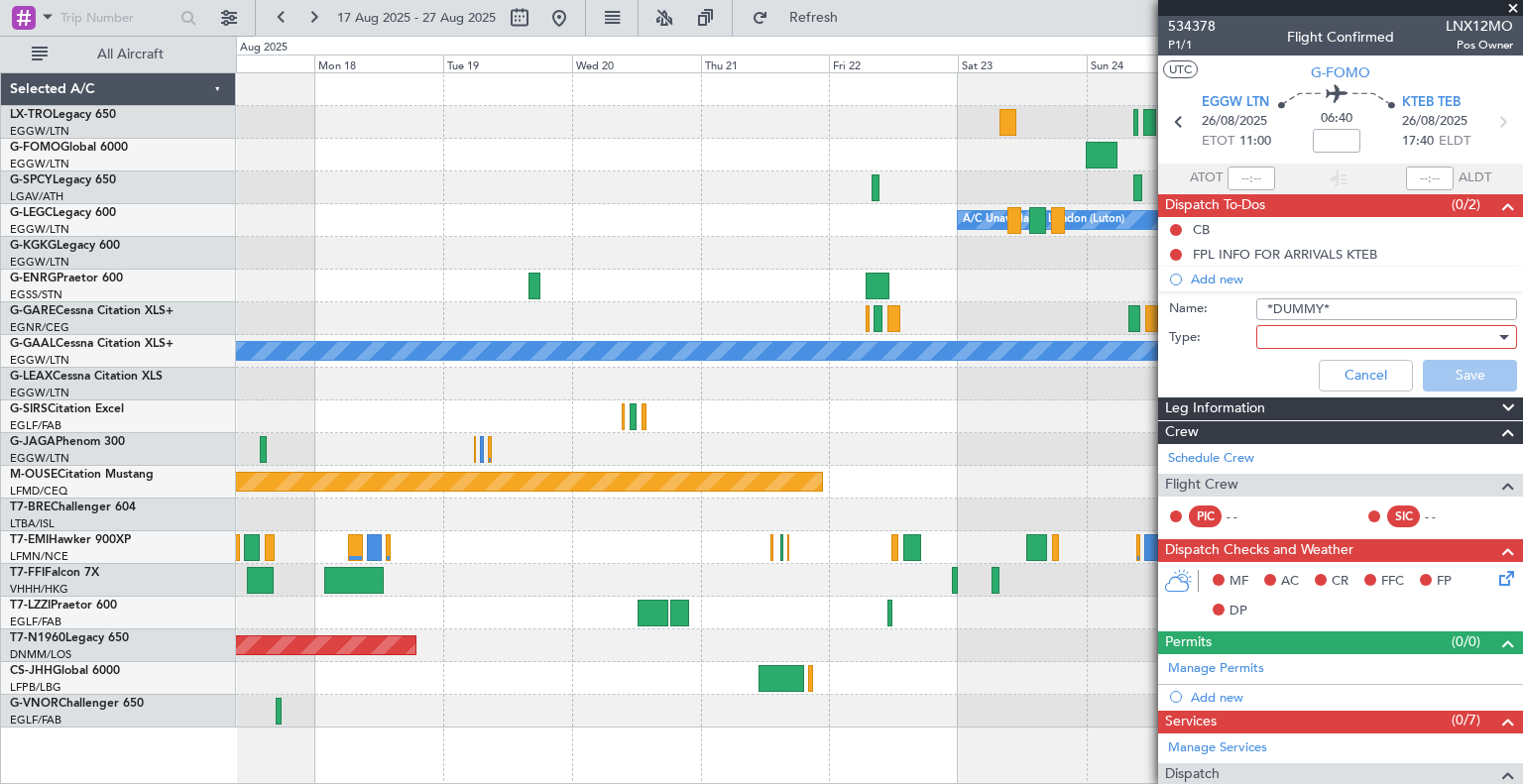 type on "*DUMMY*" 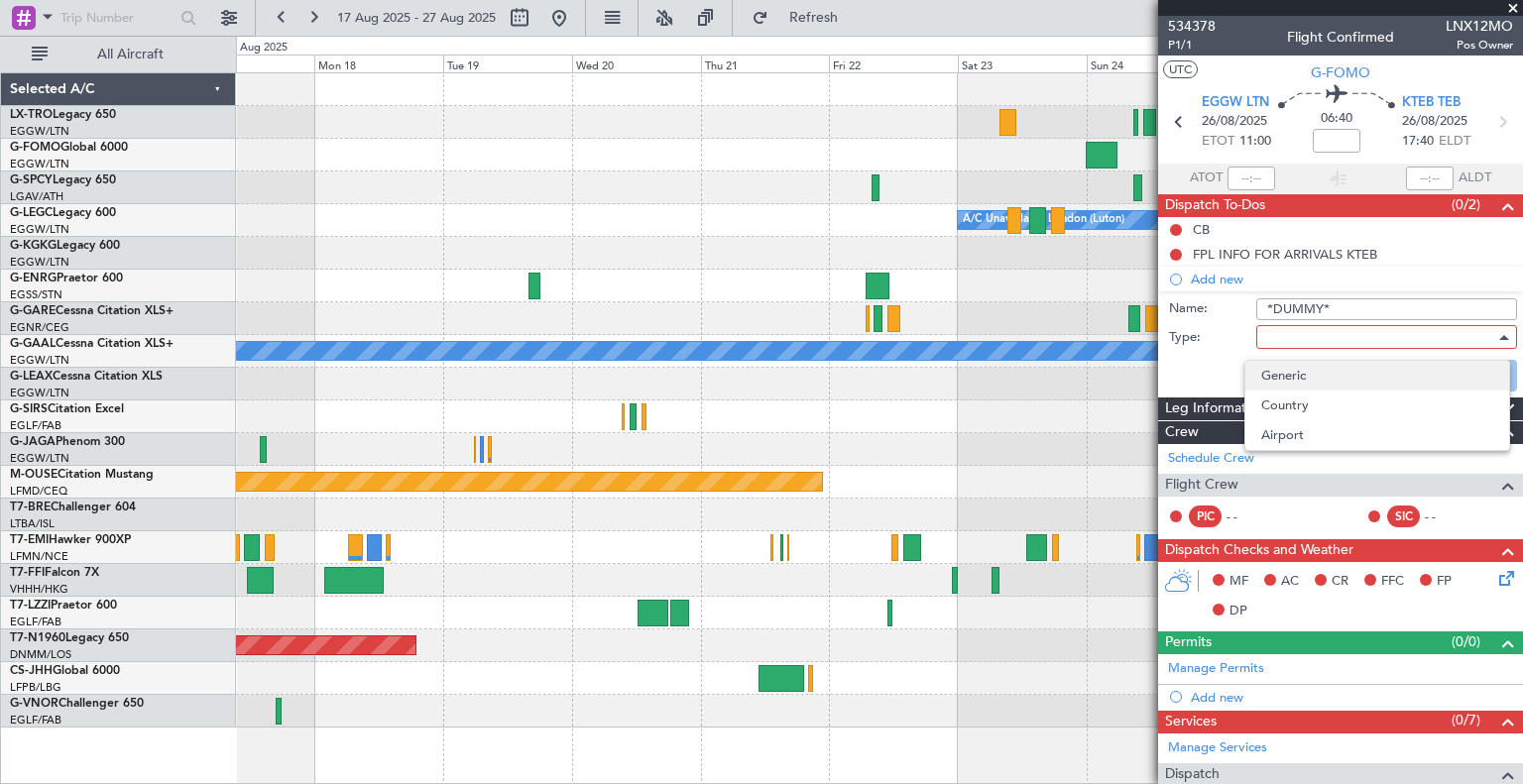 click on "Generic" at bounding box center (1377, 376) 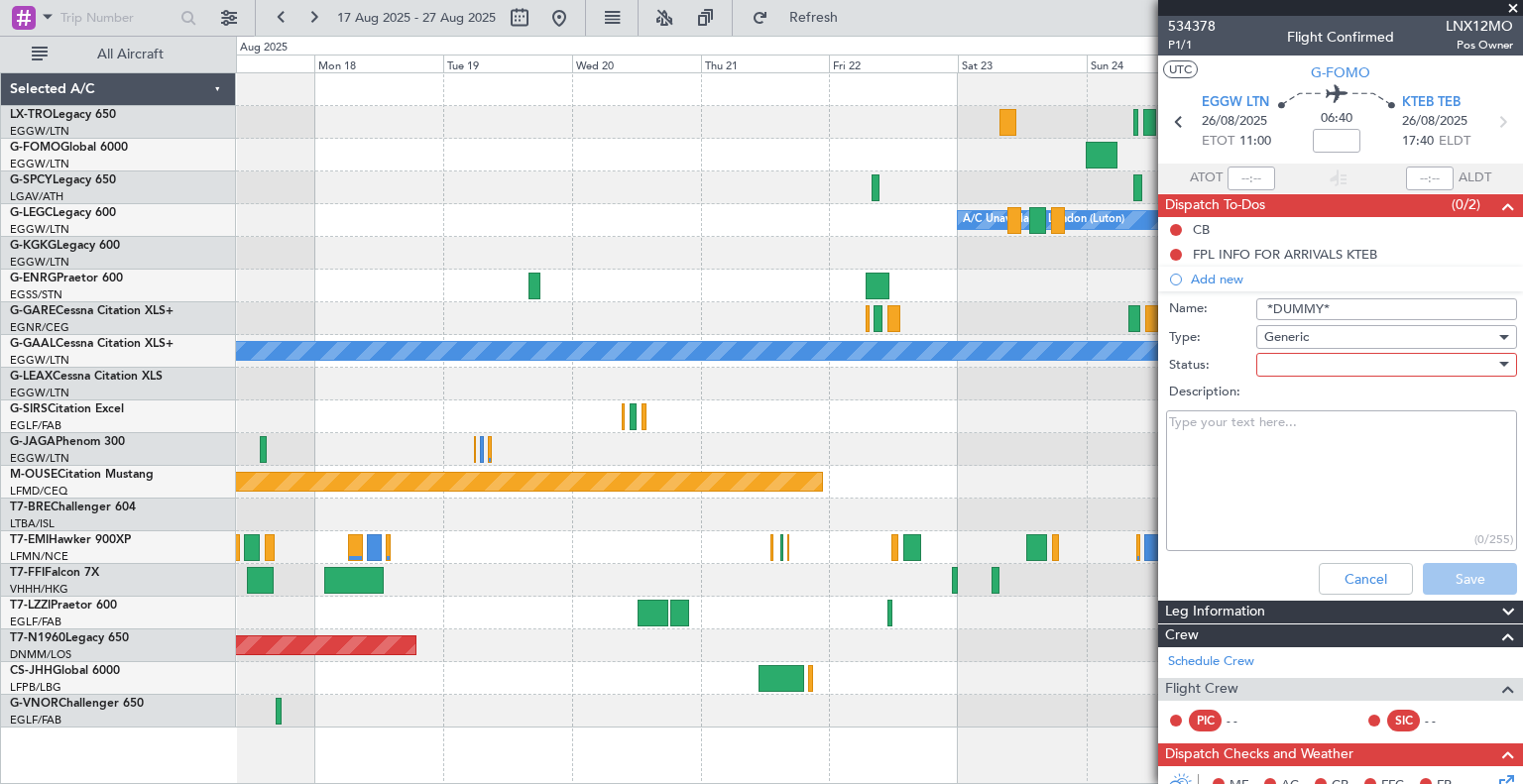 click at bounding box center (1379, 365) 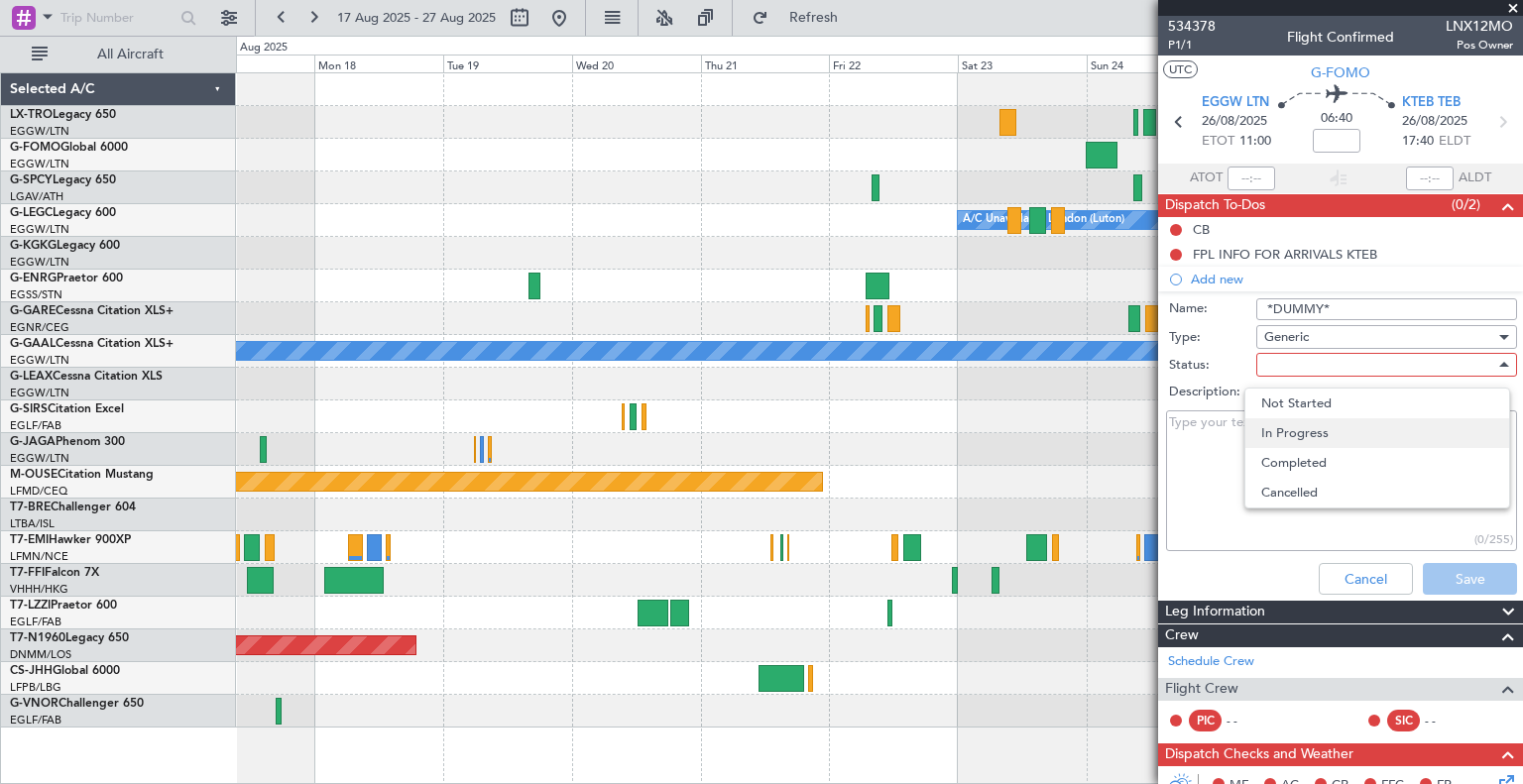 click on "In Progress" at bounding box center [1377, 433] 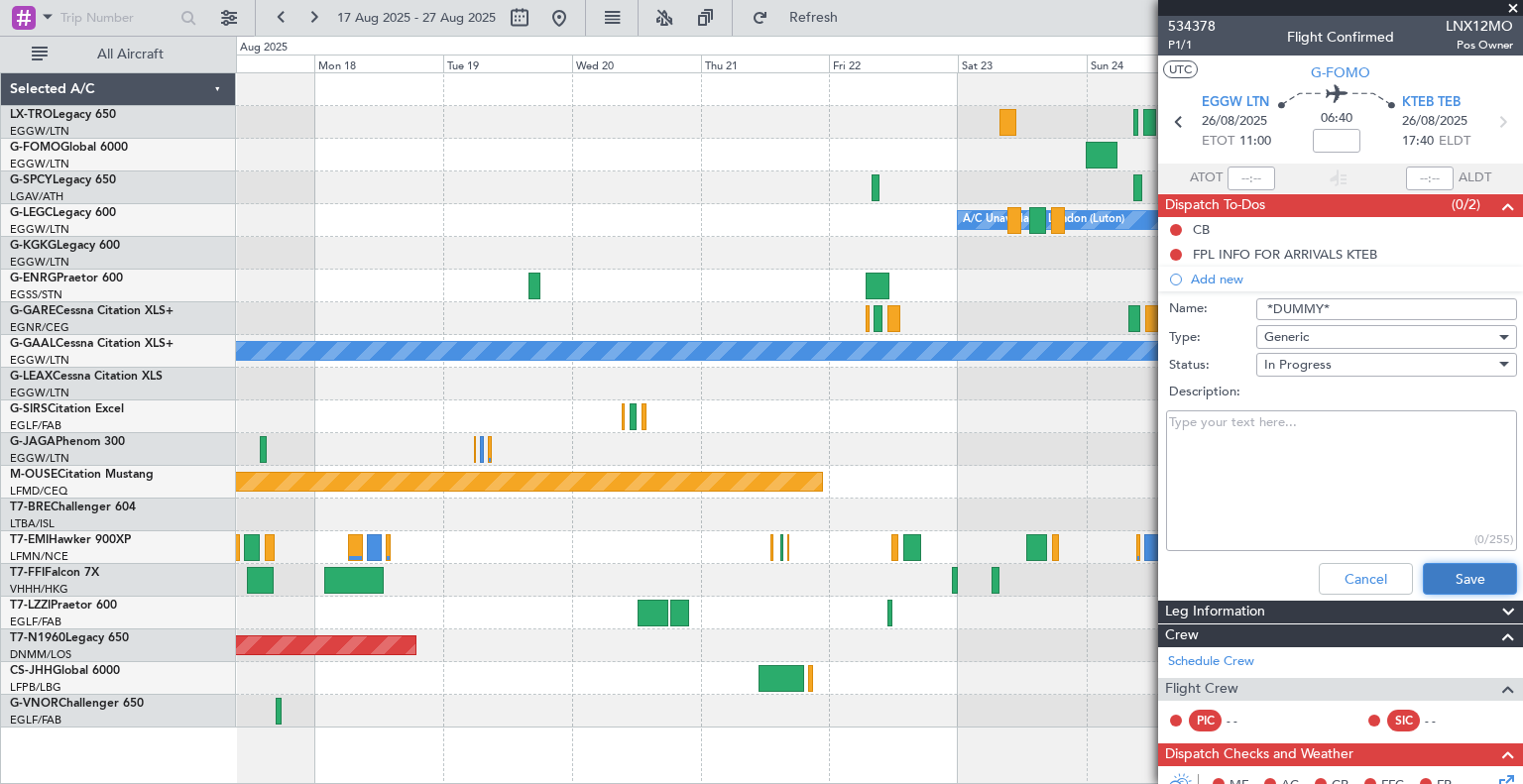 click on "Save" 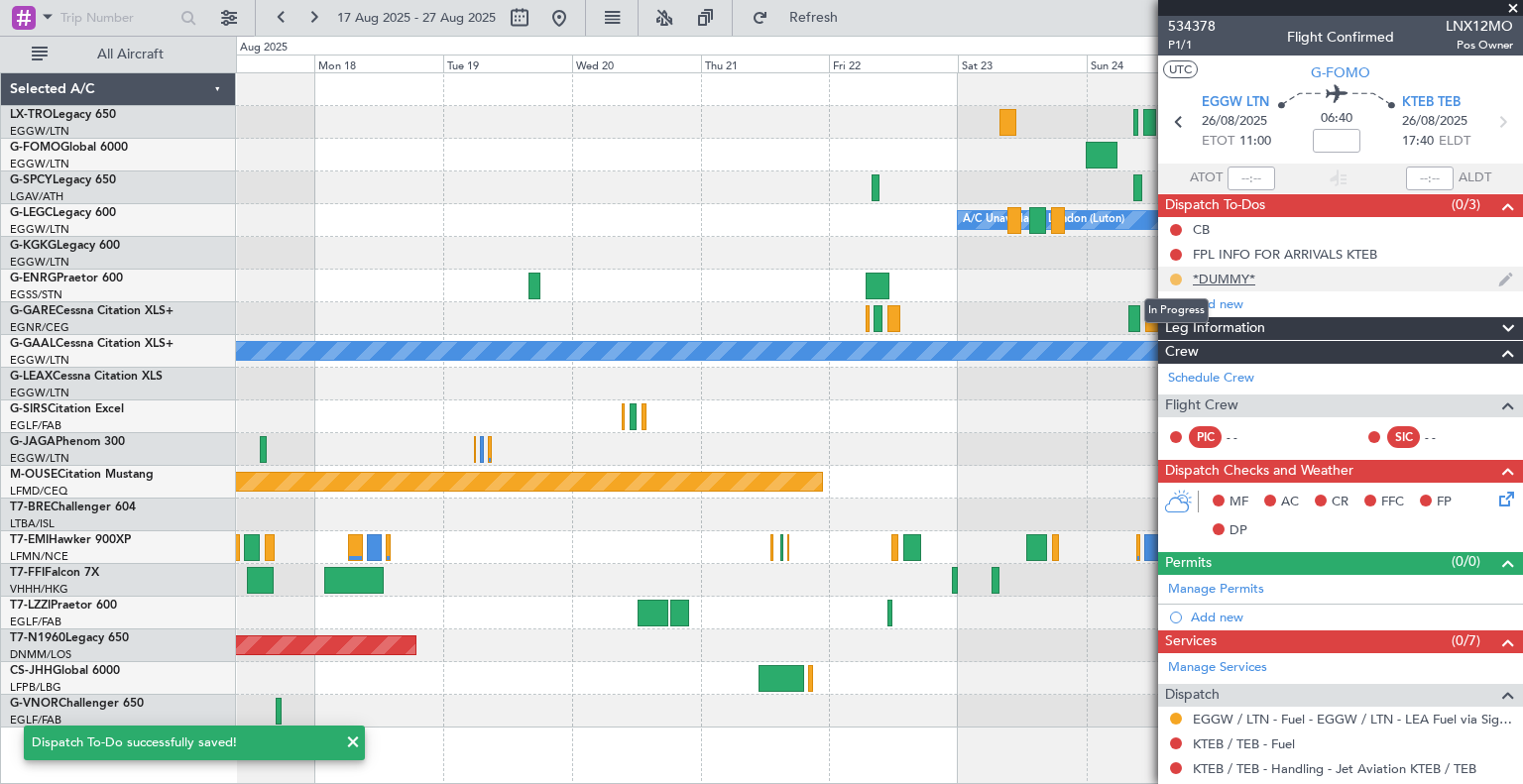 click 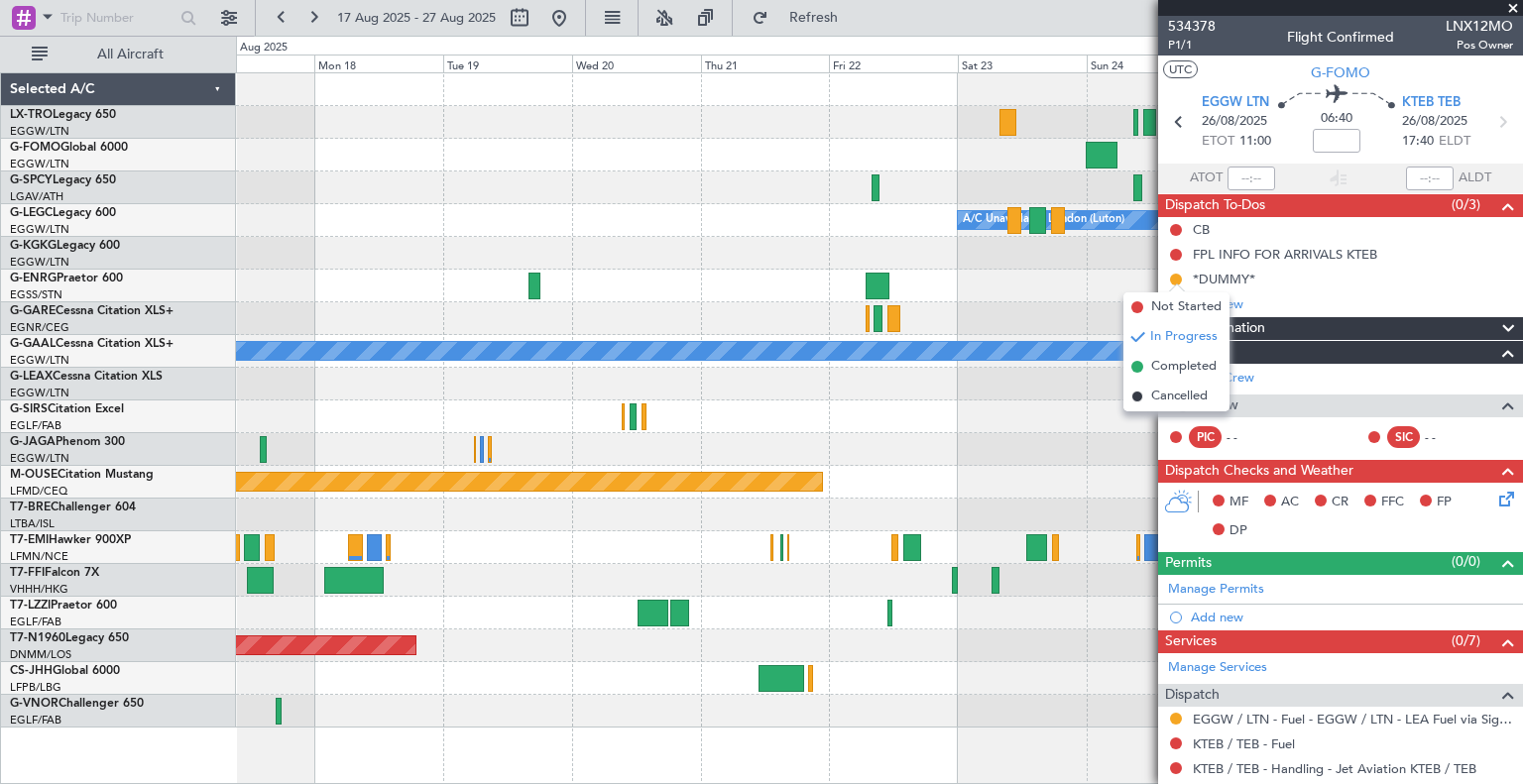 click at bounding box center (1513, 9) 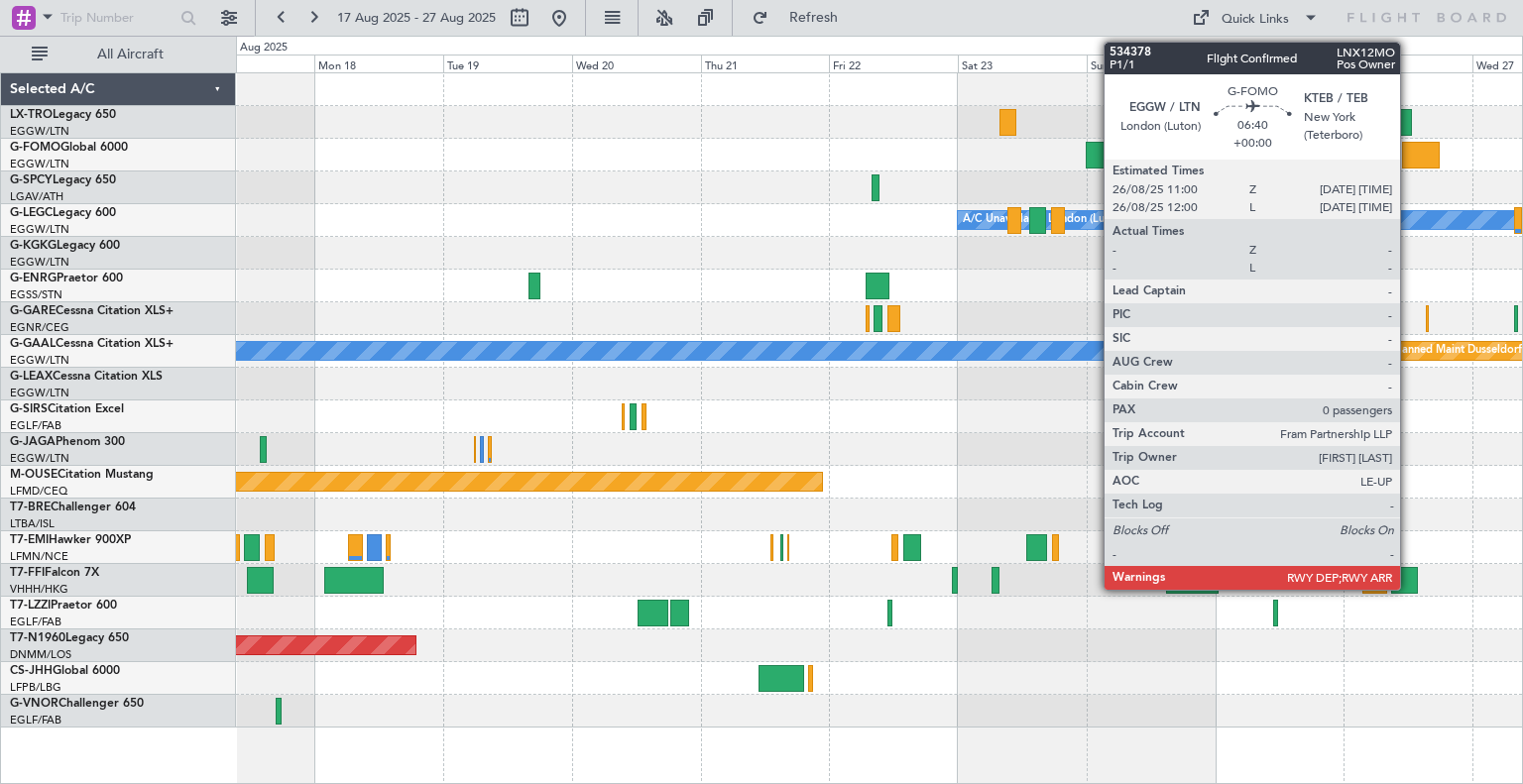 click 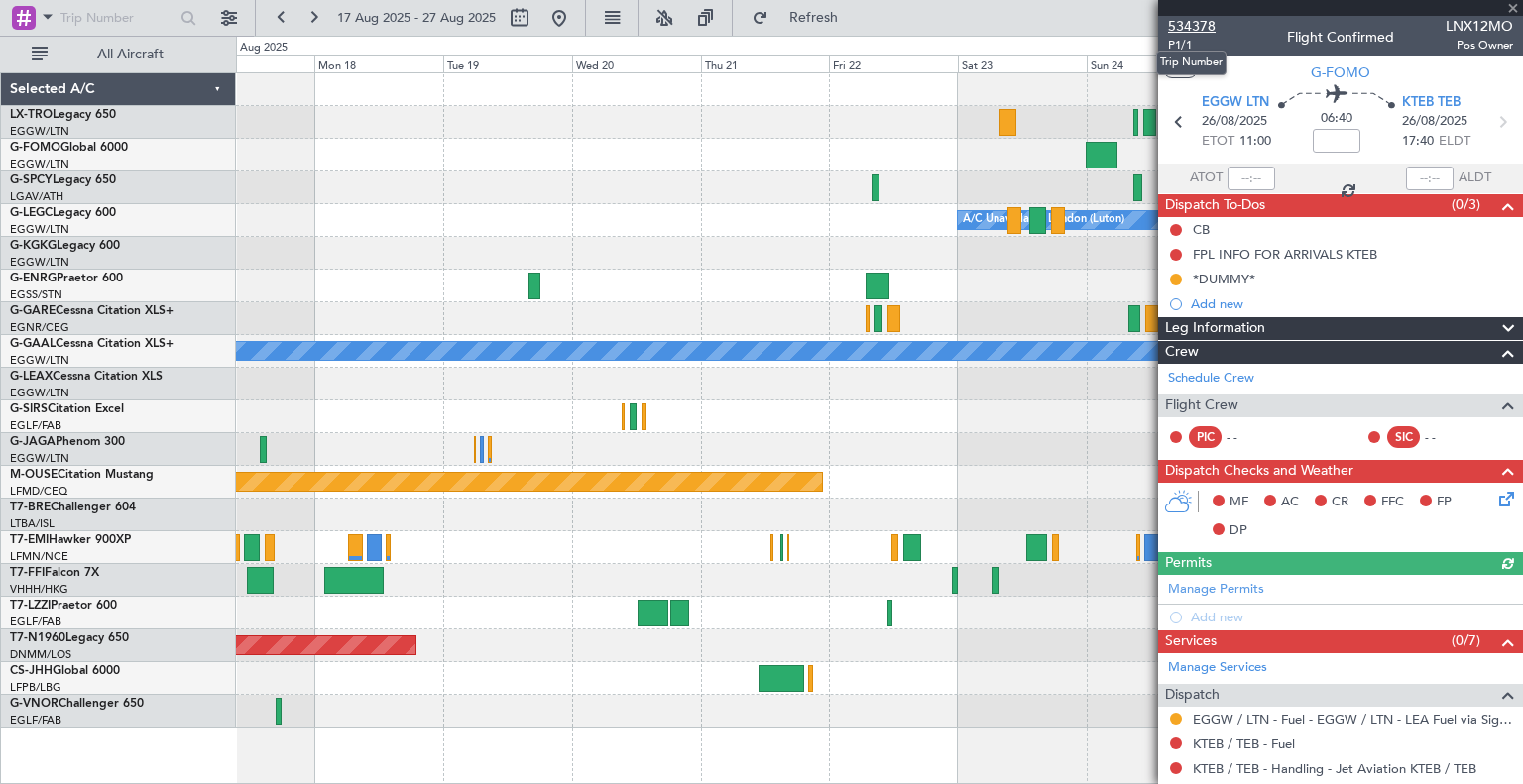 click on "534378" at bounding box center (1192, 26) 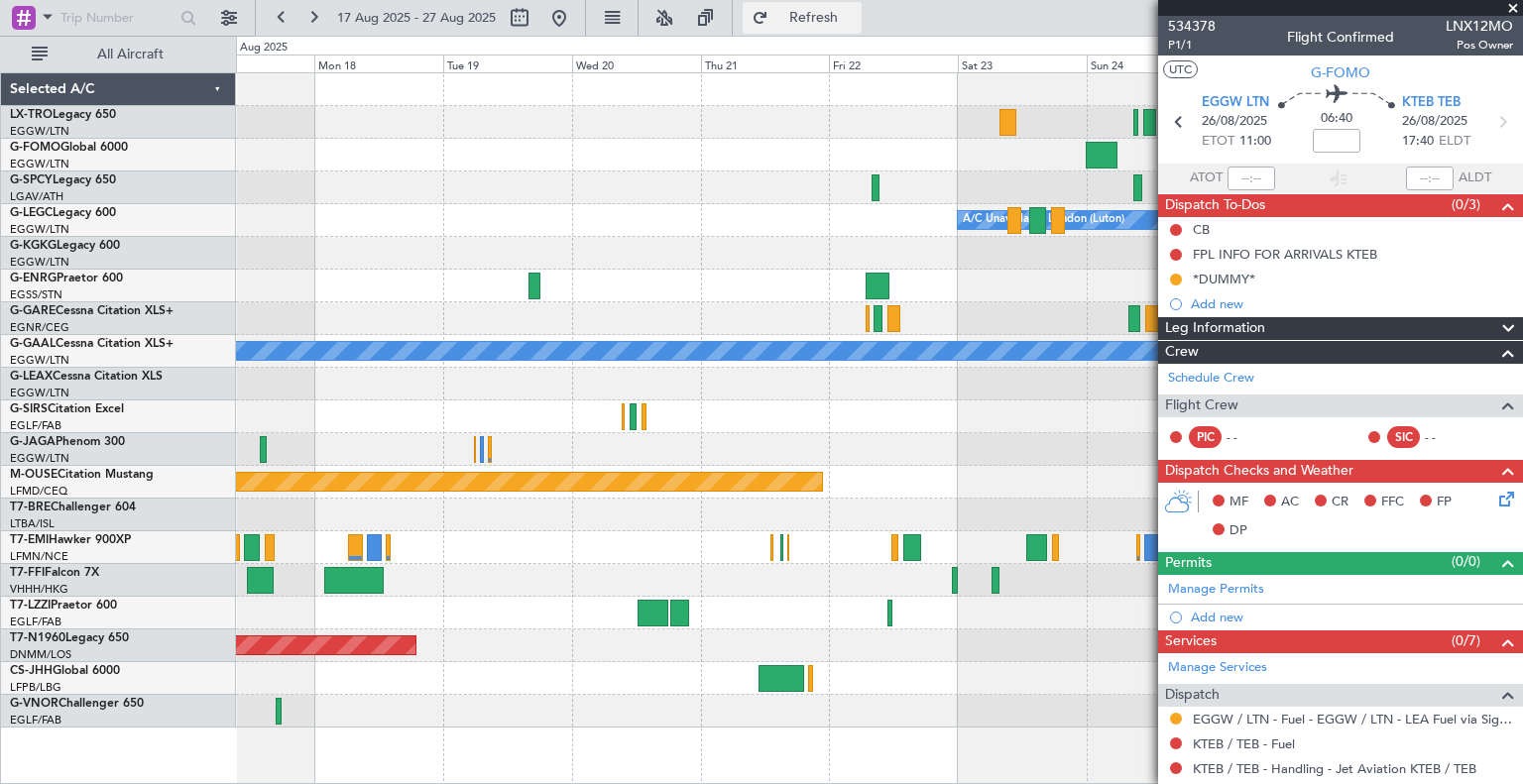 click on "Refresh" 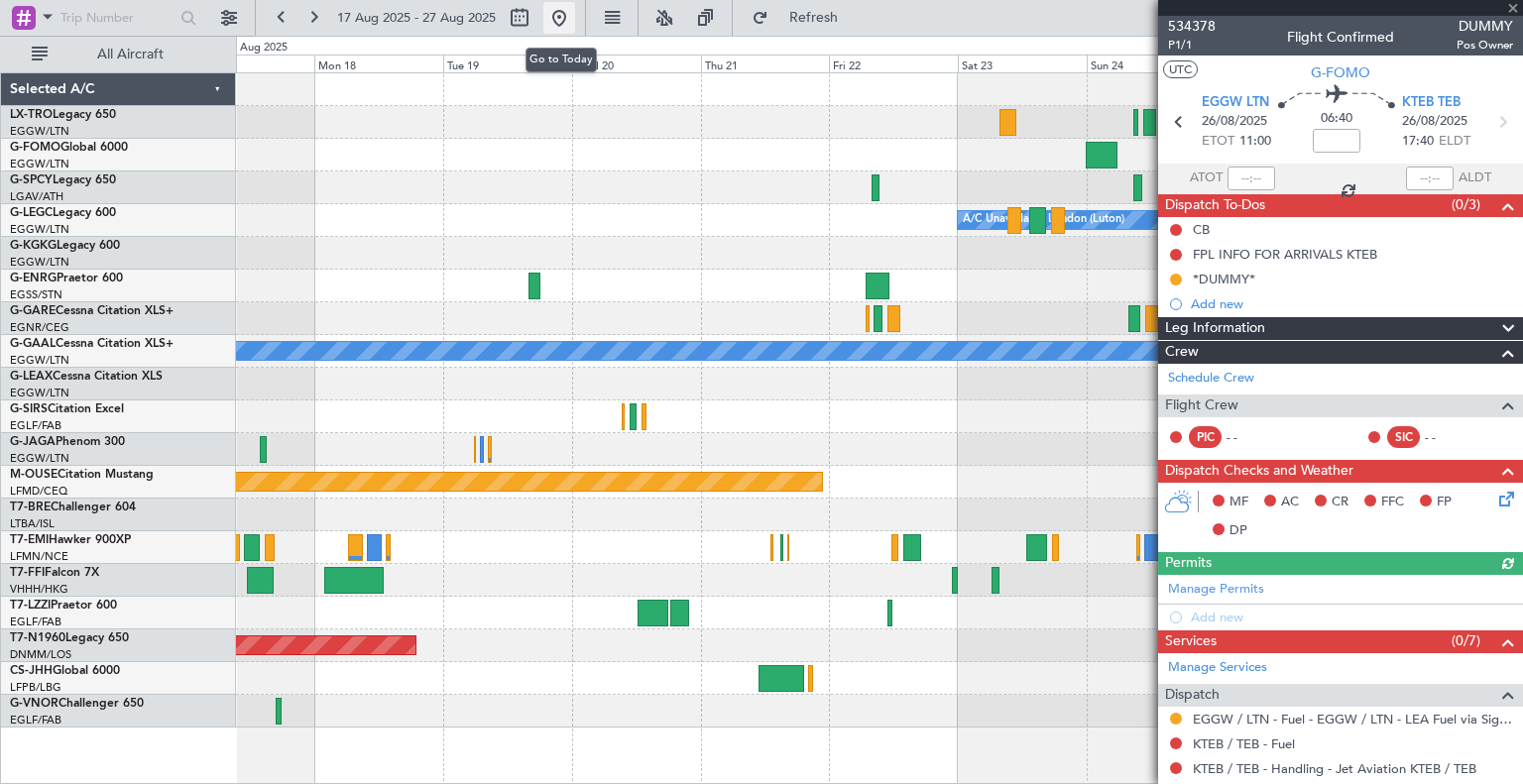 click at bounding box center (559, 18) 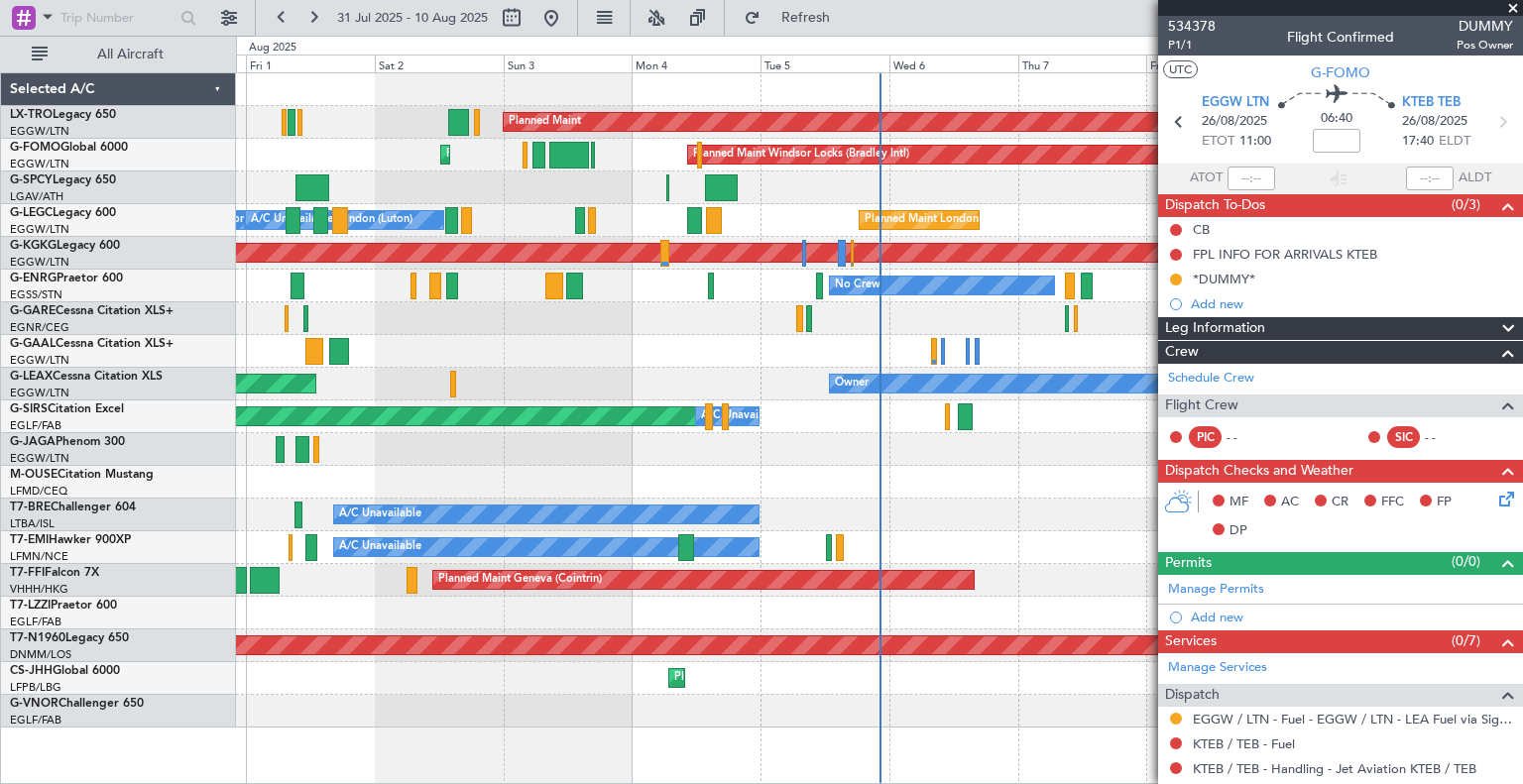 click at bounding box center [1513, 9] 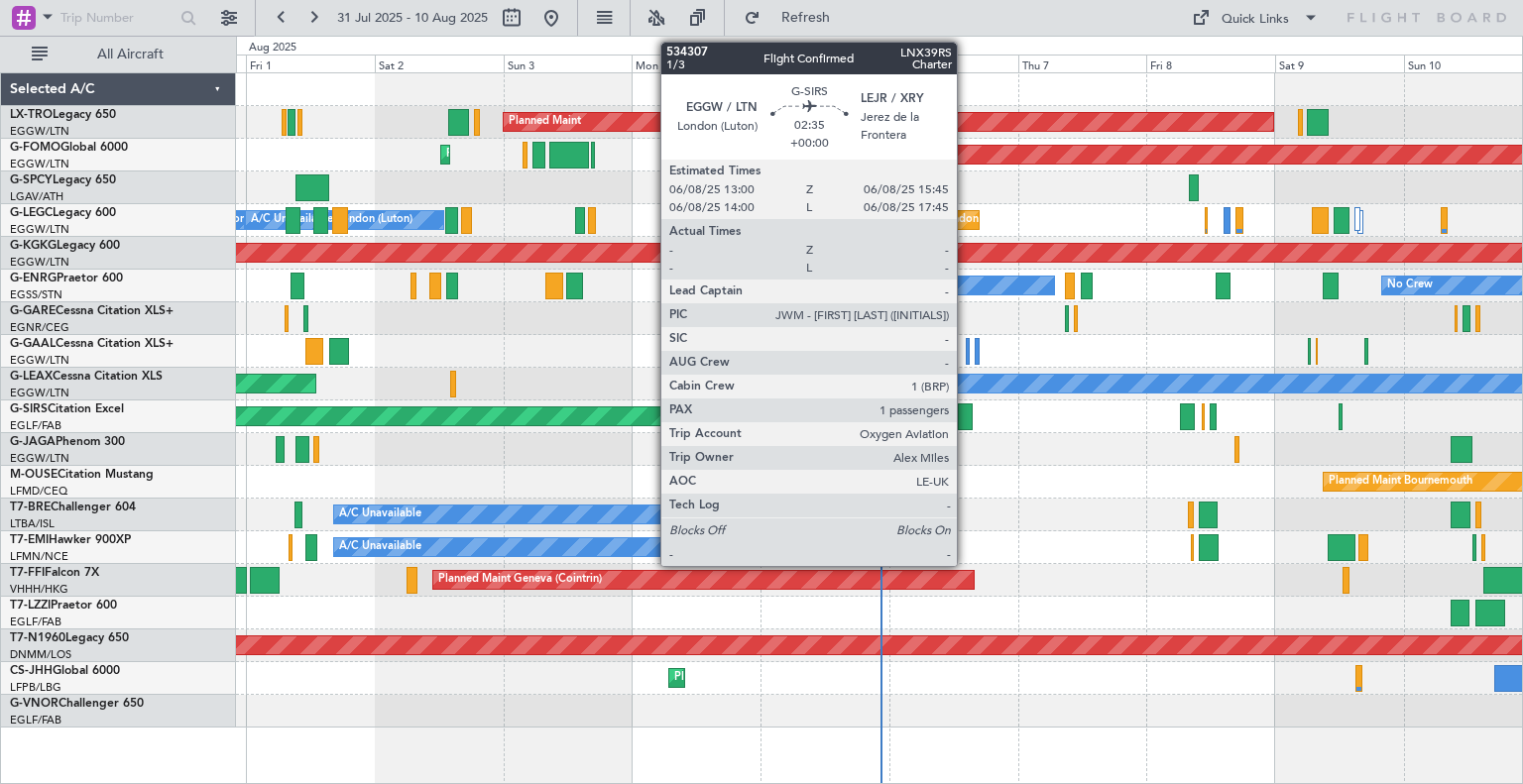 click 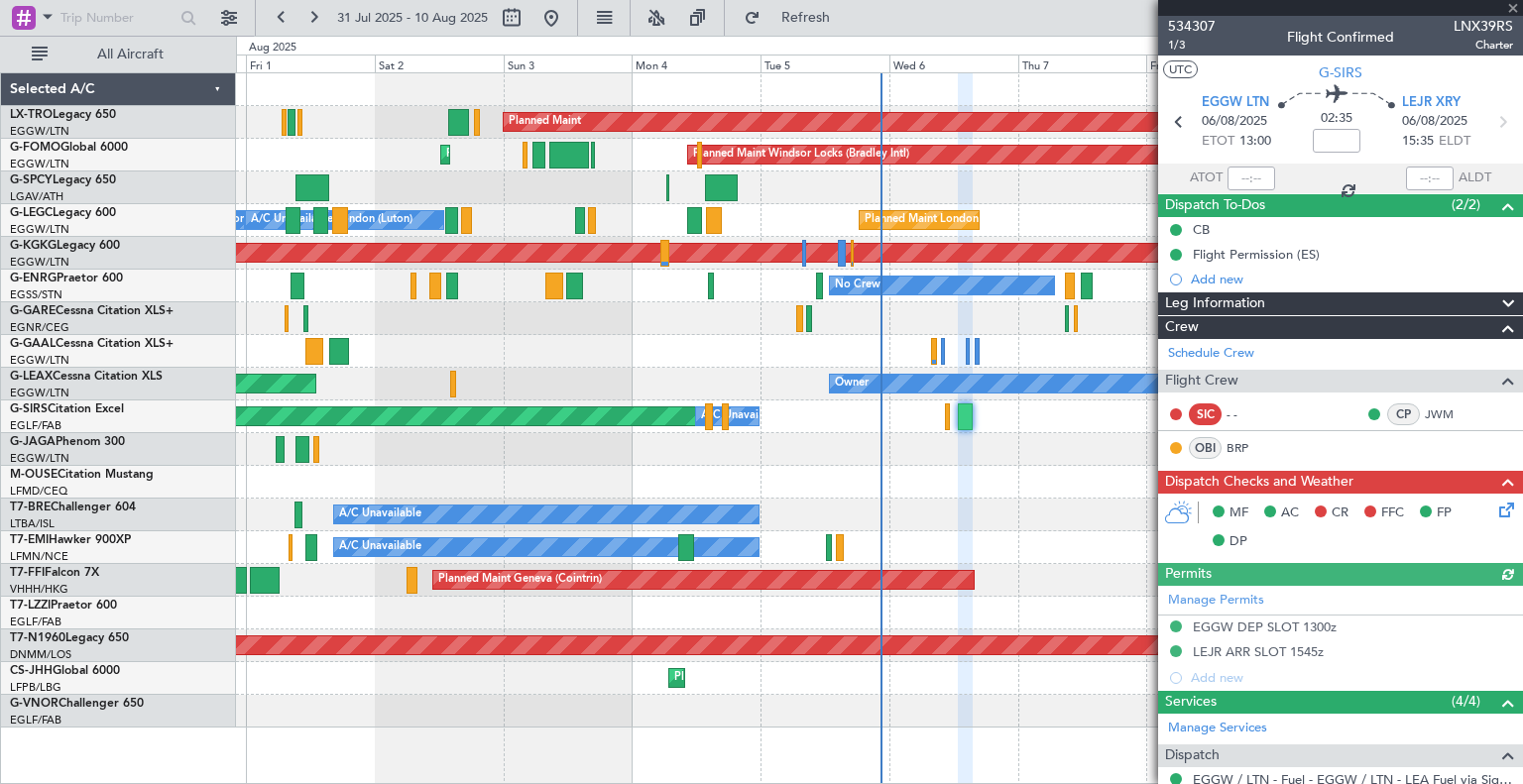click 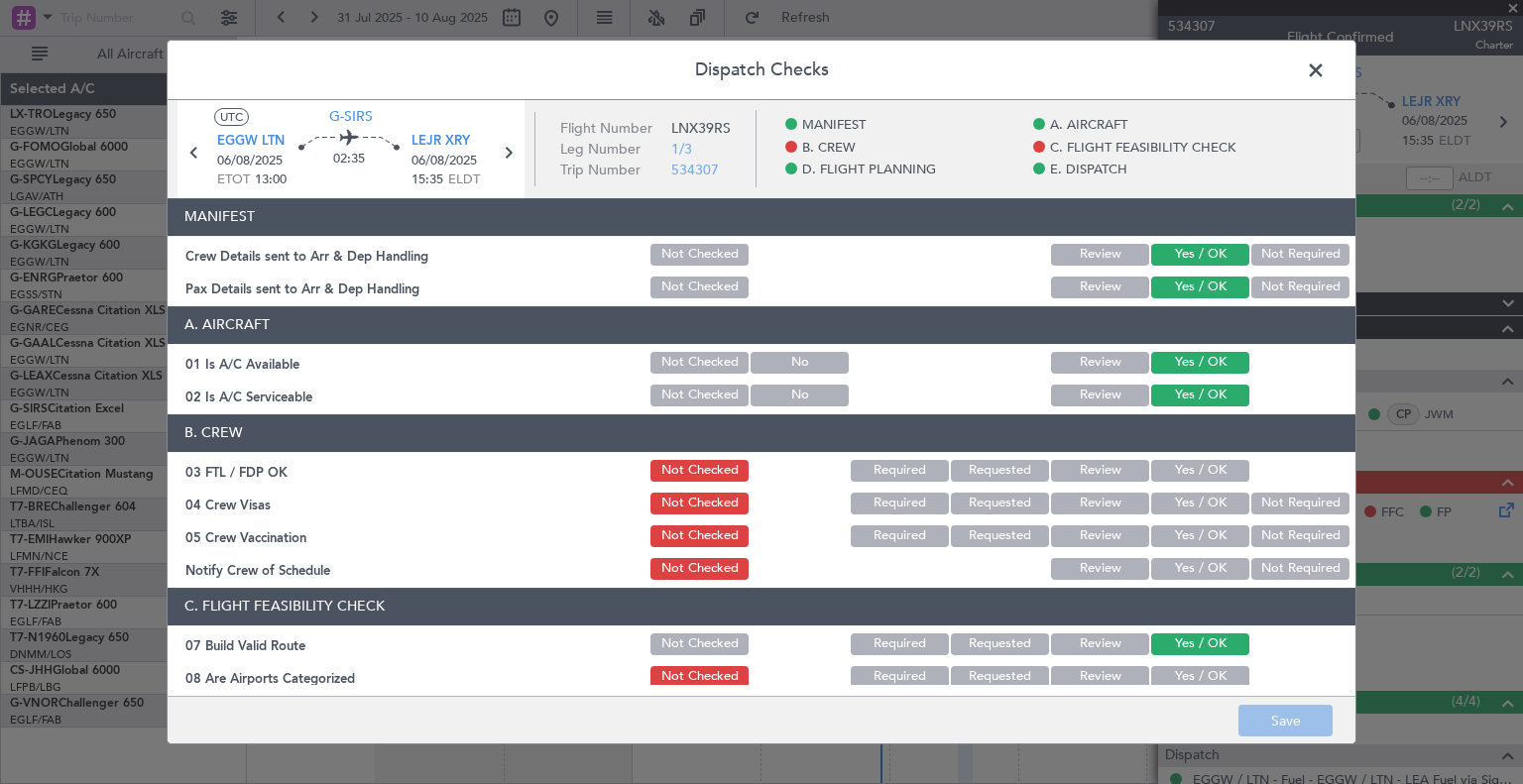 click on "Yes / OK" 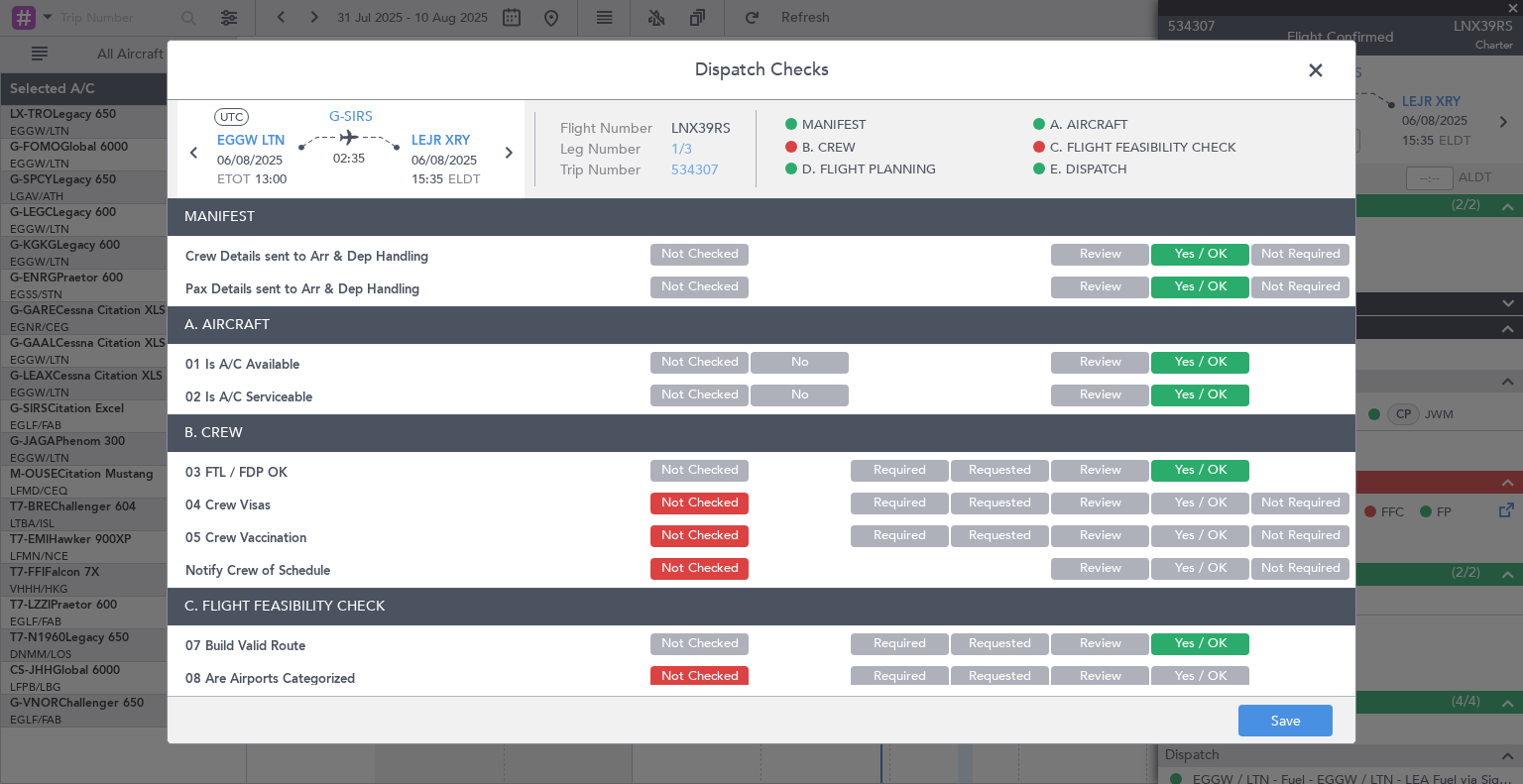 click on "Yes / OK" 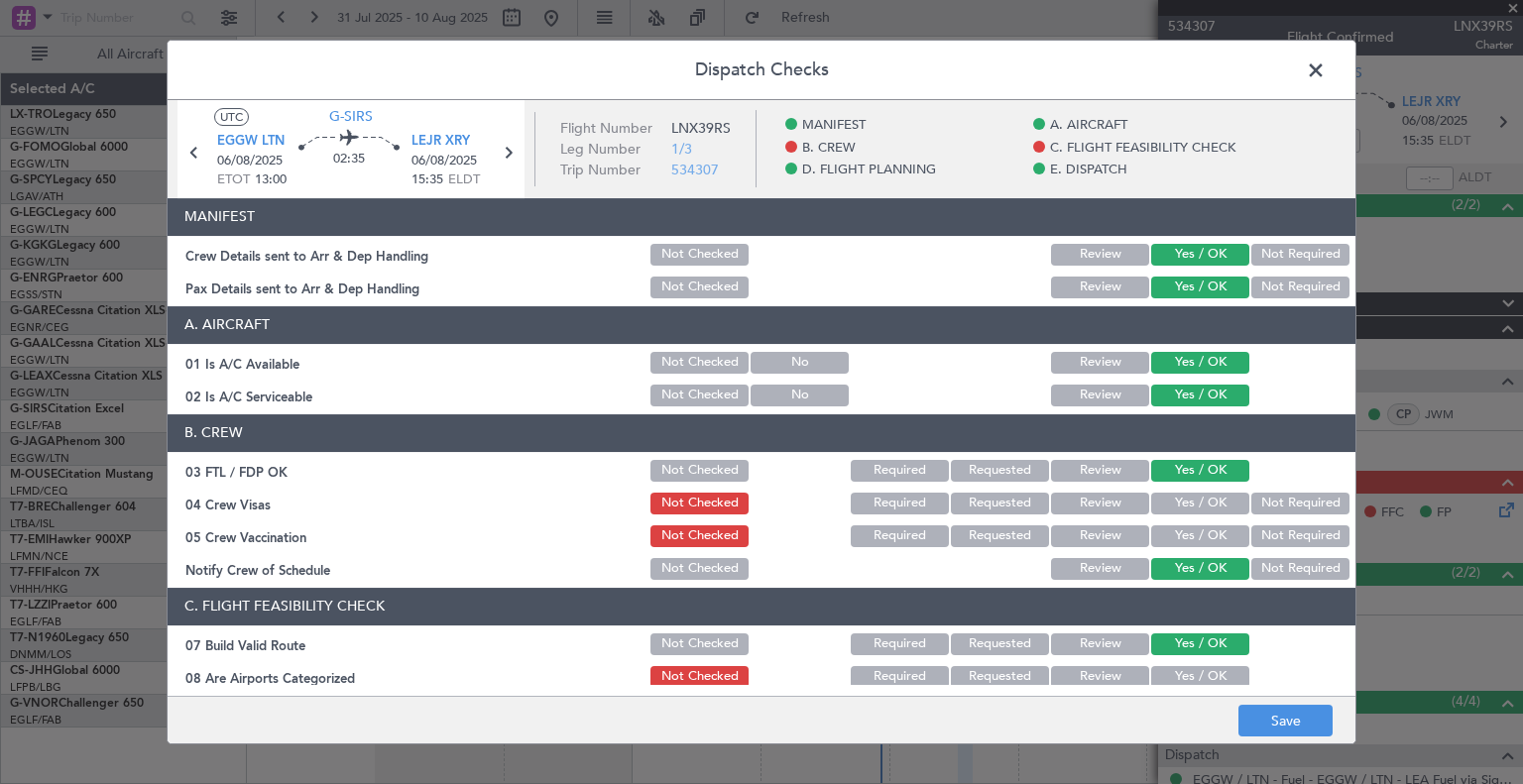 click on "Not Required" 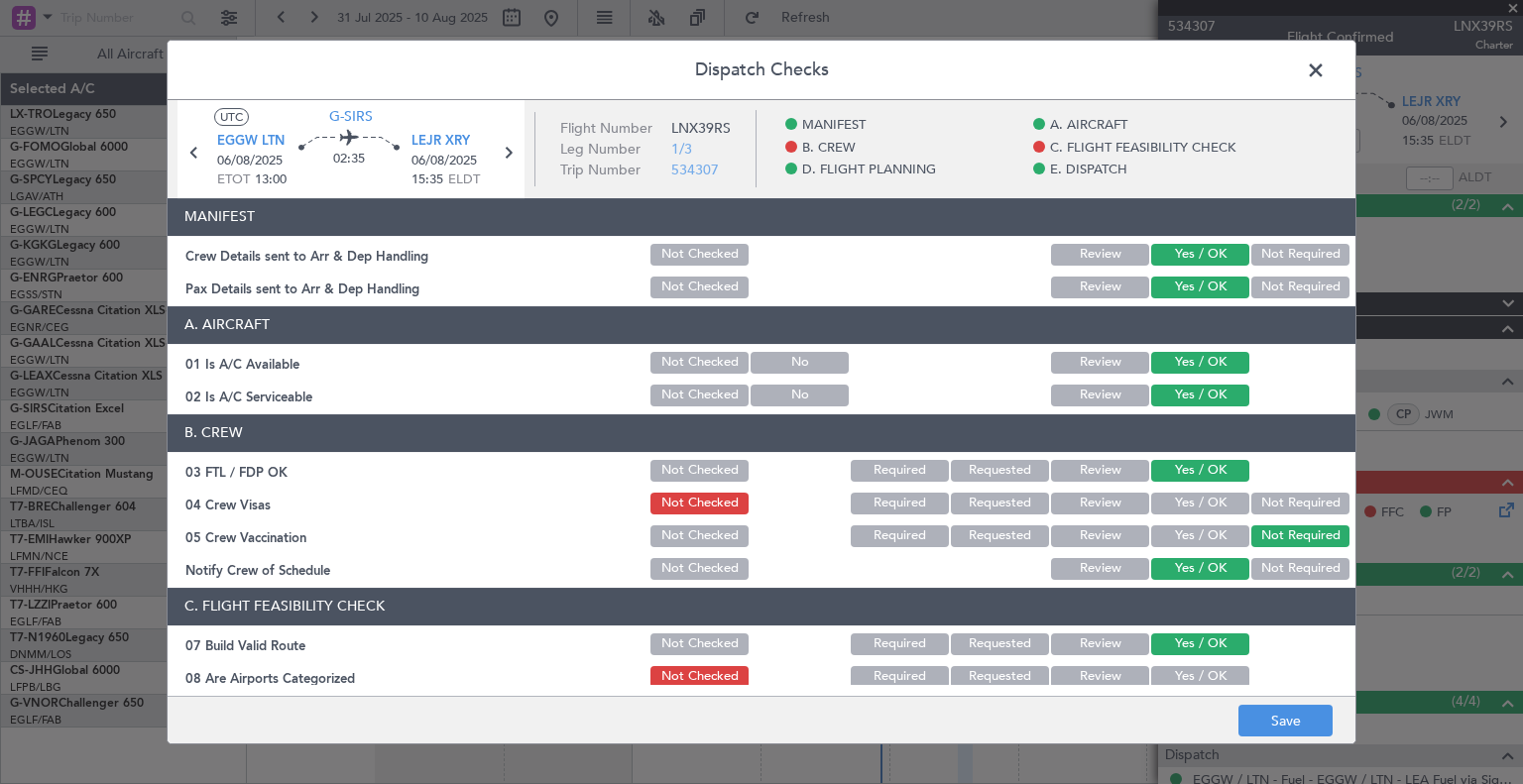 click on "Not Required" 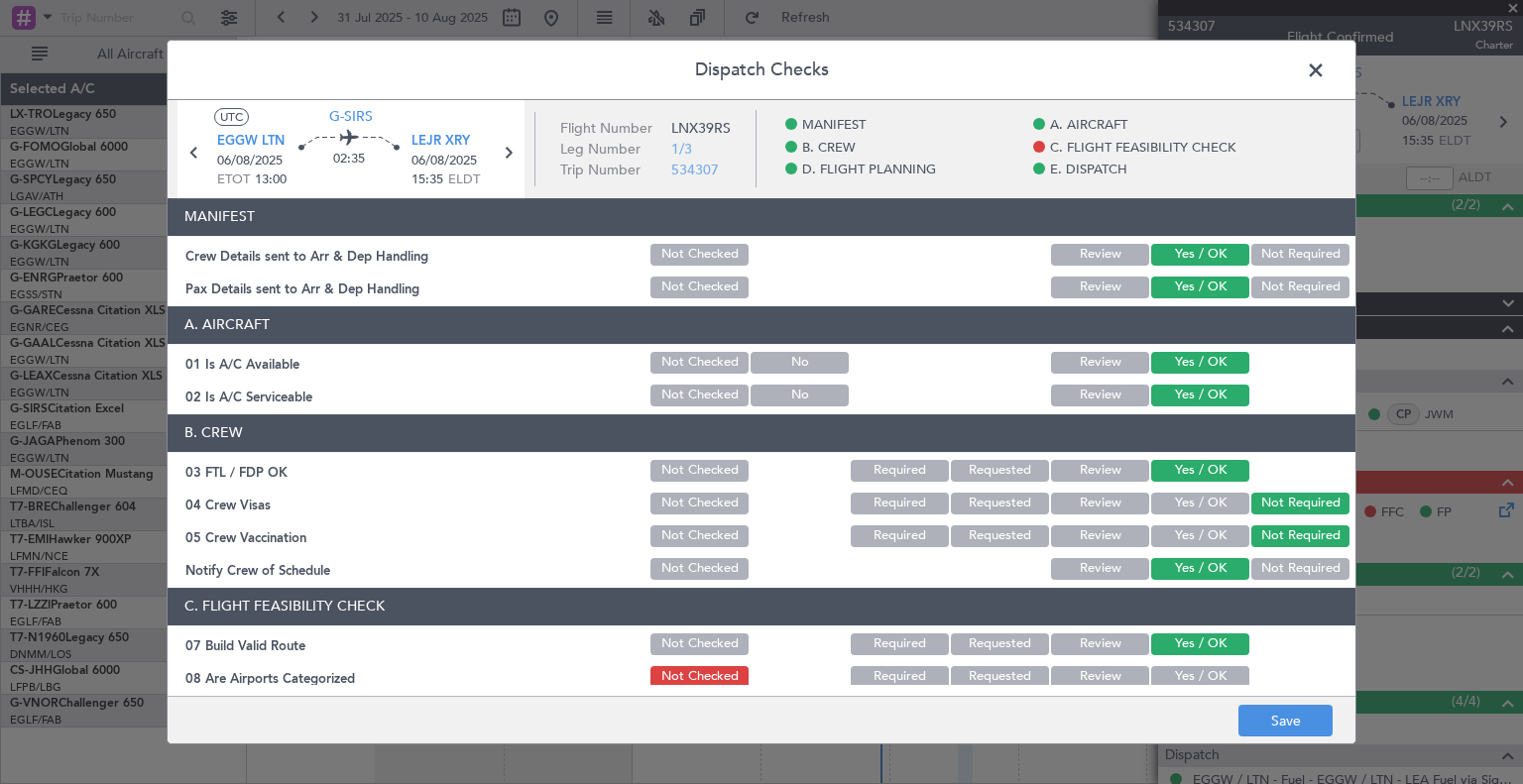 scroll, scrollTop: 85, scrollLeft: 0, axis: vertical 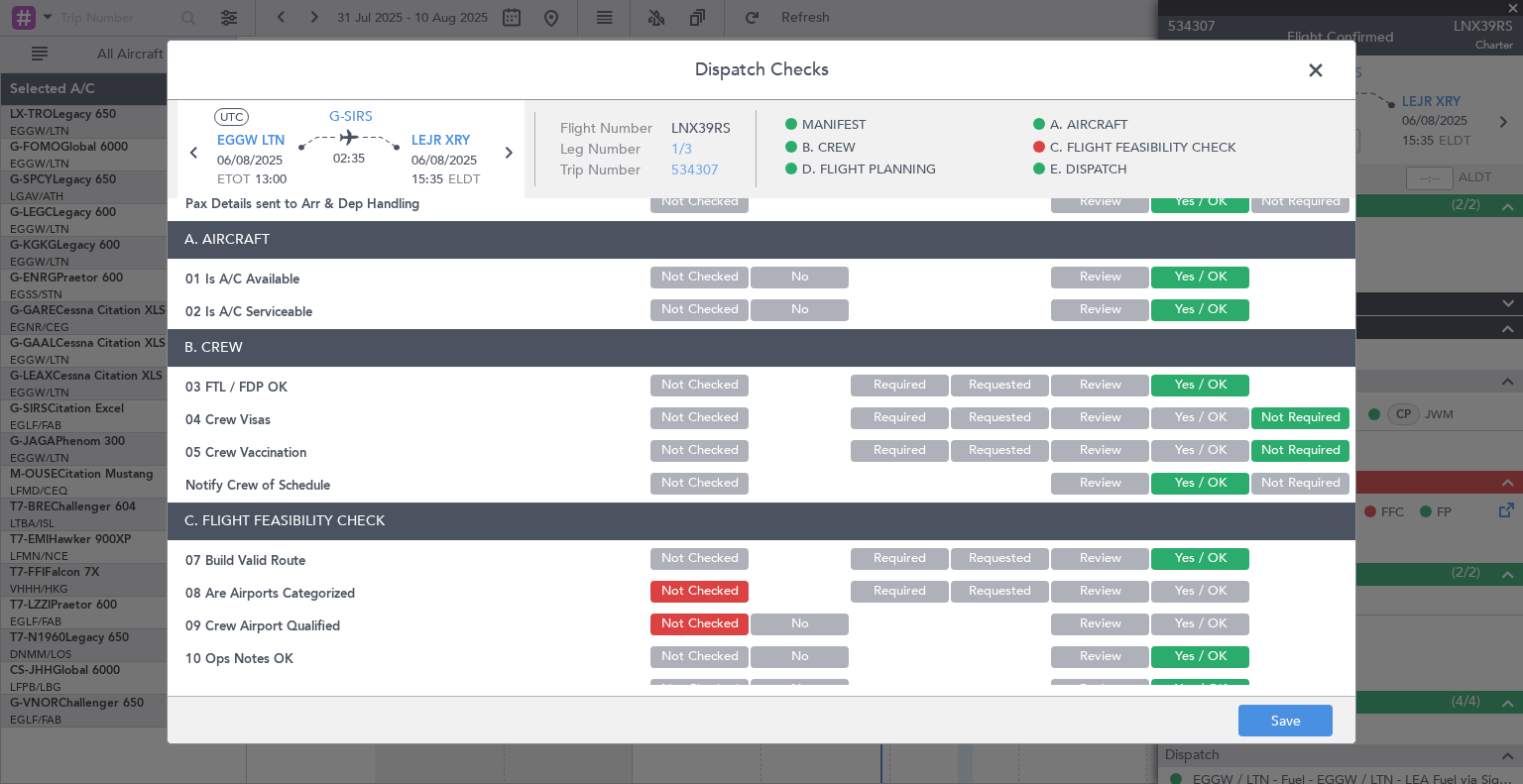click on "Yes / OK" 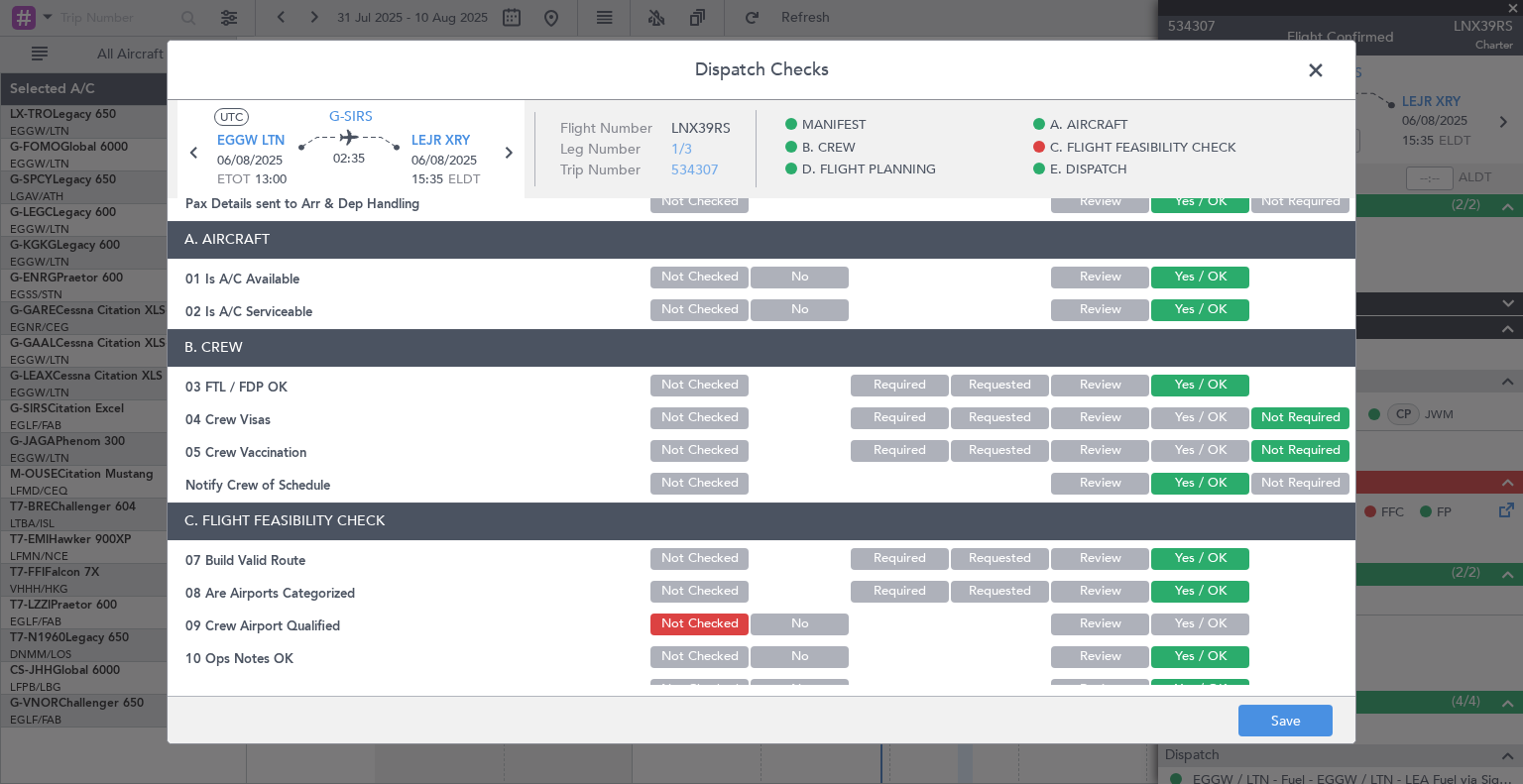 click on "Yes / OK" 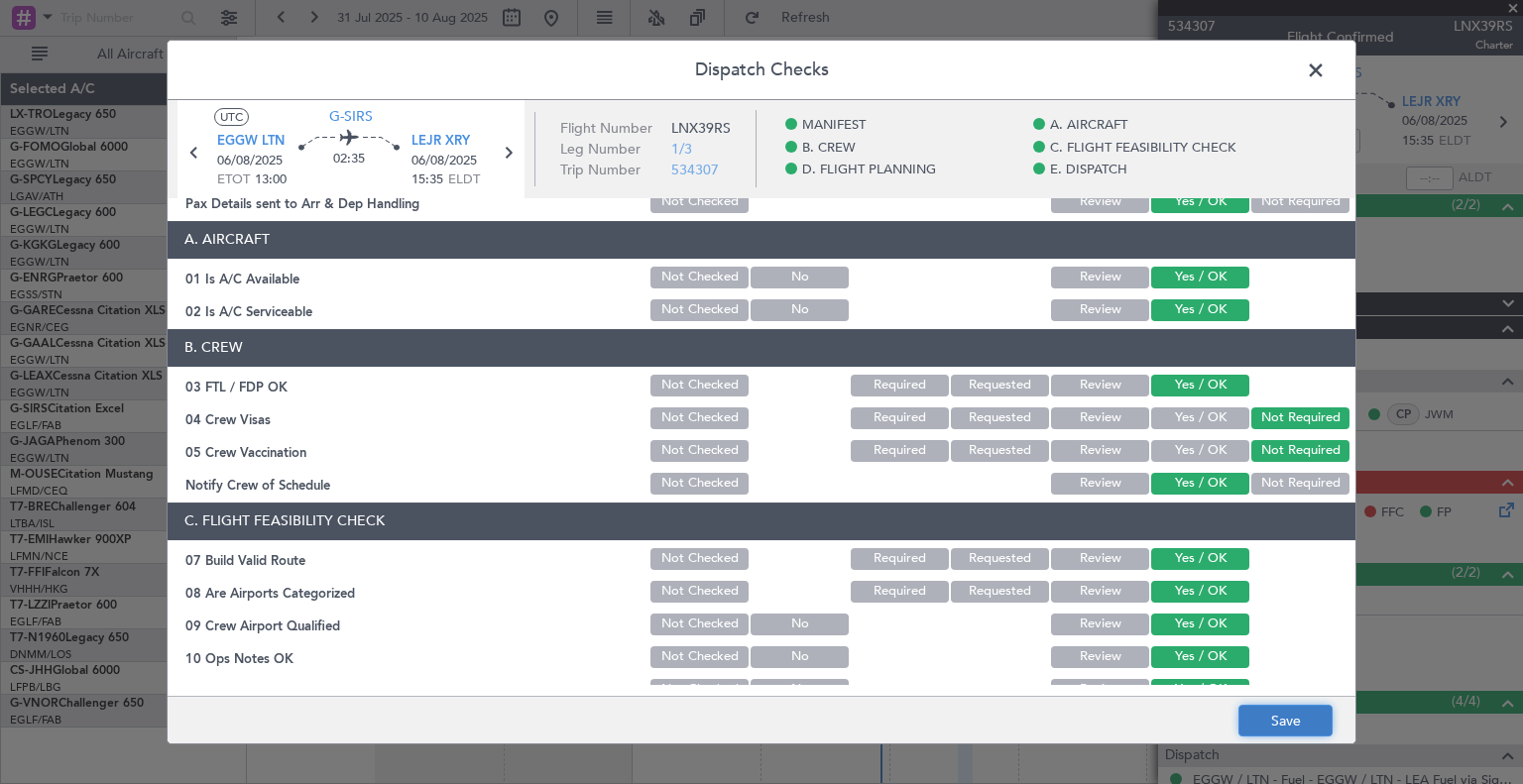 click on "Save" 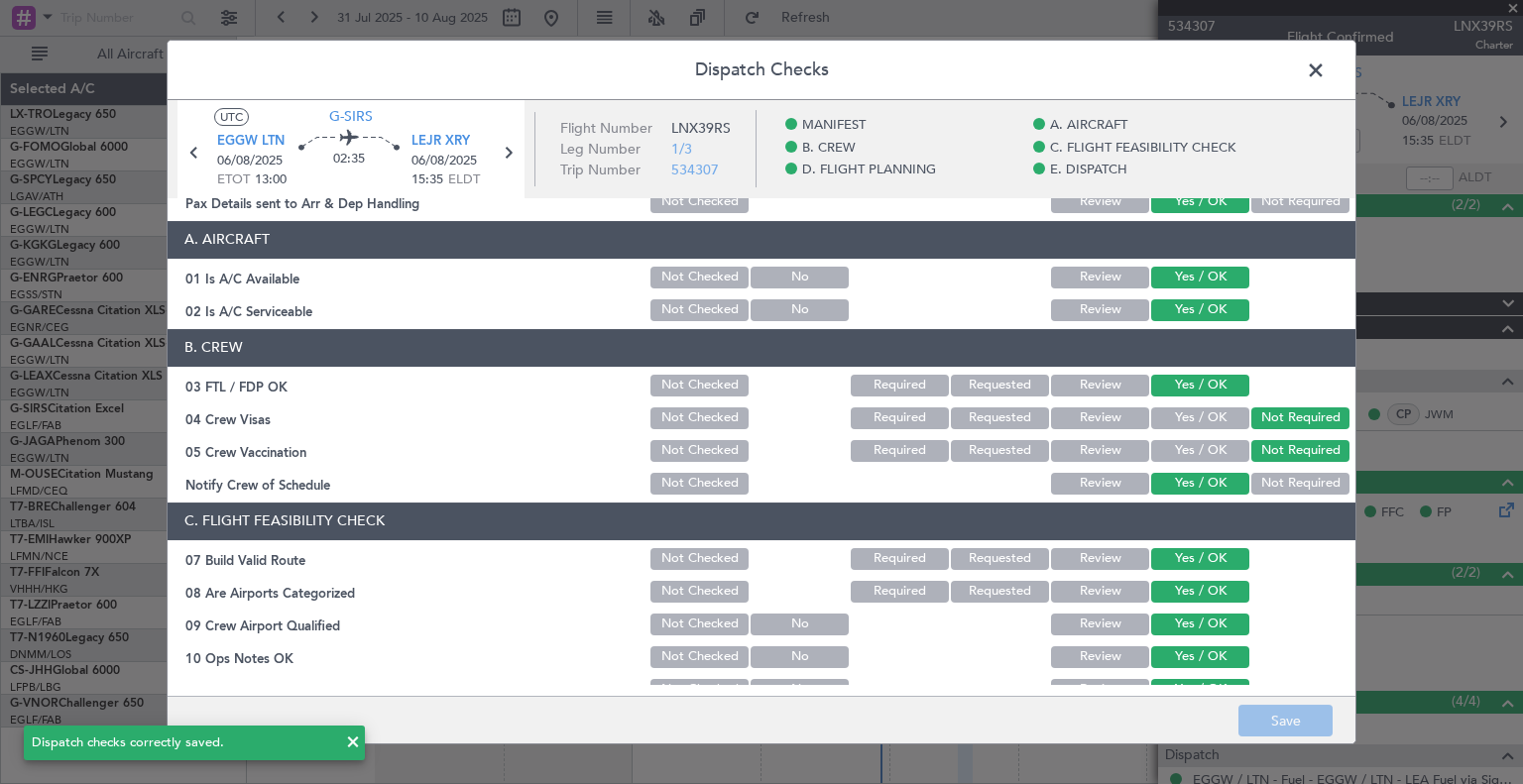 click 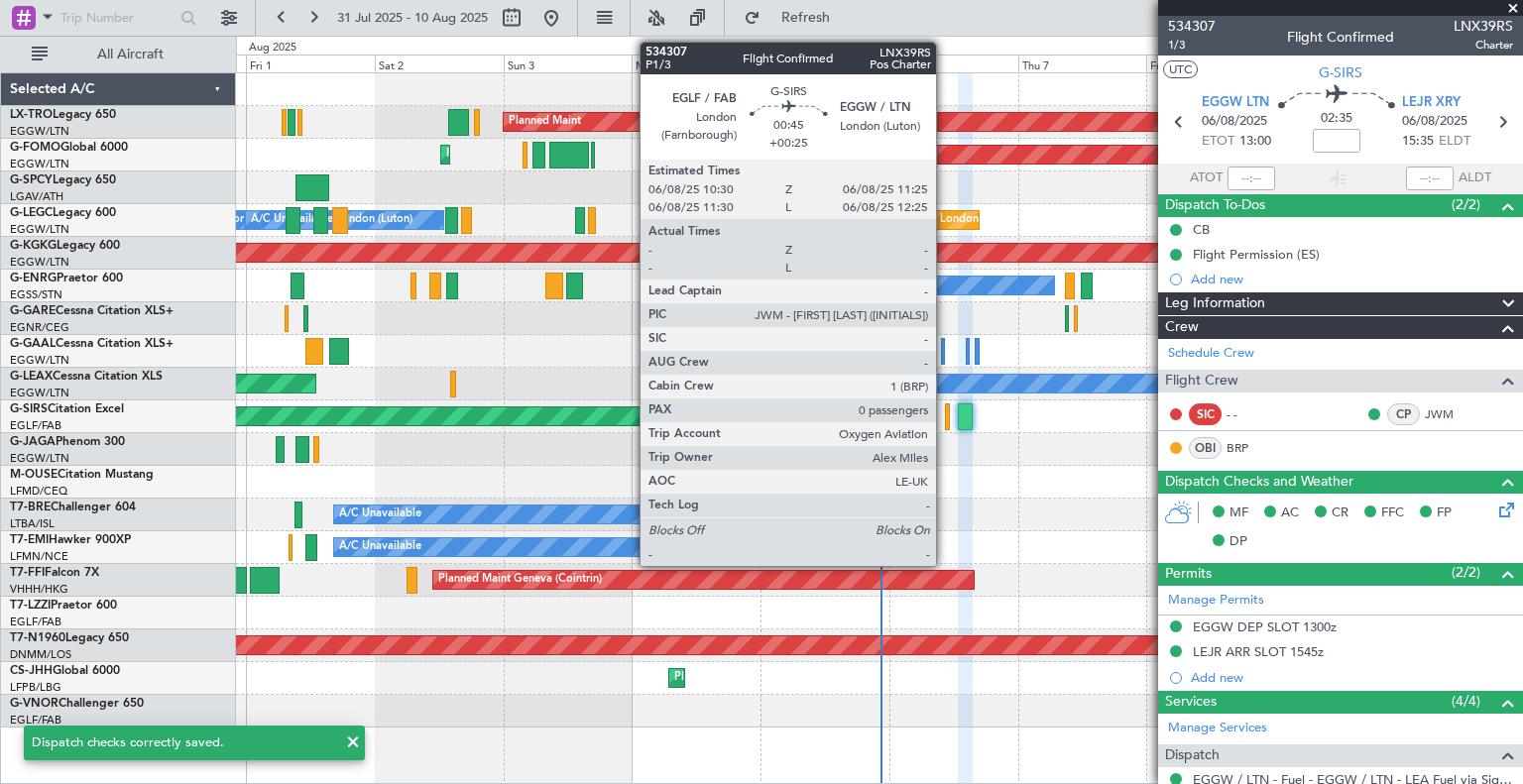 click 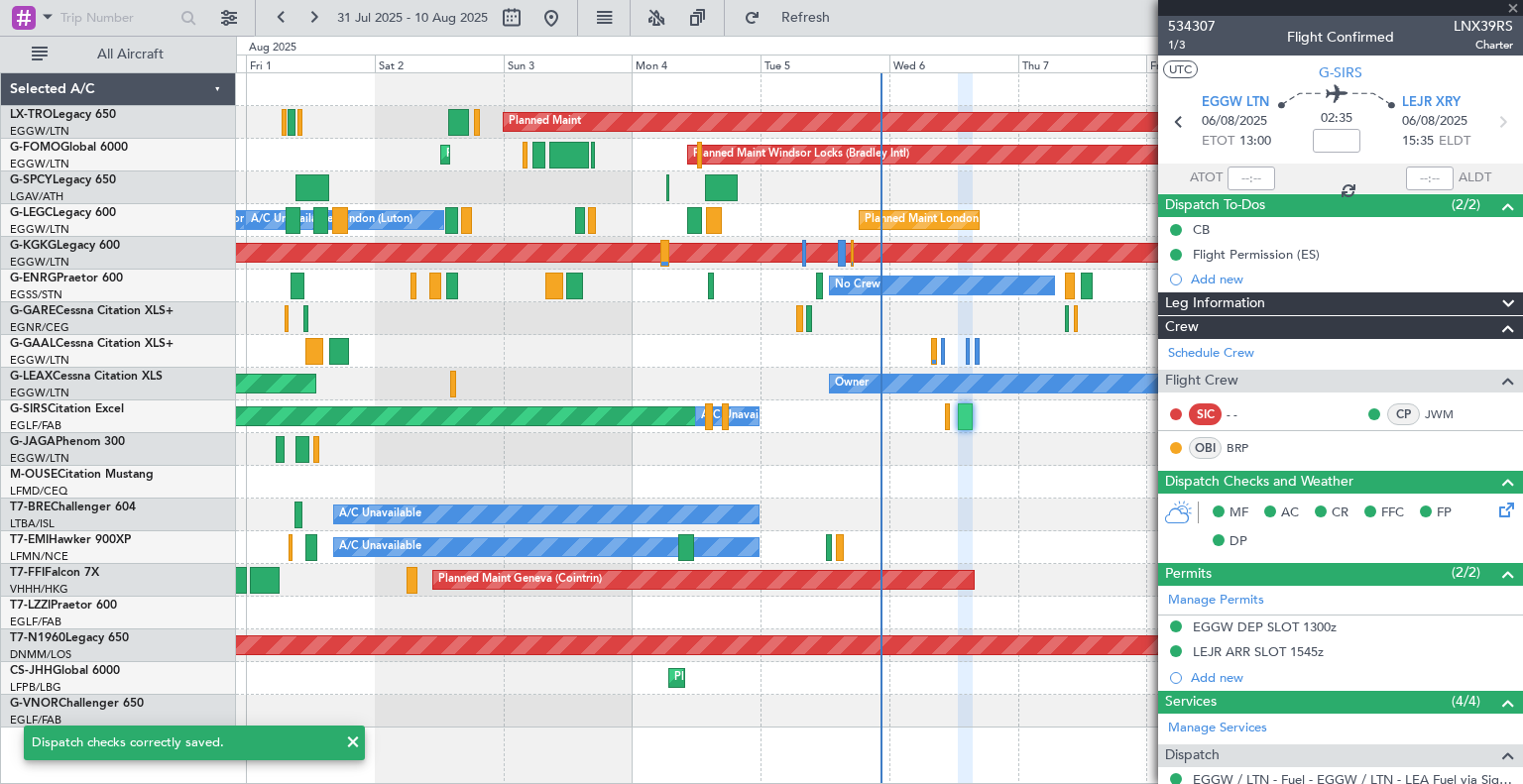 type on "+00:25" 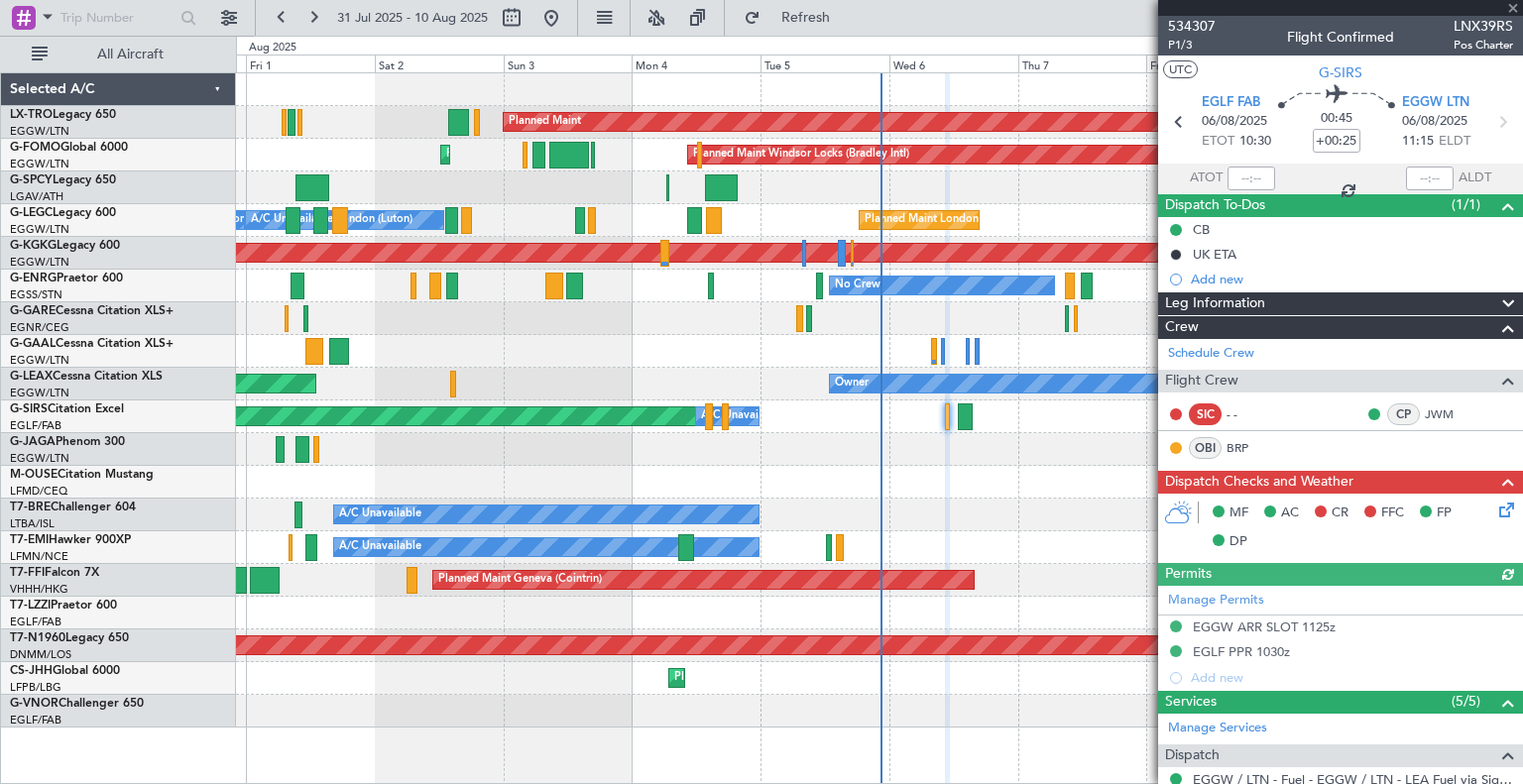 click 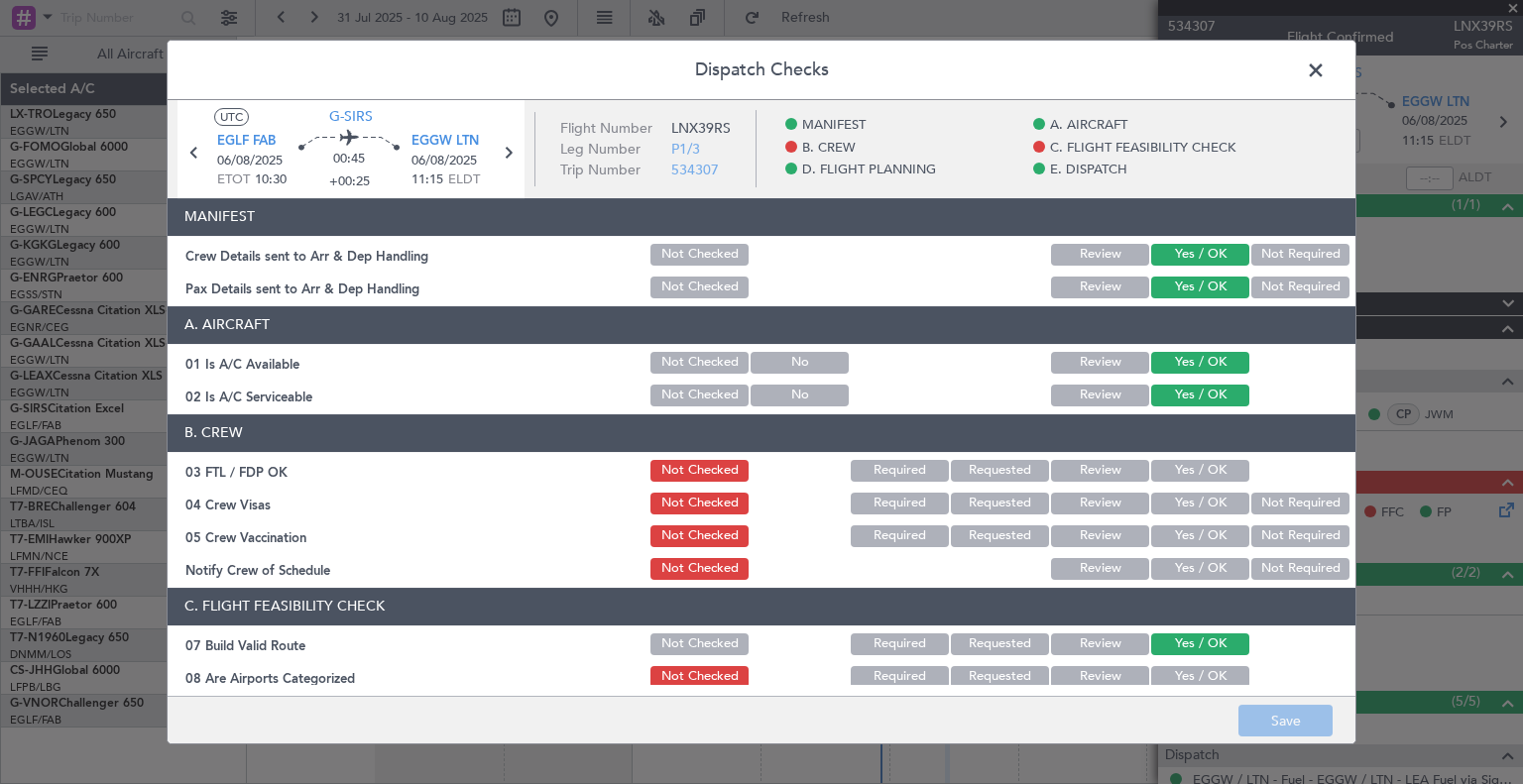 click on "Yes / OK" 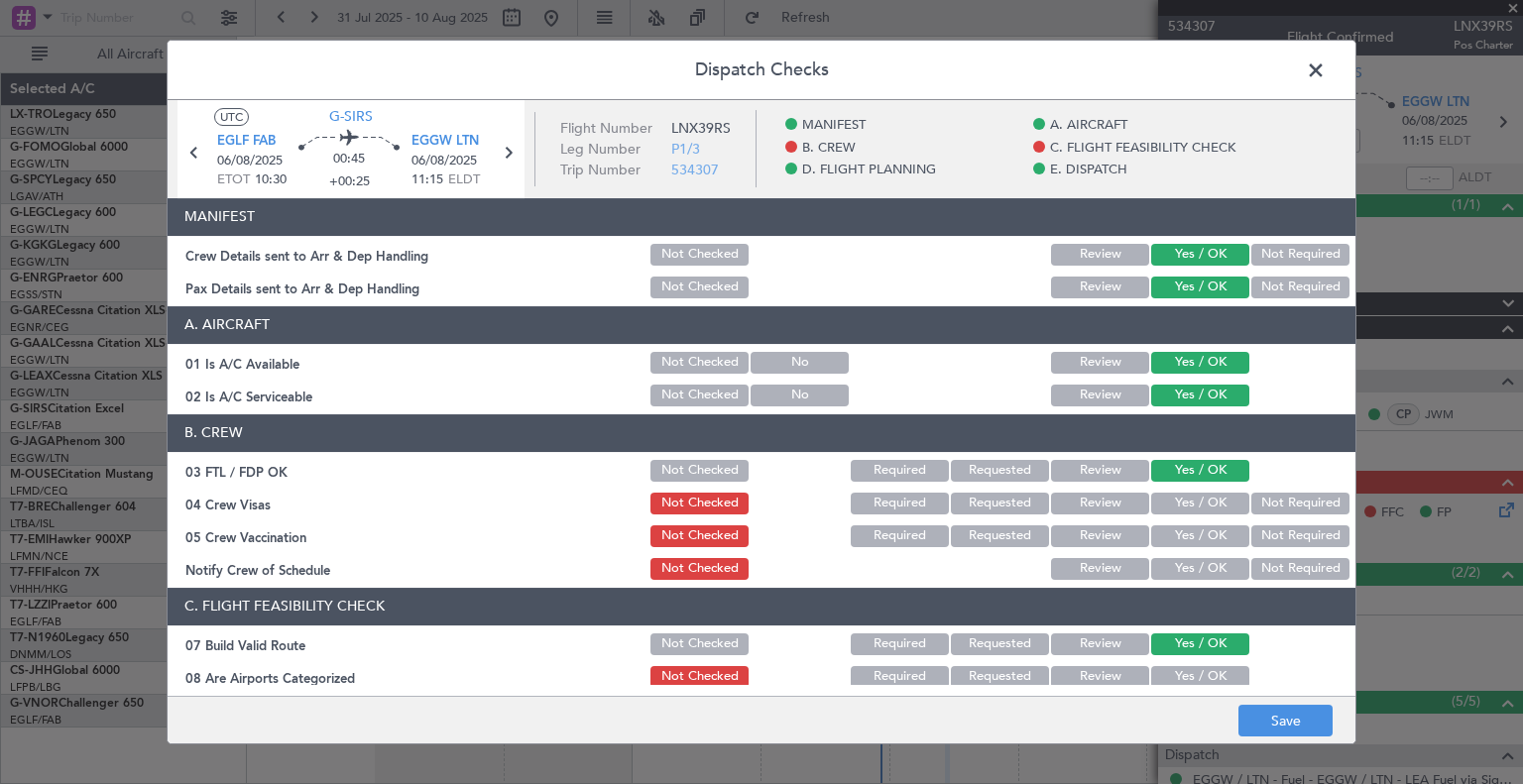 click on "Yes / OK" 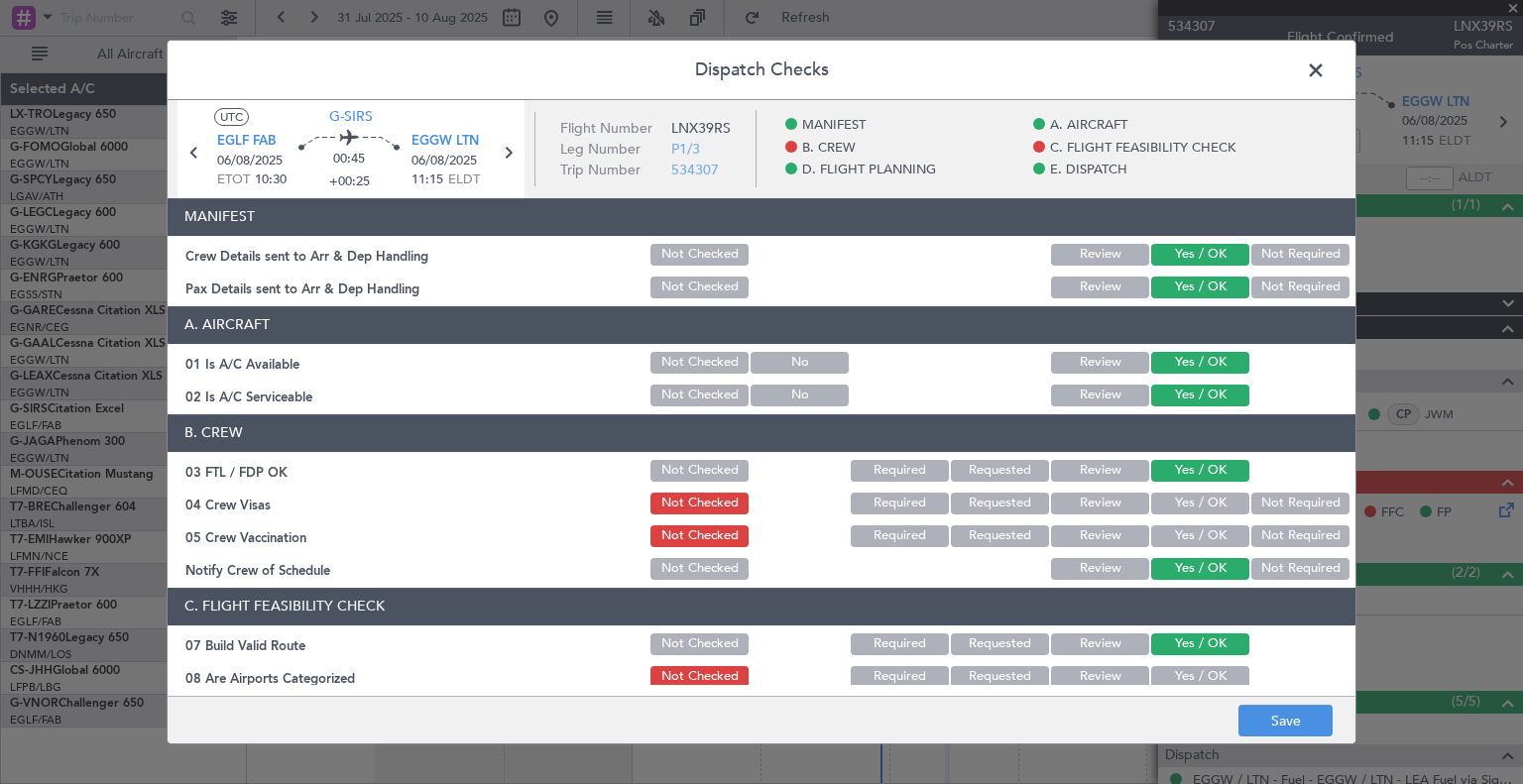 click on "Not Required" 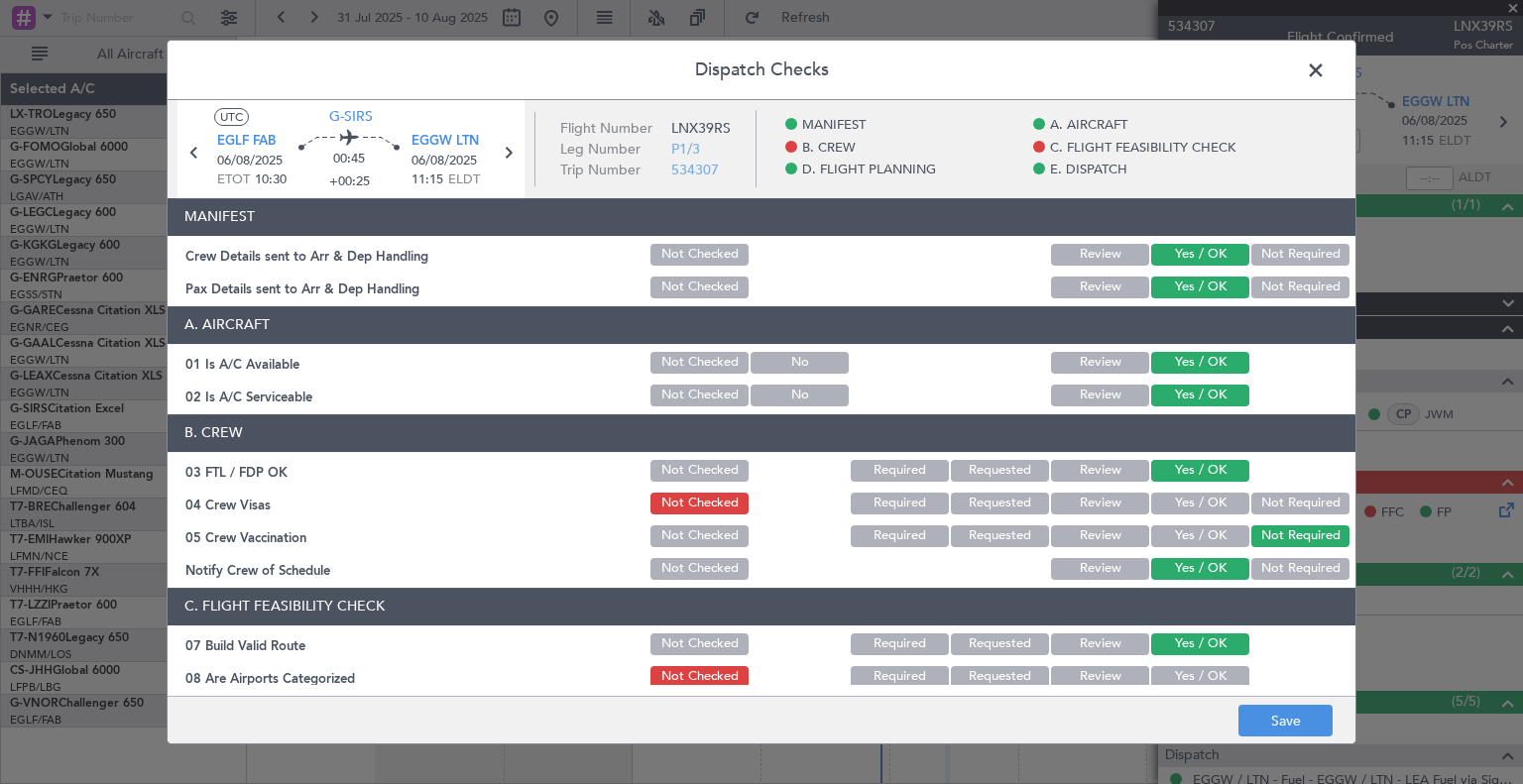 click on "Not Required" 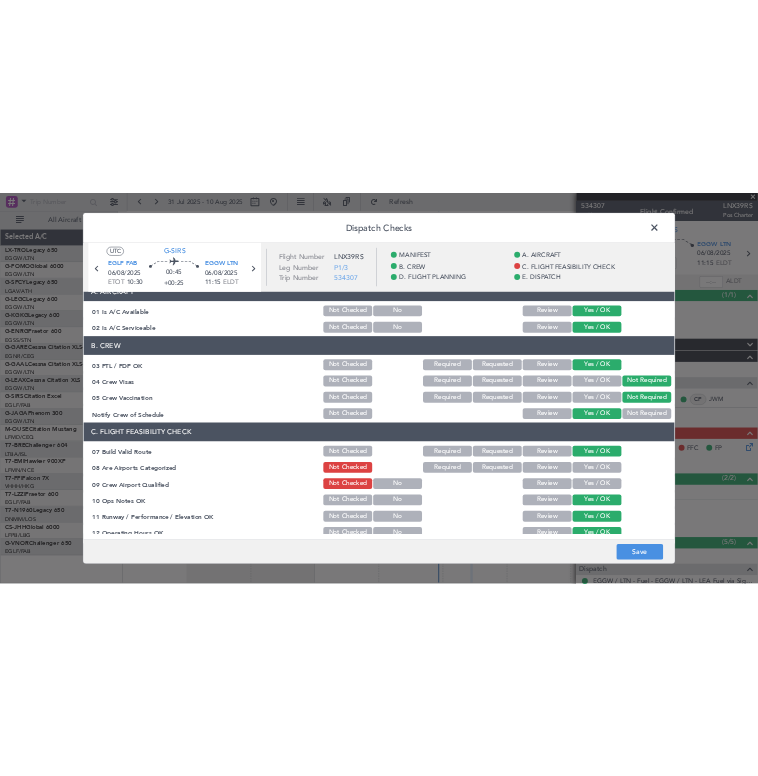 scroll, scrollTop: 136, scrollLeft: 0, axis: vertical 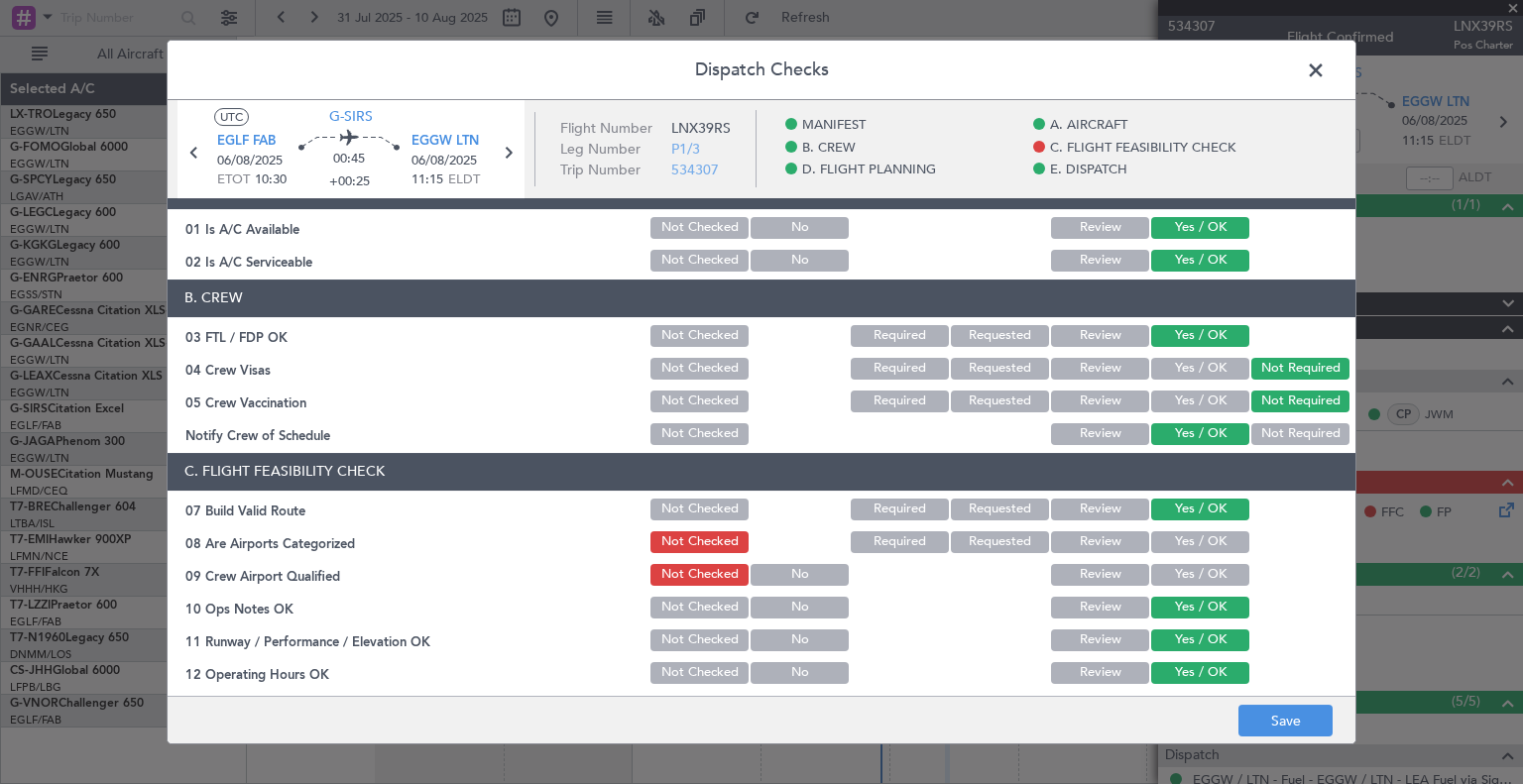 click on "Yes / OK" 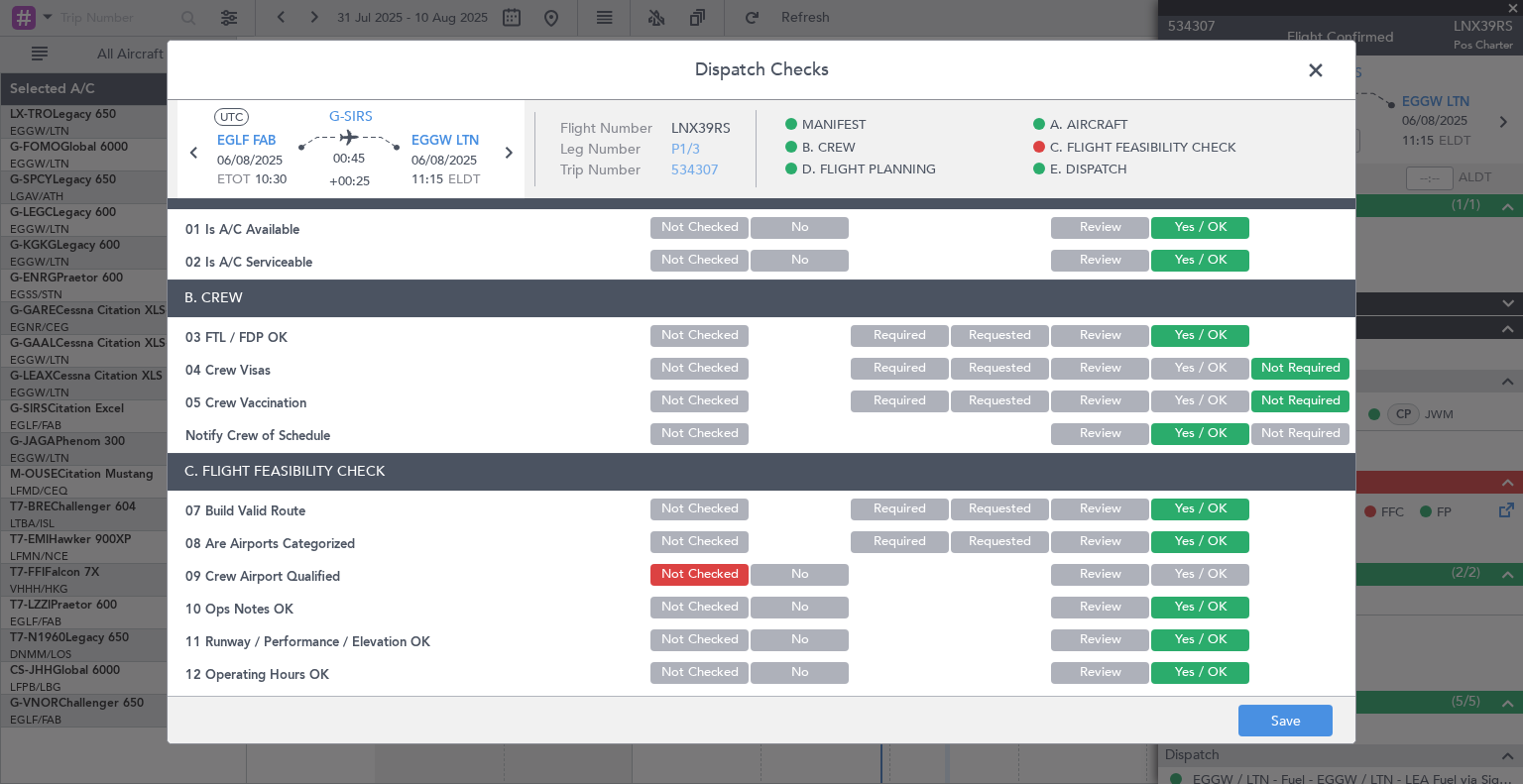 click on "Yes / OK" 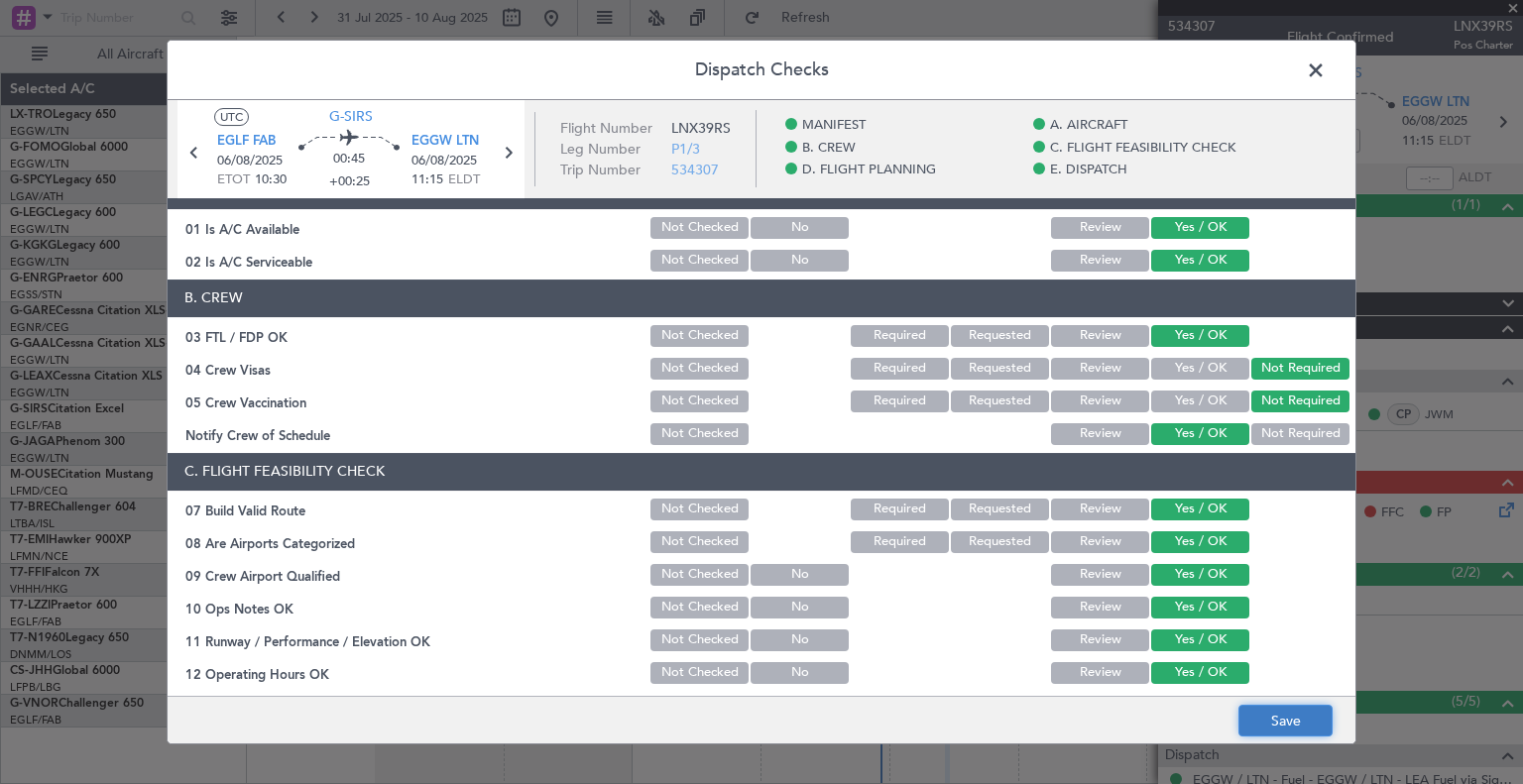 click on "Save" 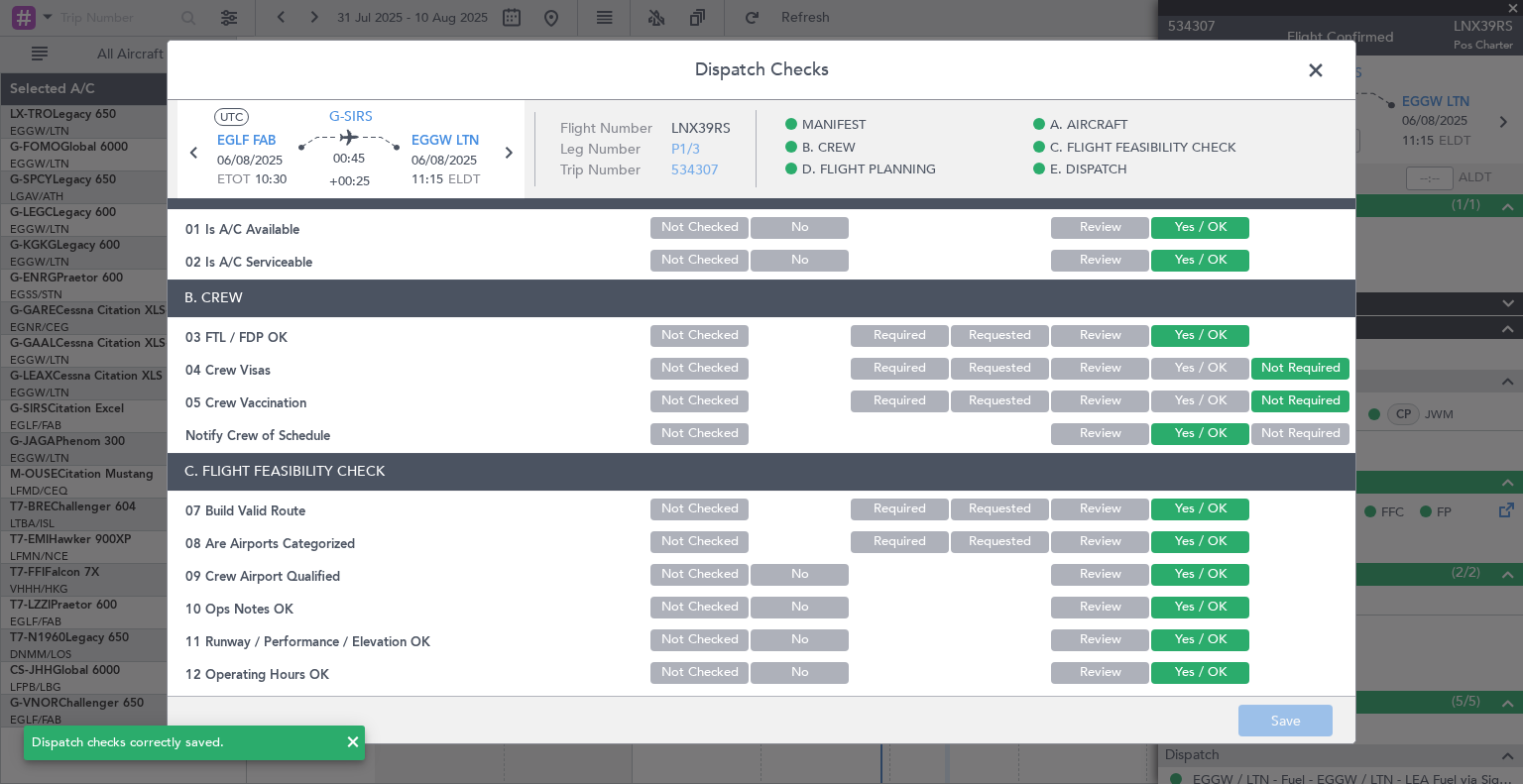 click 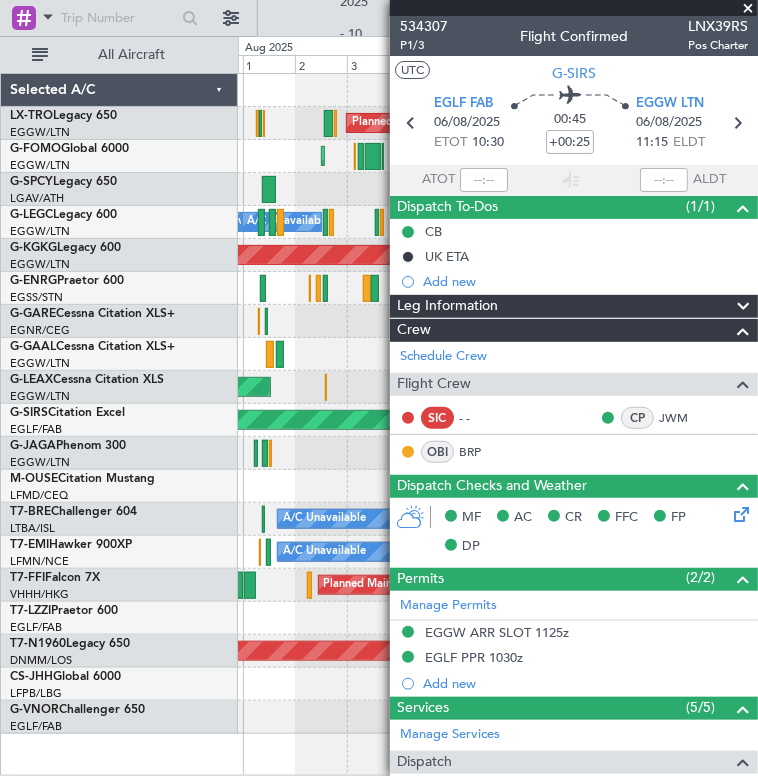 click at bounding box center (748, 9) 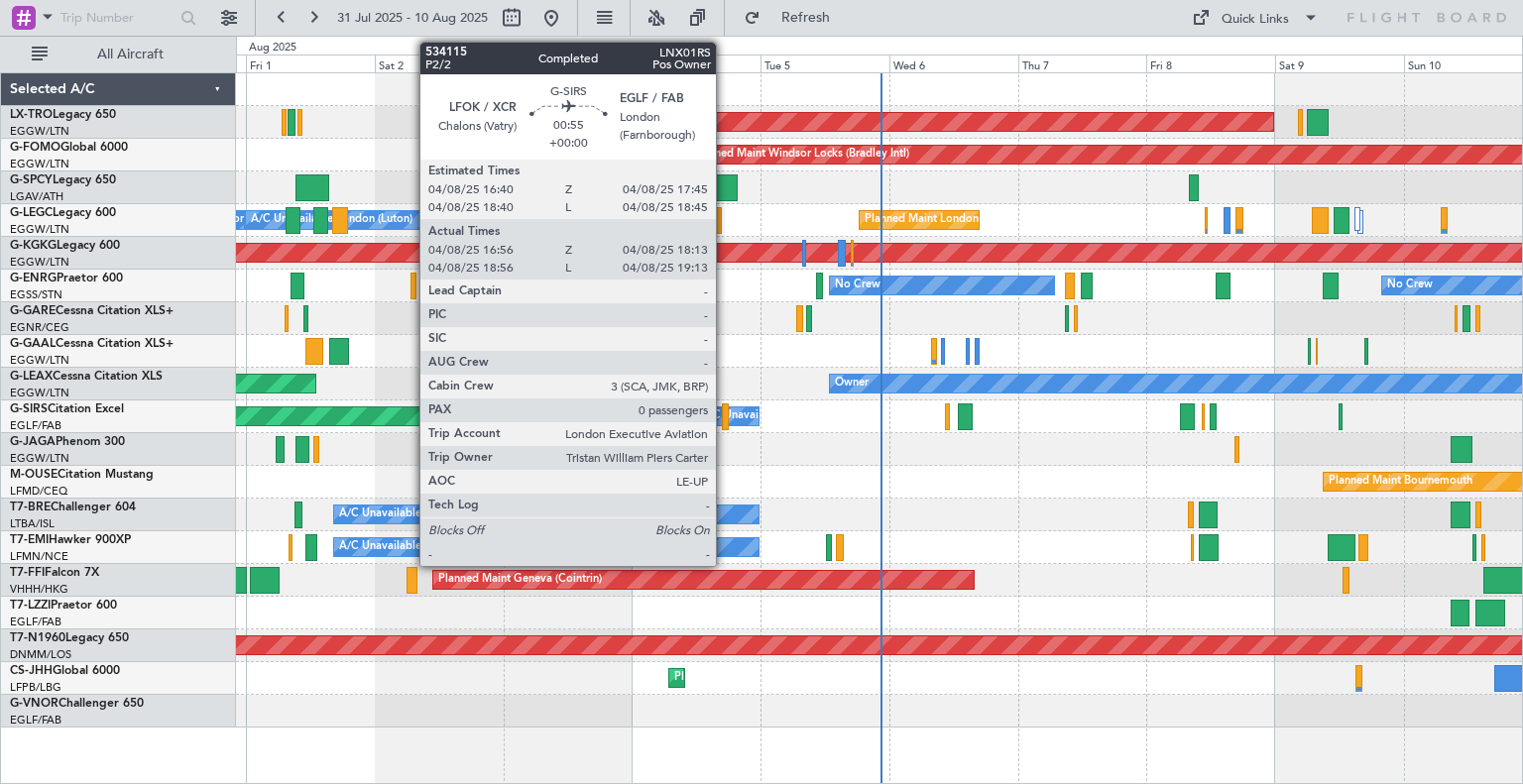 click 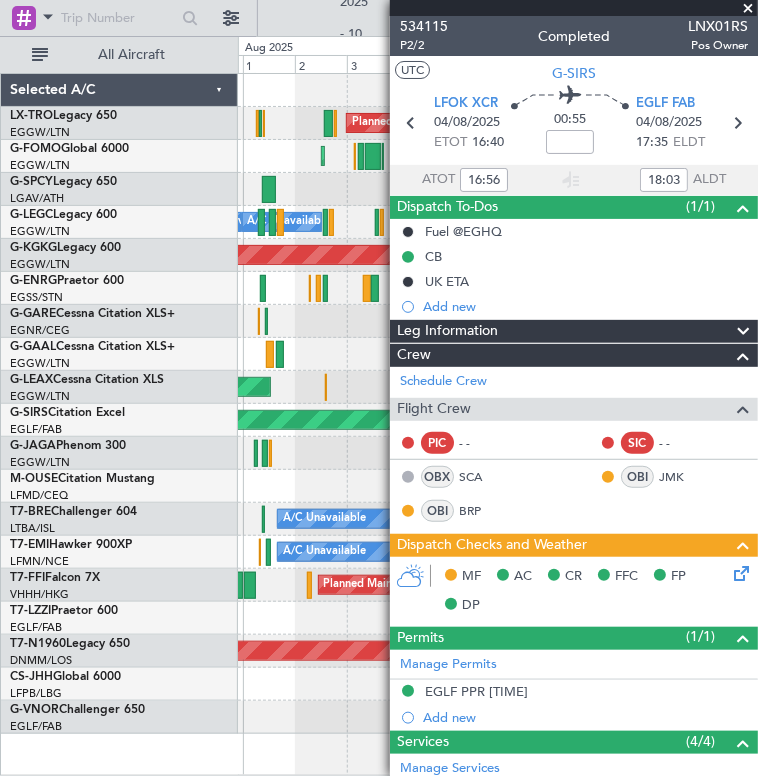 click at bounding box center (748, 9) 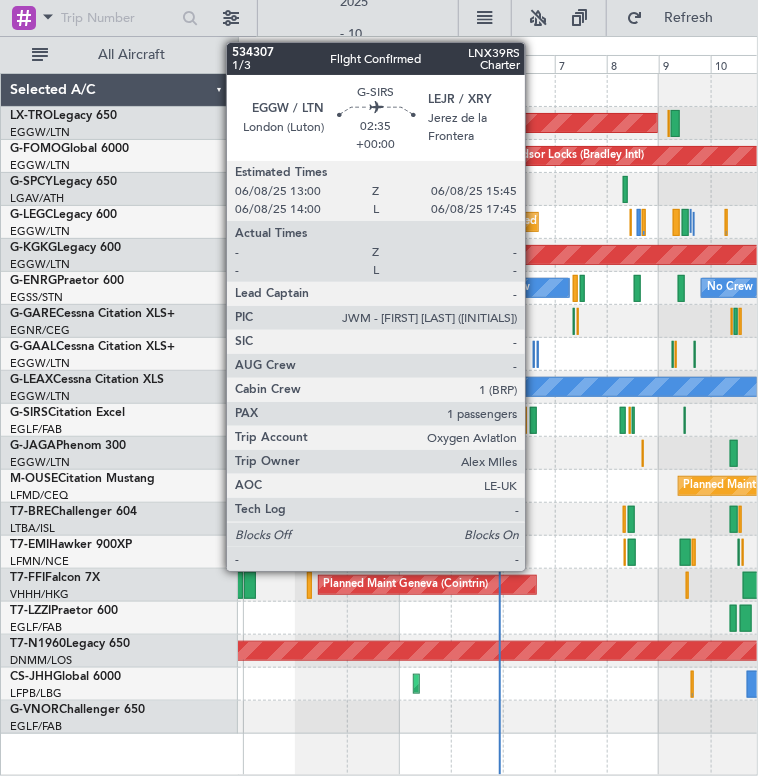 click 